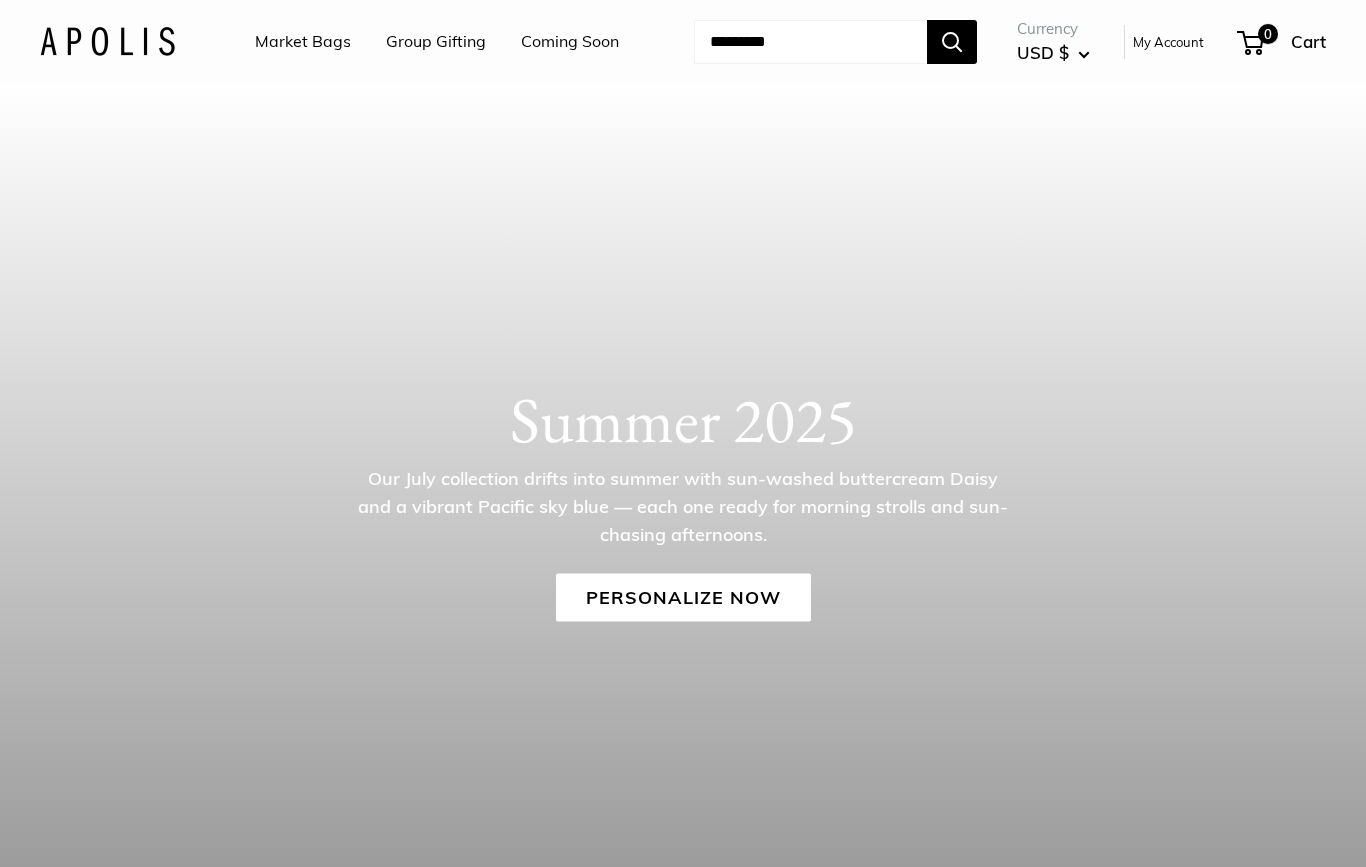 scroll, scrollTop: 0, scrollLeft: 0, axis: both 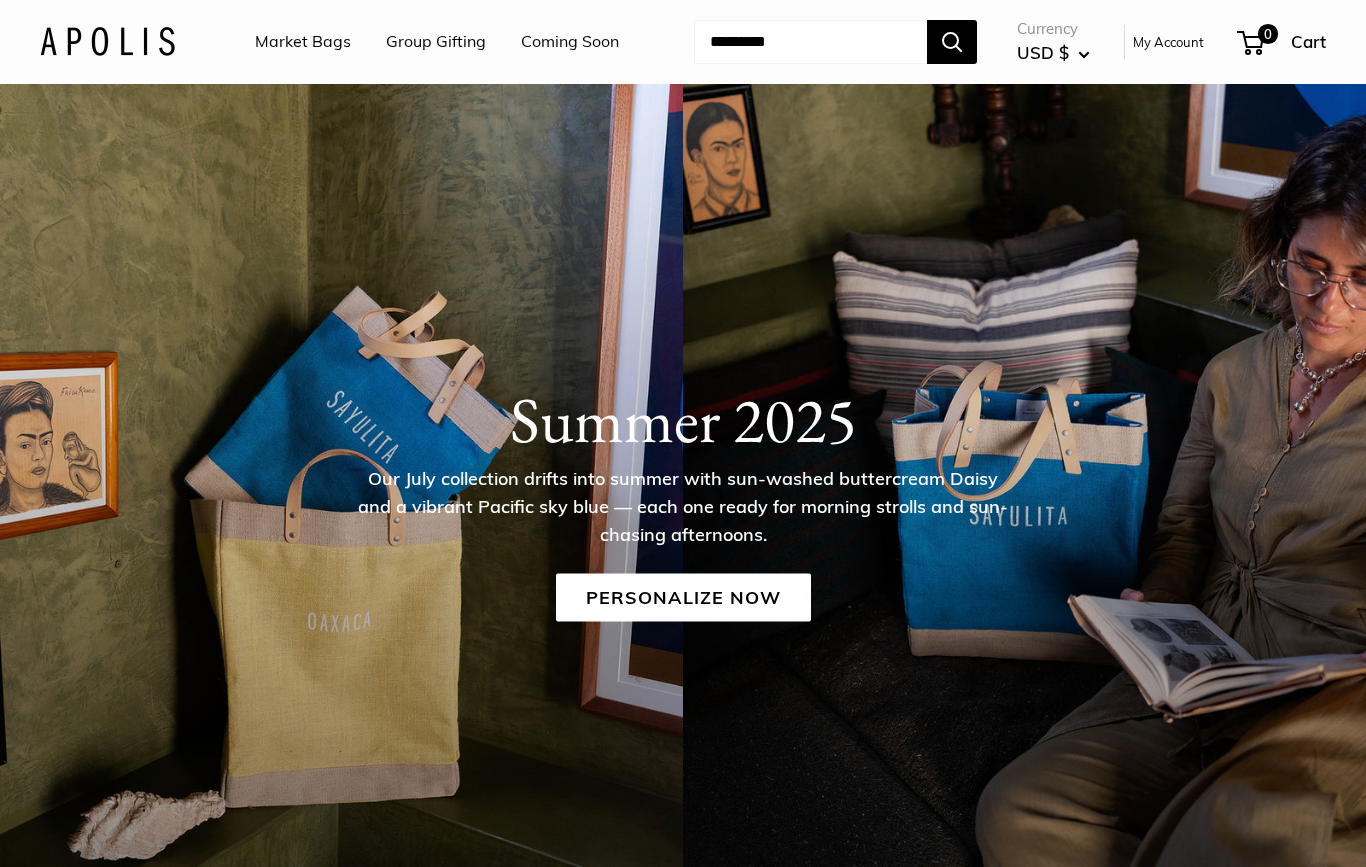 click on "Personalize Now" at bounding box center (683, 597) 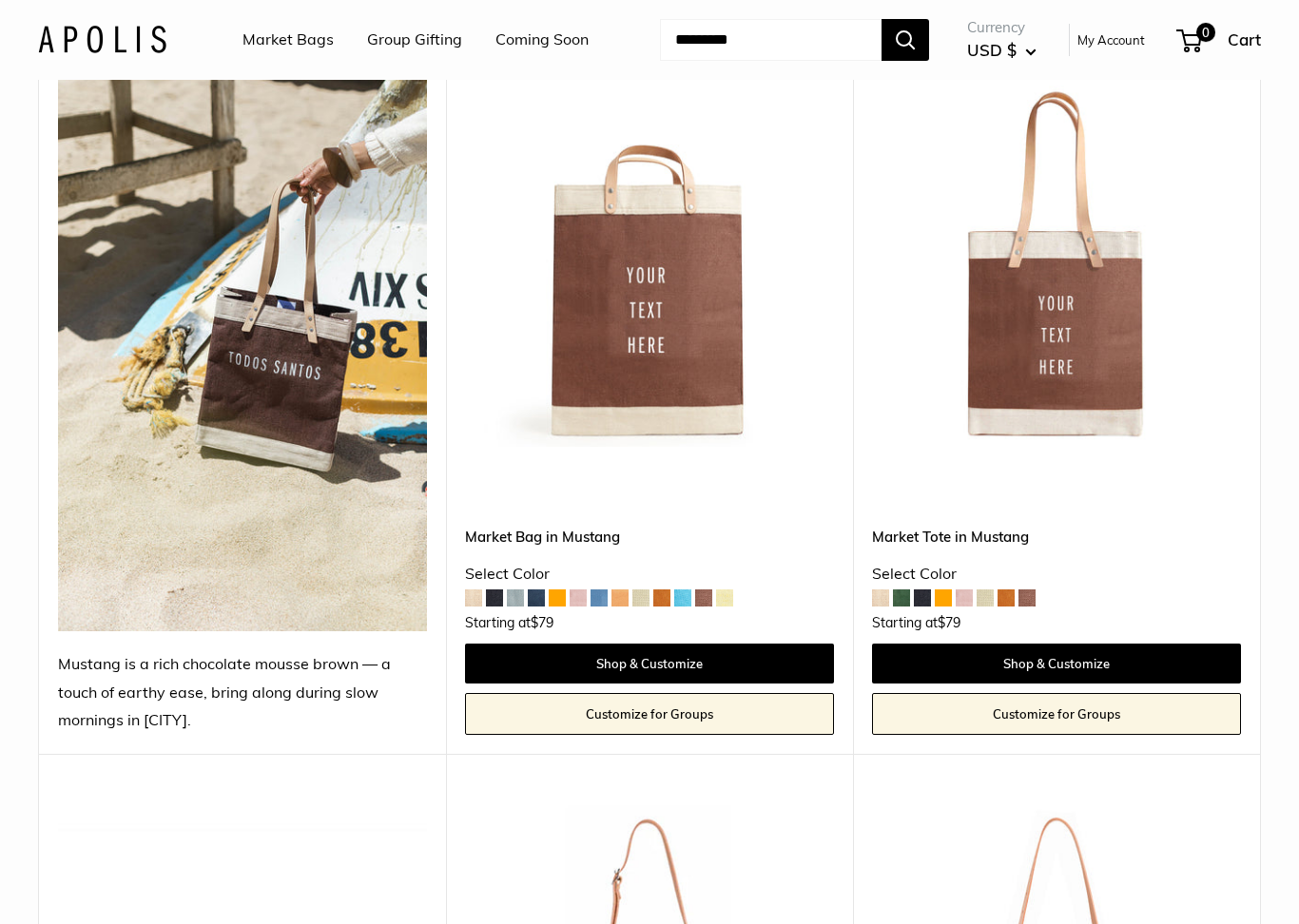scroll, scrollTop: 253, scrollLeft: 0, axis: vertical 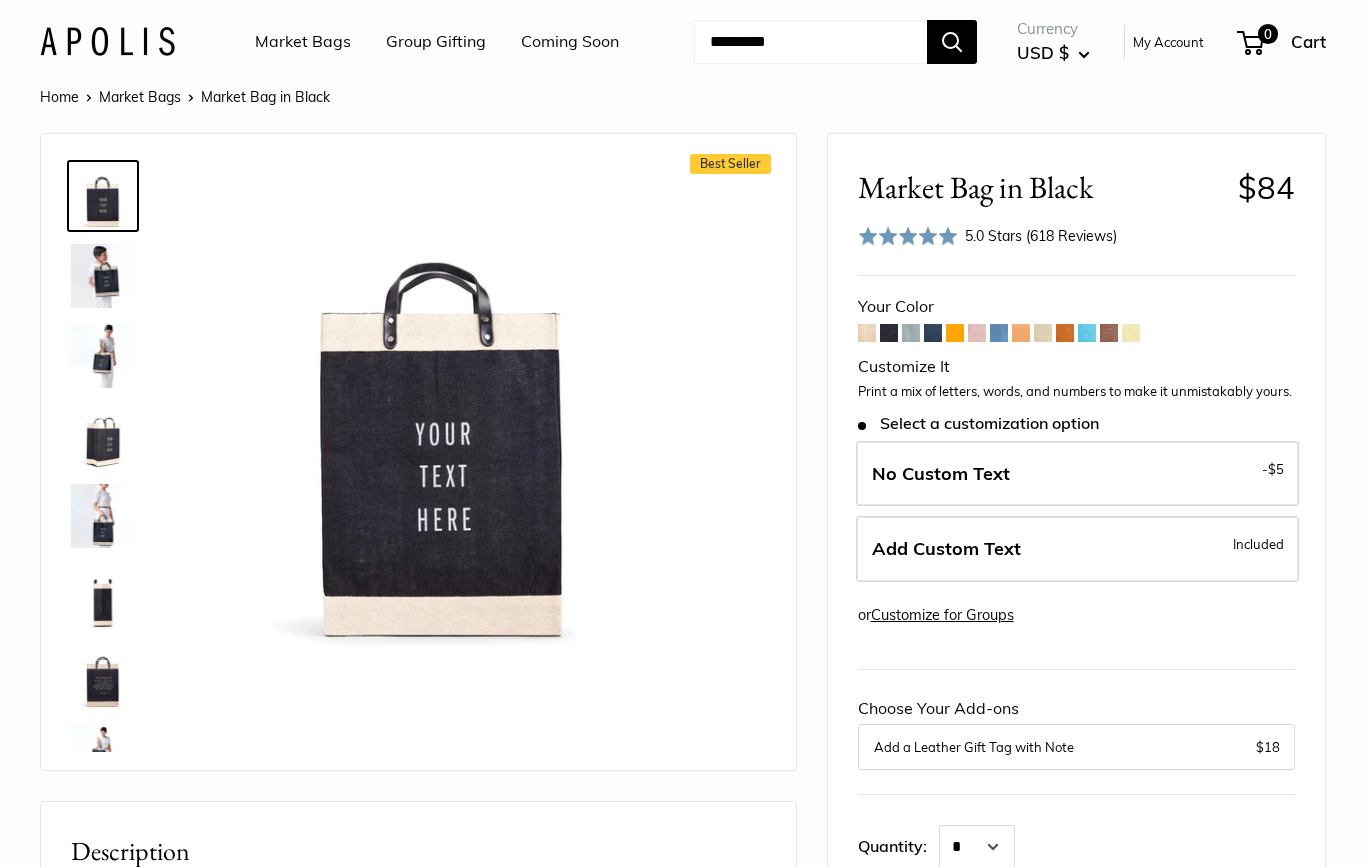 click at bounding box center (1131, 333) 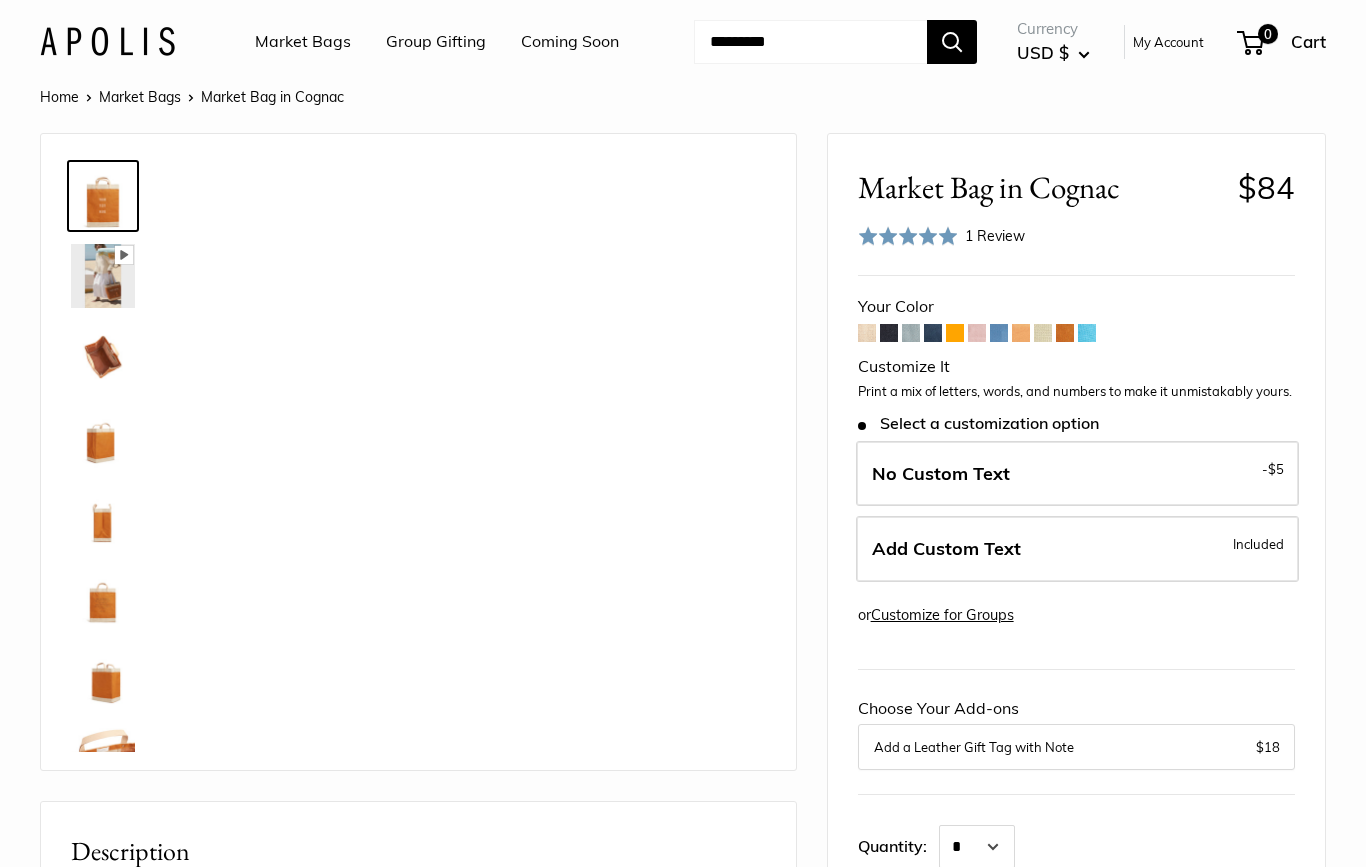 scroll, scrollTop: 0, scrollLeft: 0, axis: both 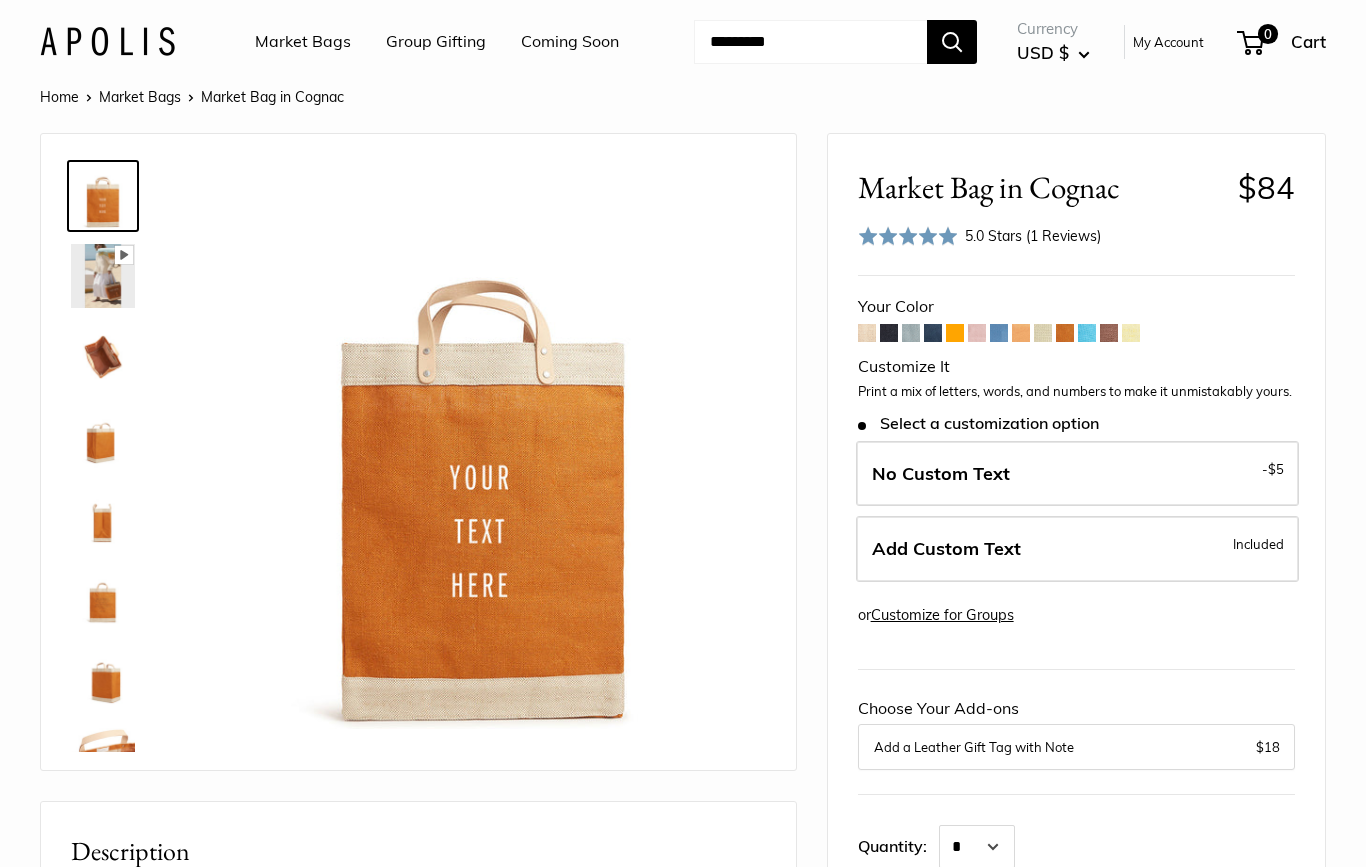 click at bounding box center (1043, 333) 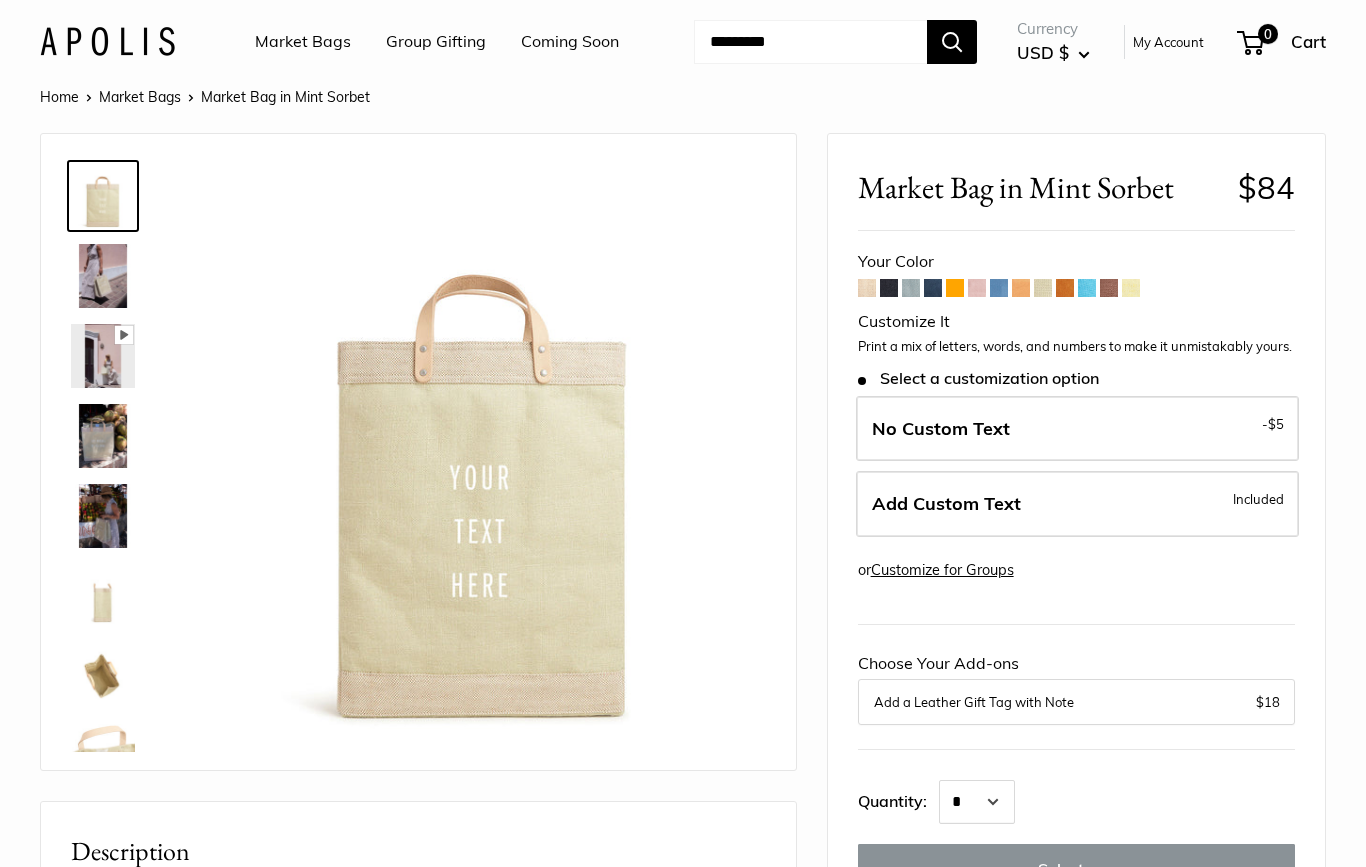 scroll, scrollTop: 0, scrollLeft: 0, axis: both 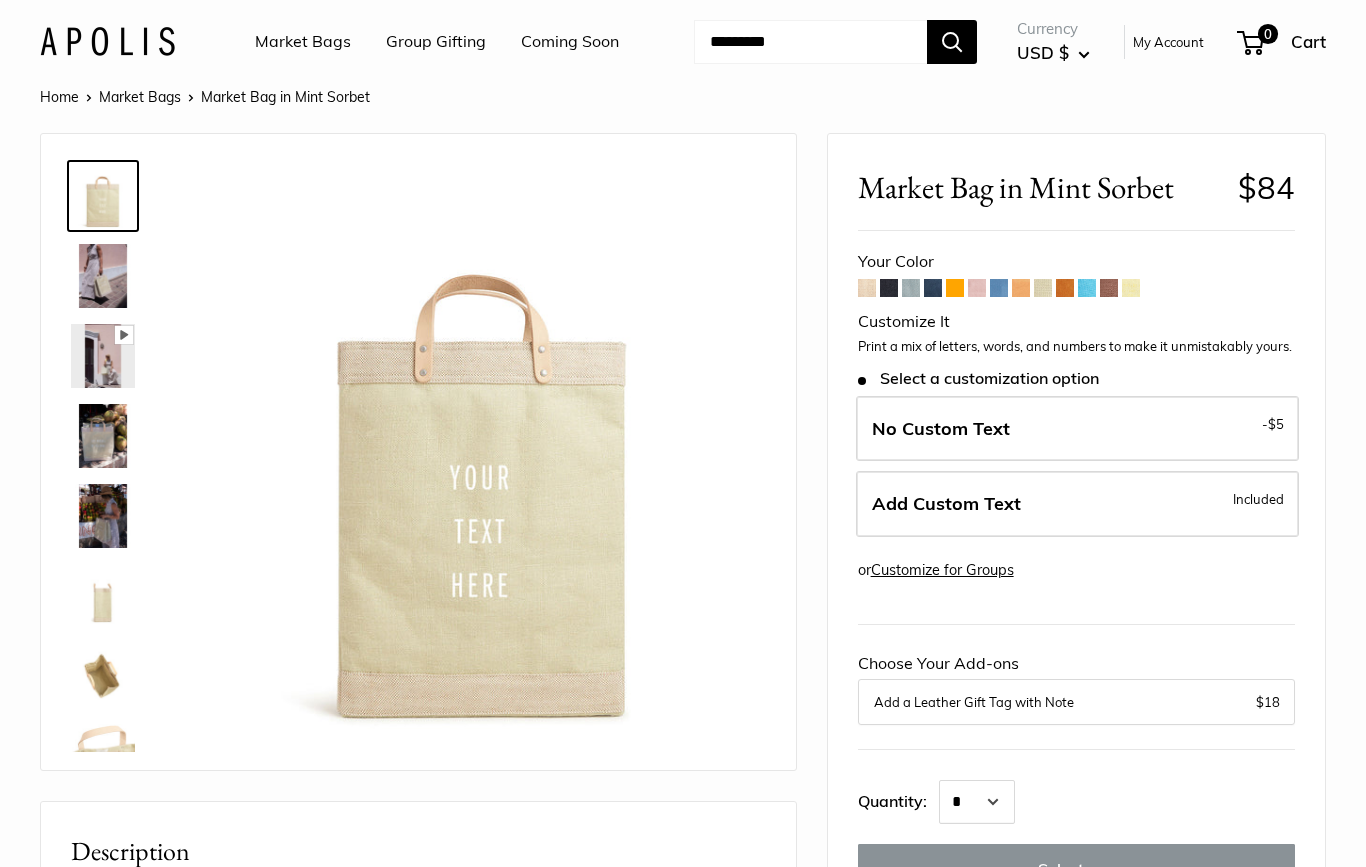 click at bounding box center (889, 288) 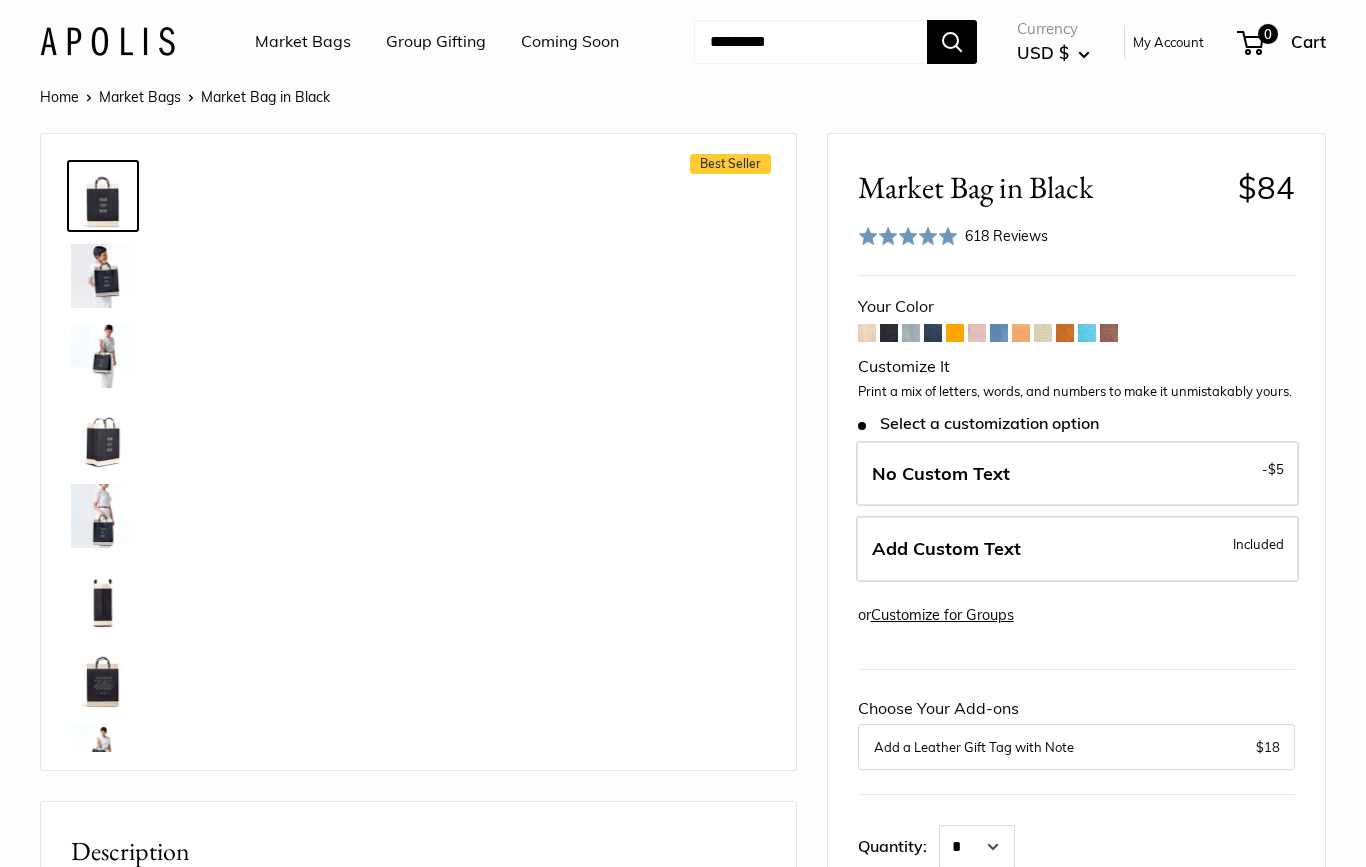 scroll, scrollTop: 0, scrollLeft: 0, axis: both 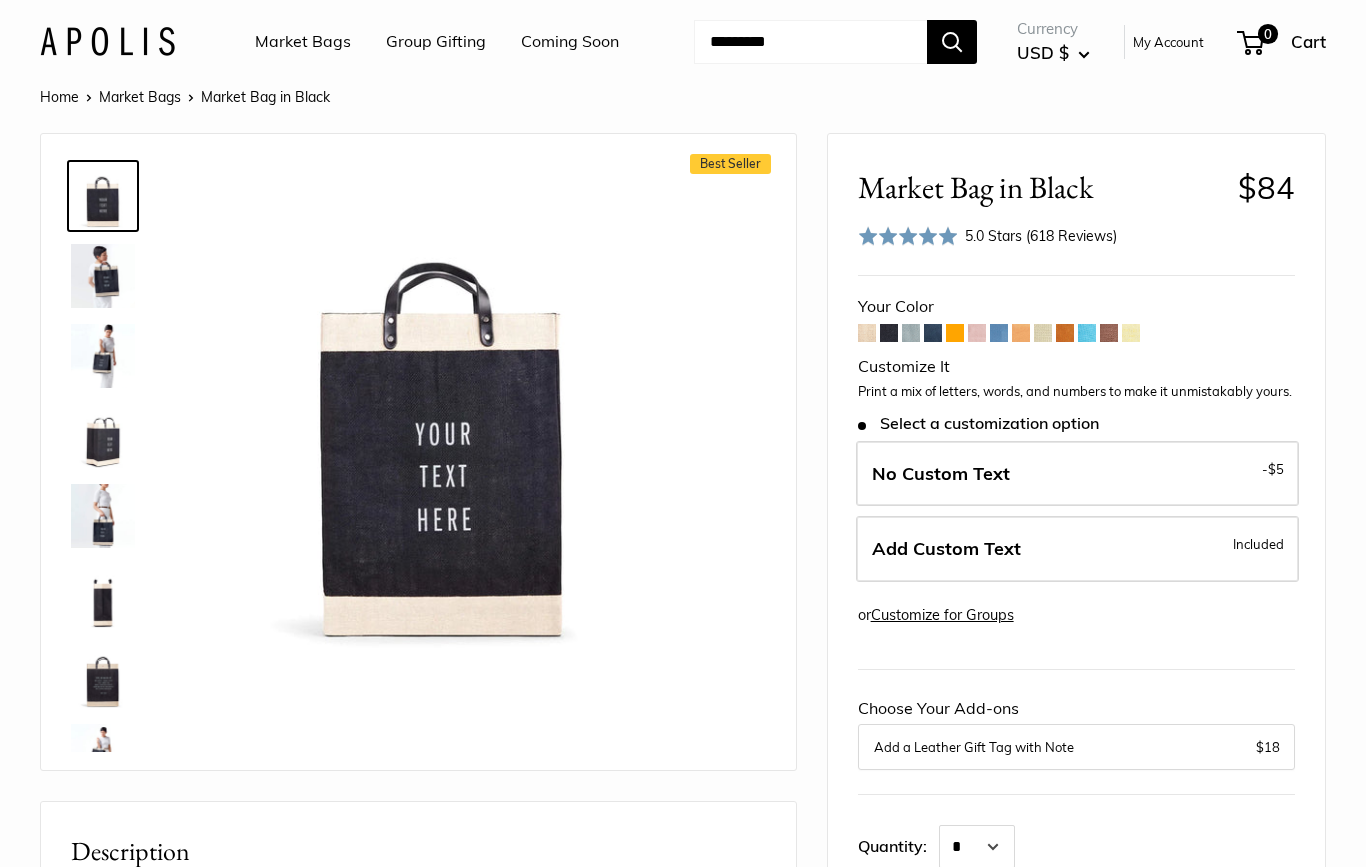 click at bounding box center [1109, 333] 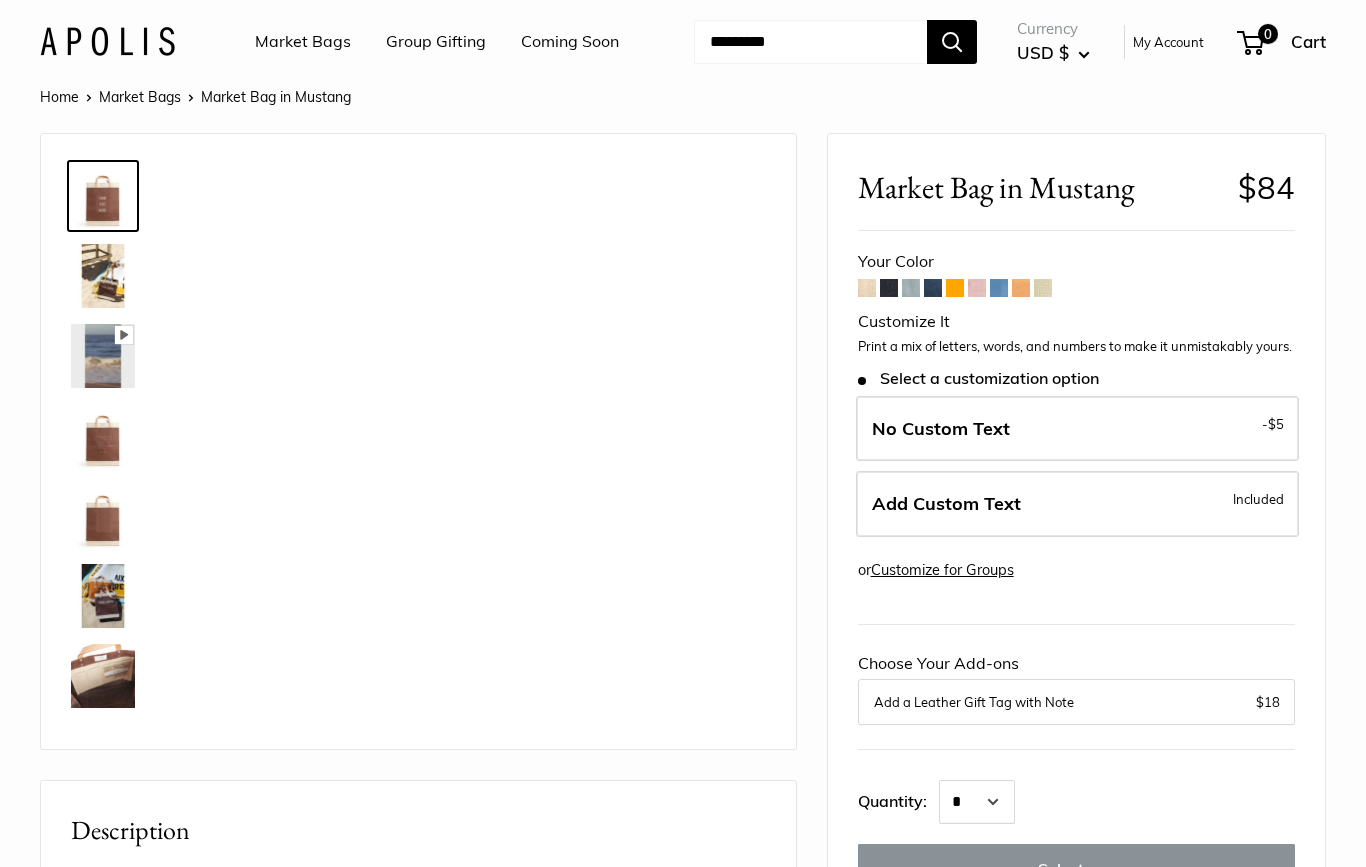 scroll, scrollTop: 0, scrollLeft: 0, axis: both 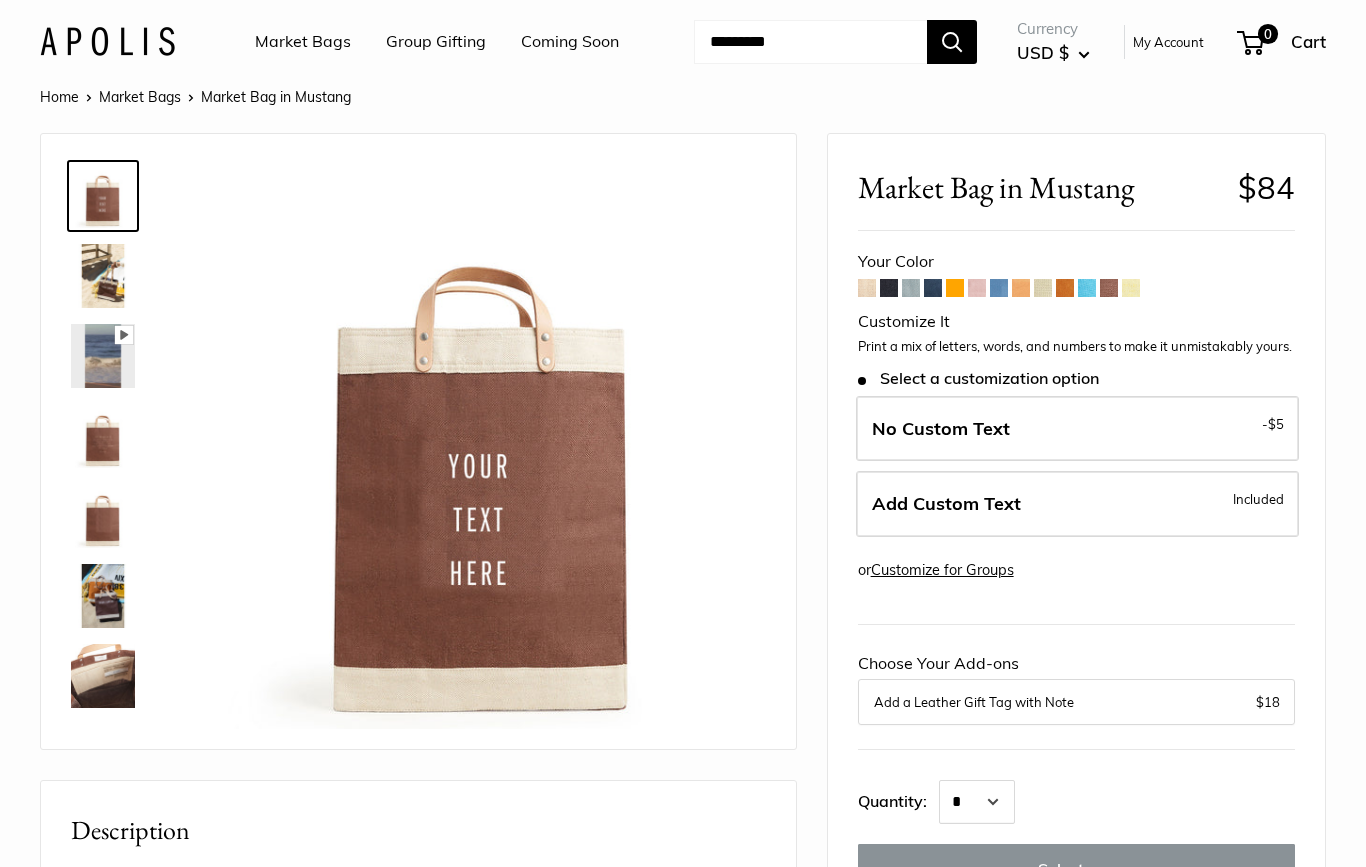 click on "Add Custom Text
Included" at bounding box center (1077, 504) 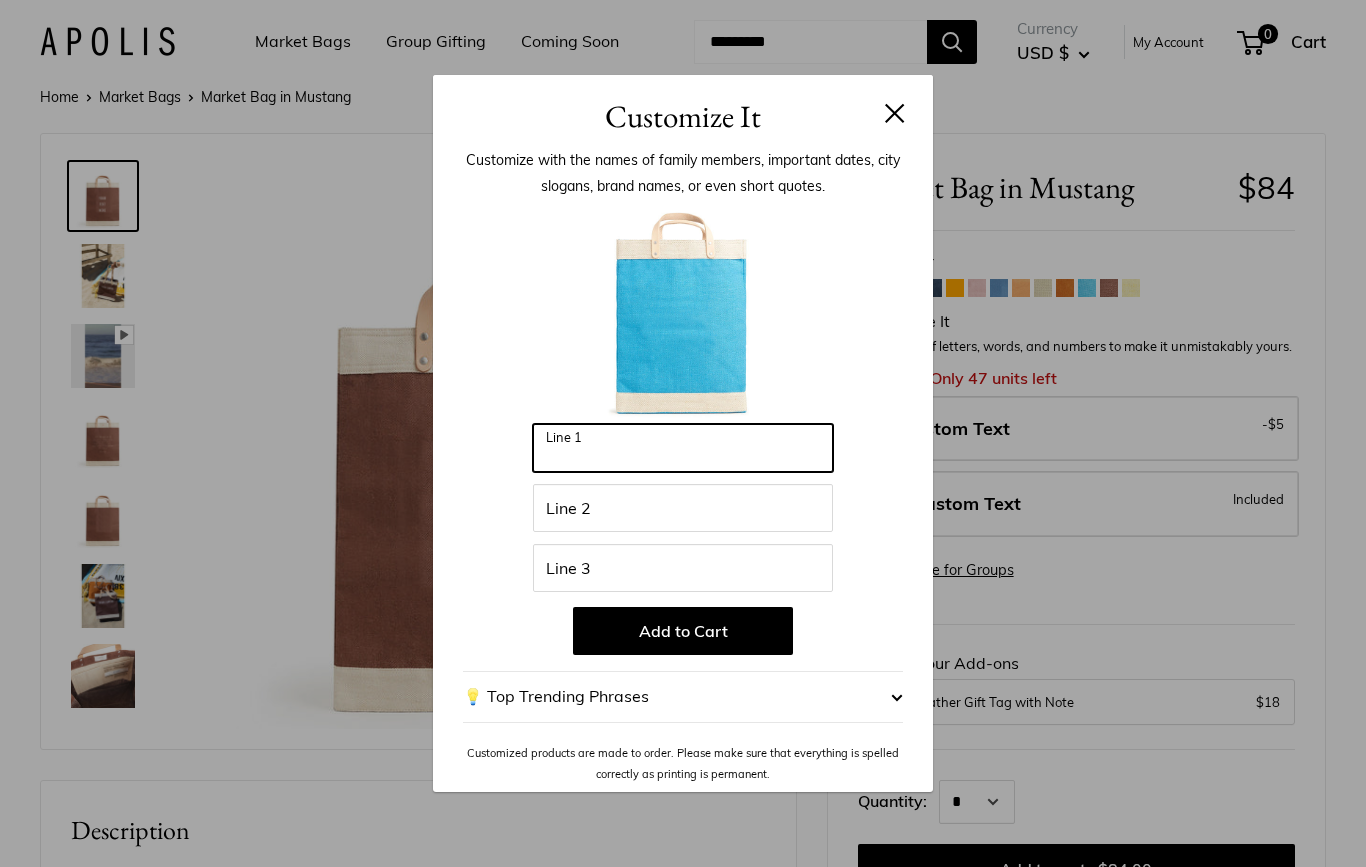 click on "Line 1" at bounding box center [683, 448] 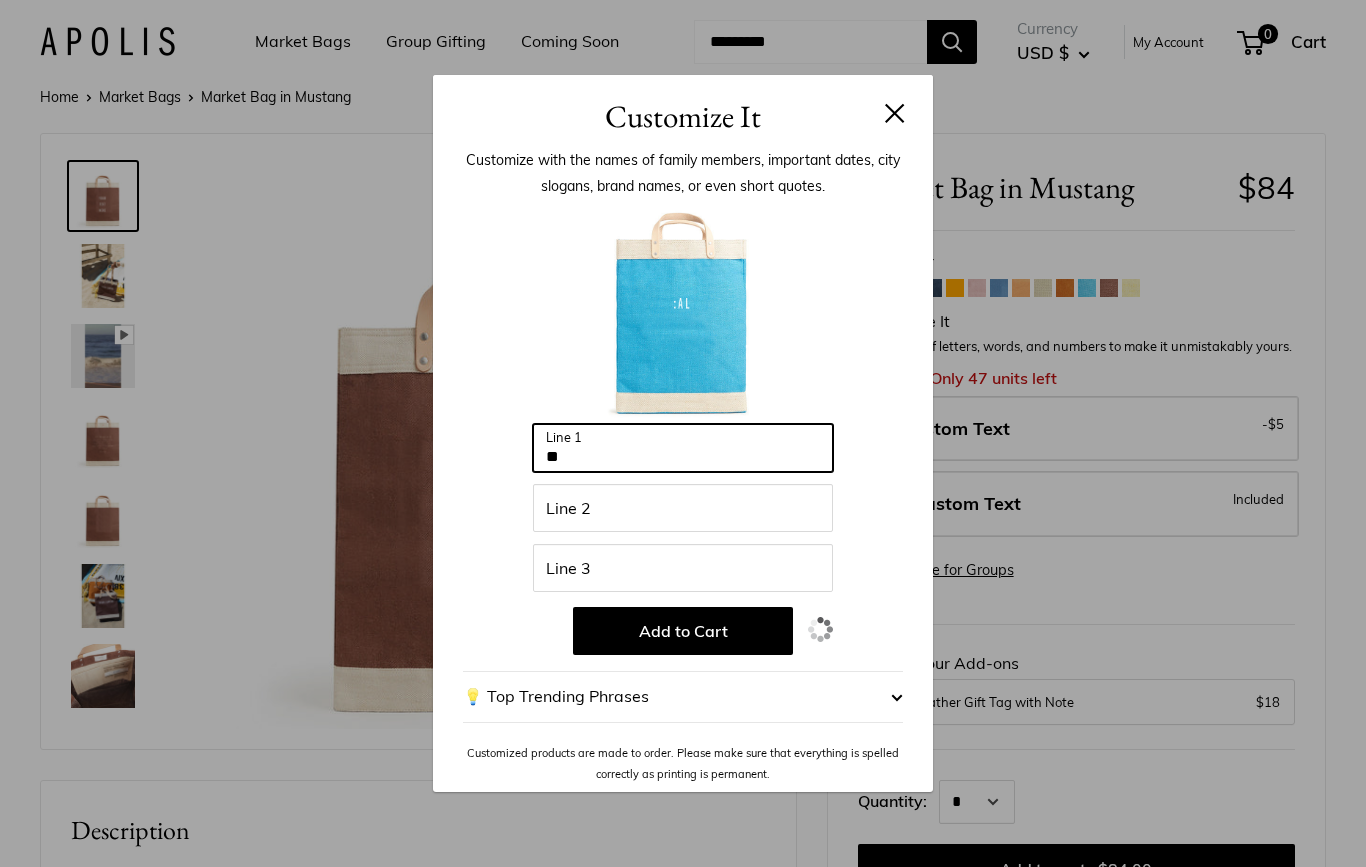 type on "*" 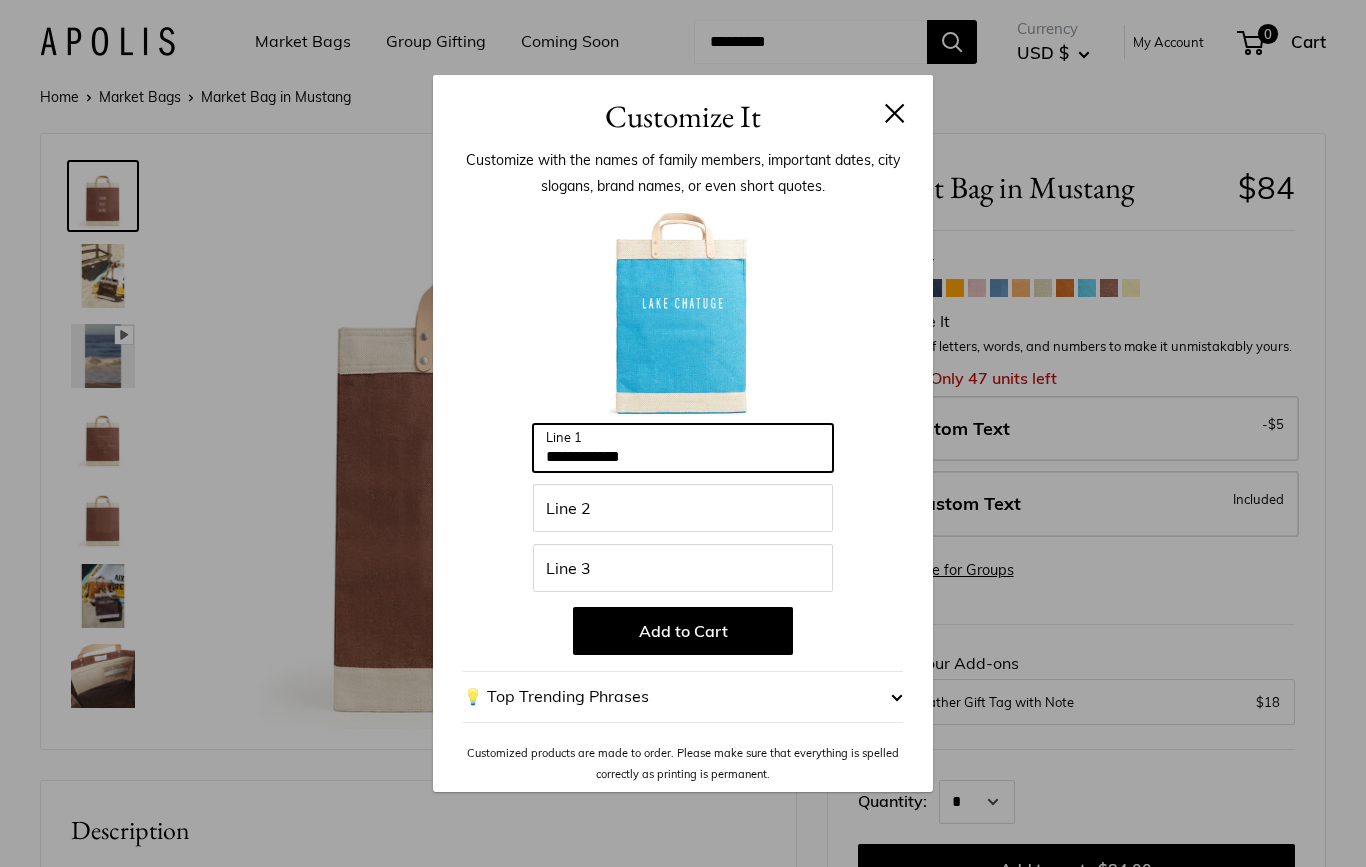 type on "**********" 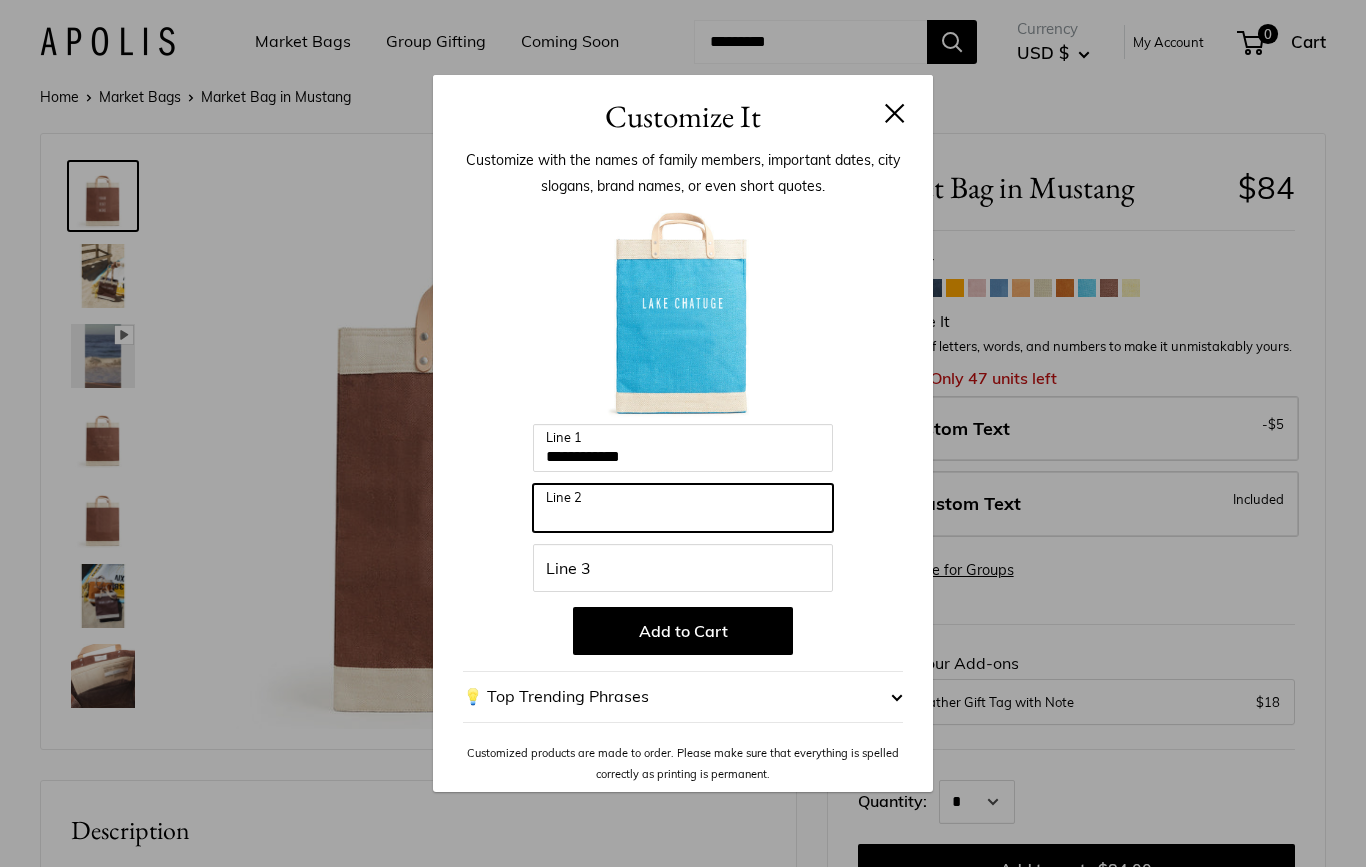 click on "Line 2" at bounding box center [683, 508] 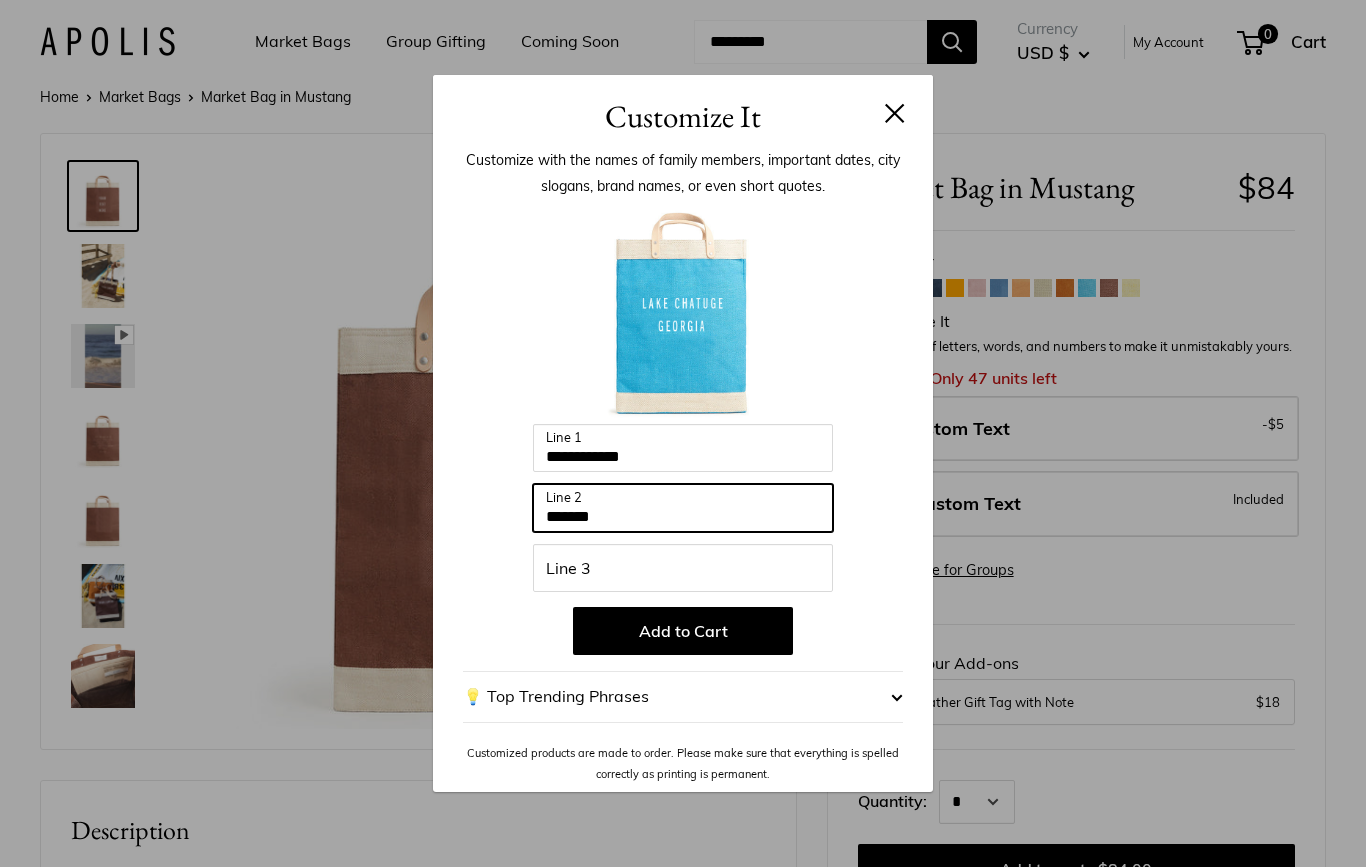 type on "*******" 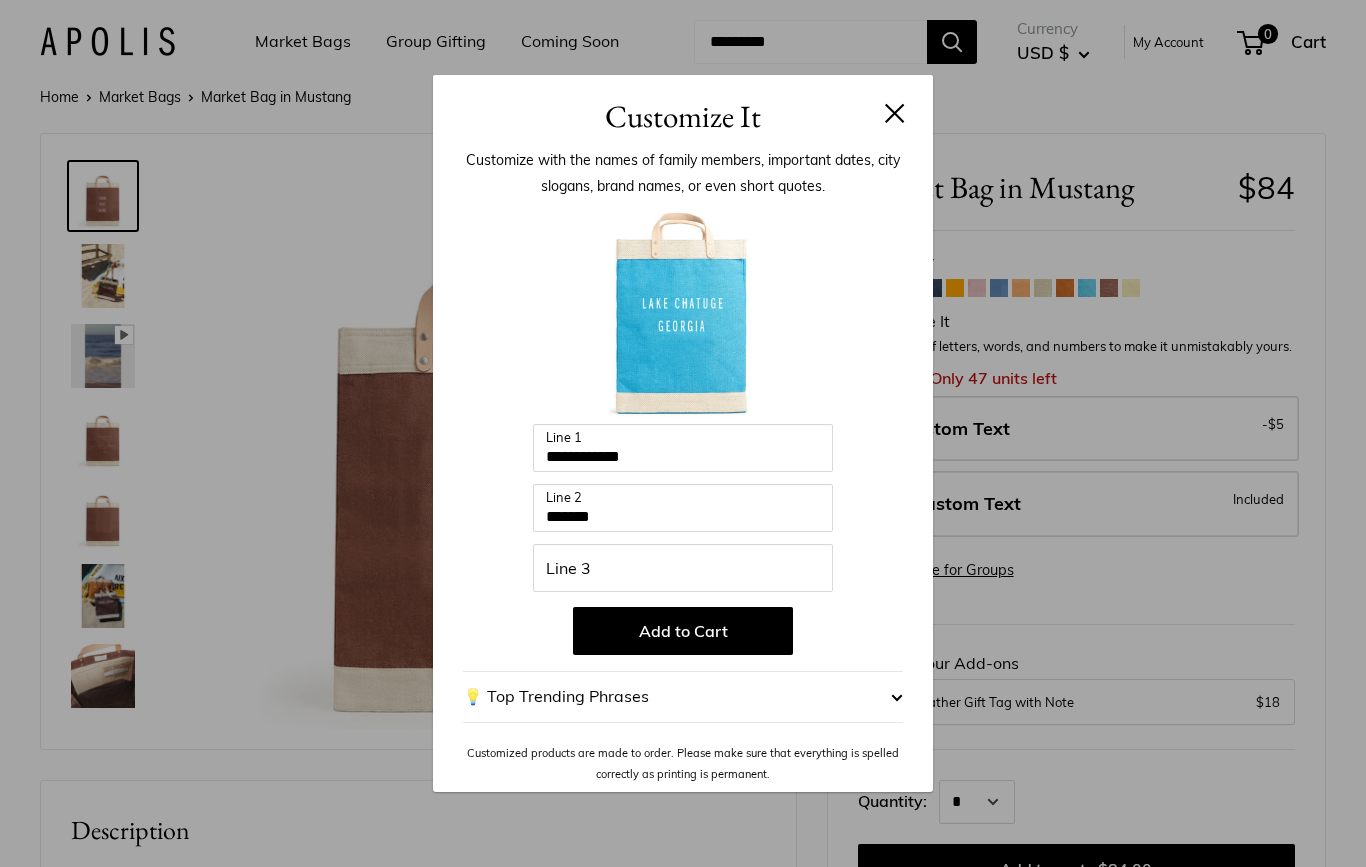click on "Add to Cart" at bounding box center (683, 631) 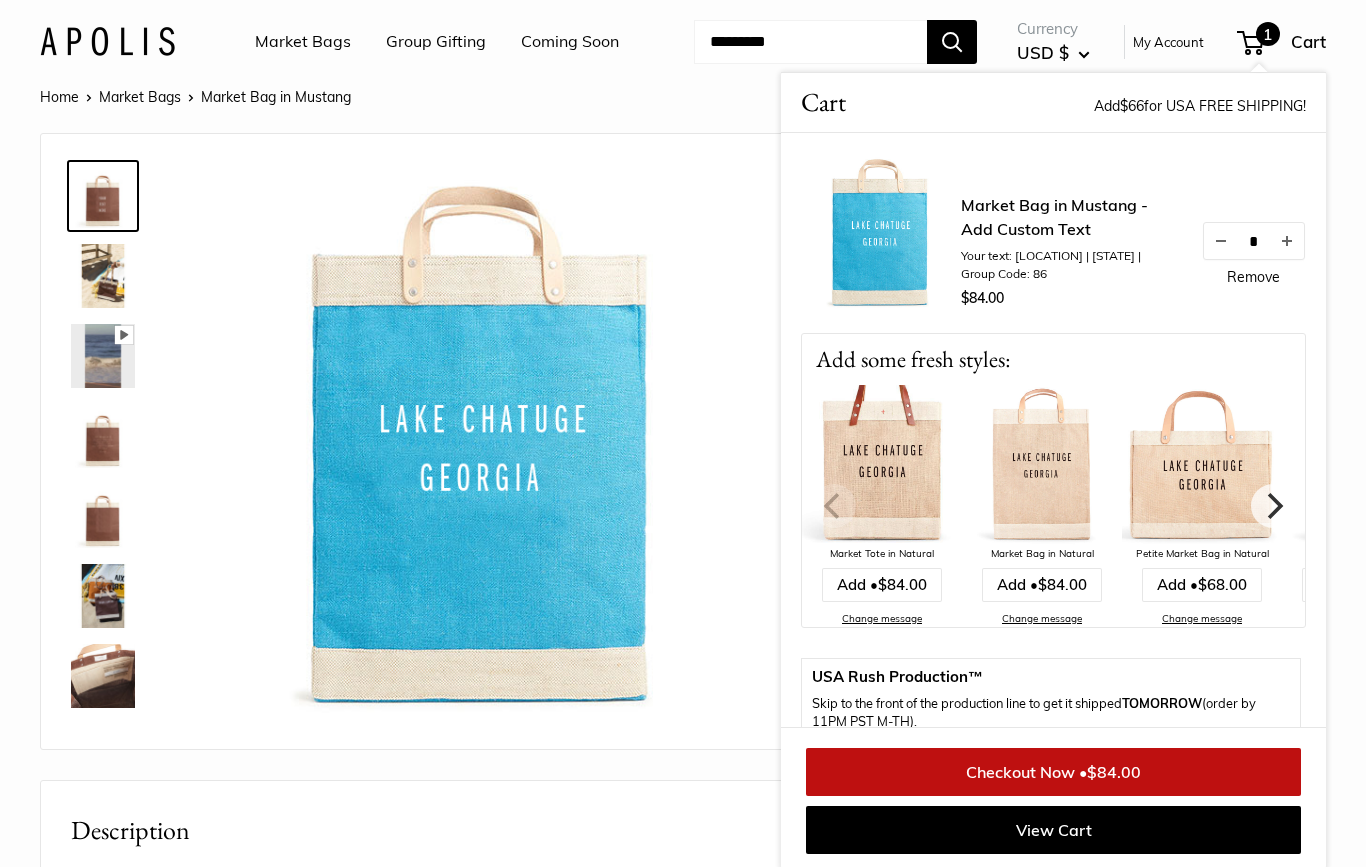 click at bounding box center (103, 436) 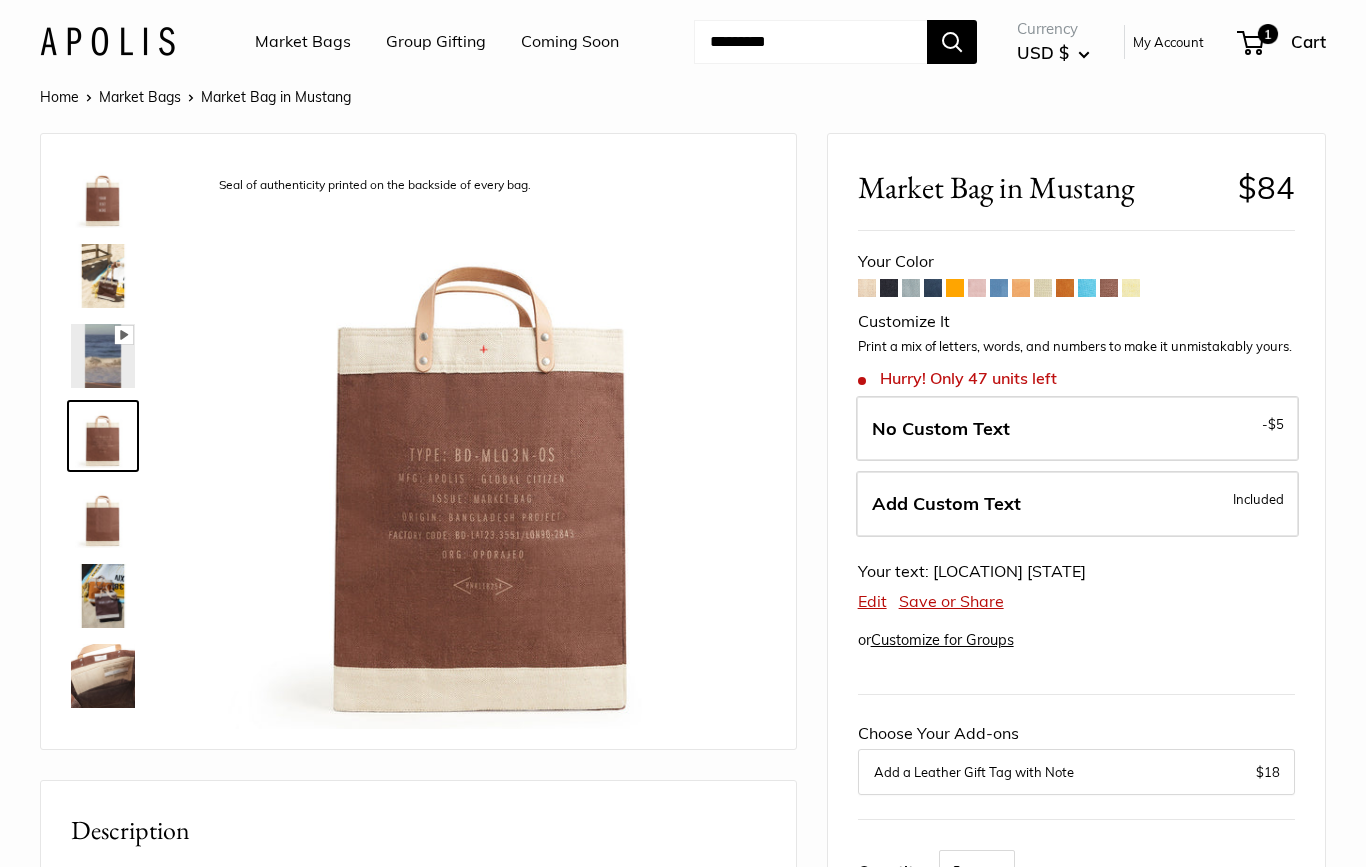 click at bounding box center [103, 436] 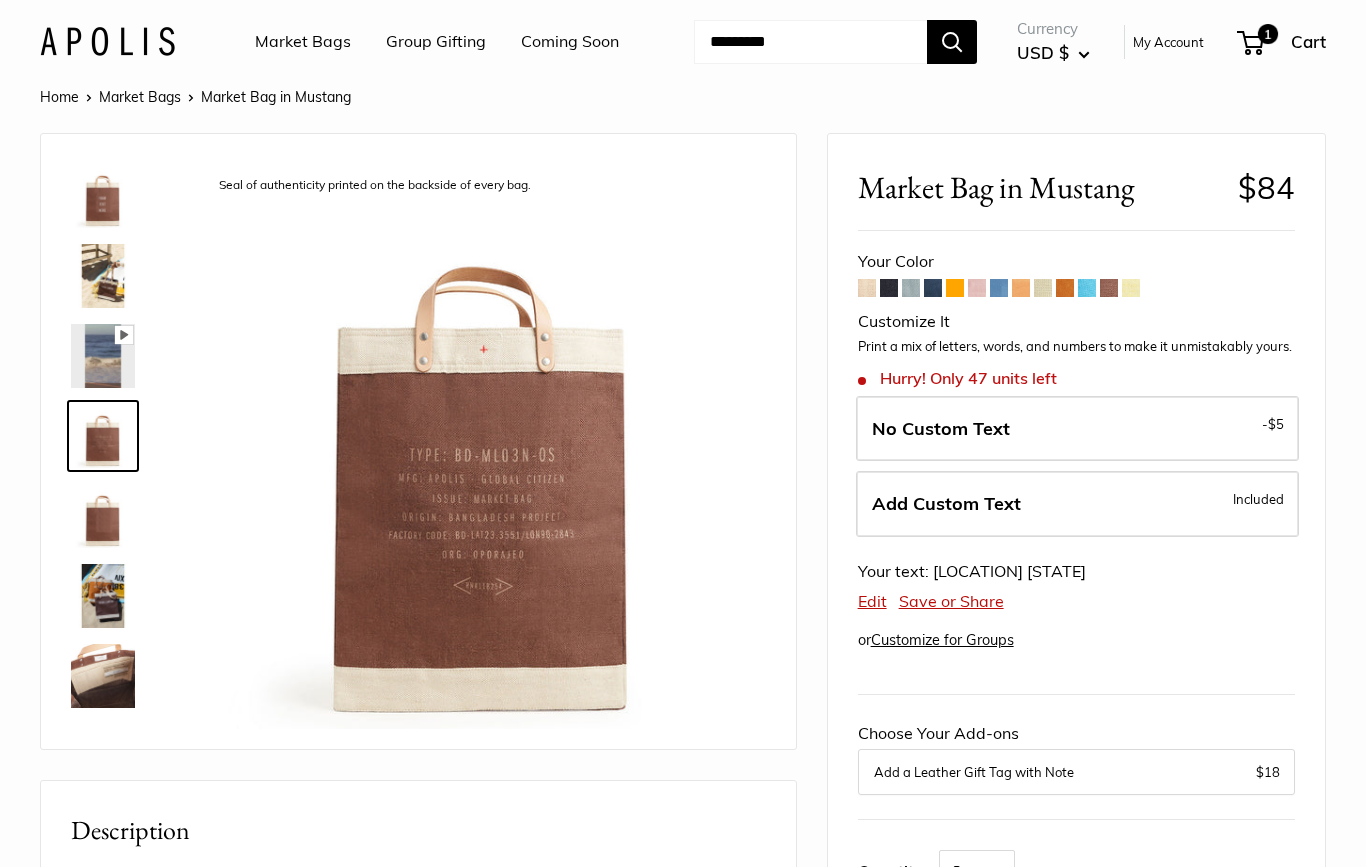 click at bounding box center [103, 436] 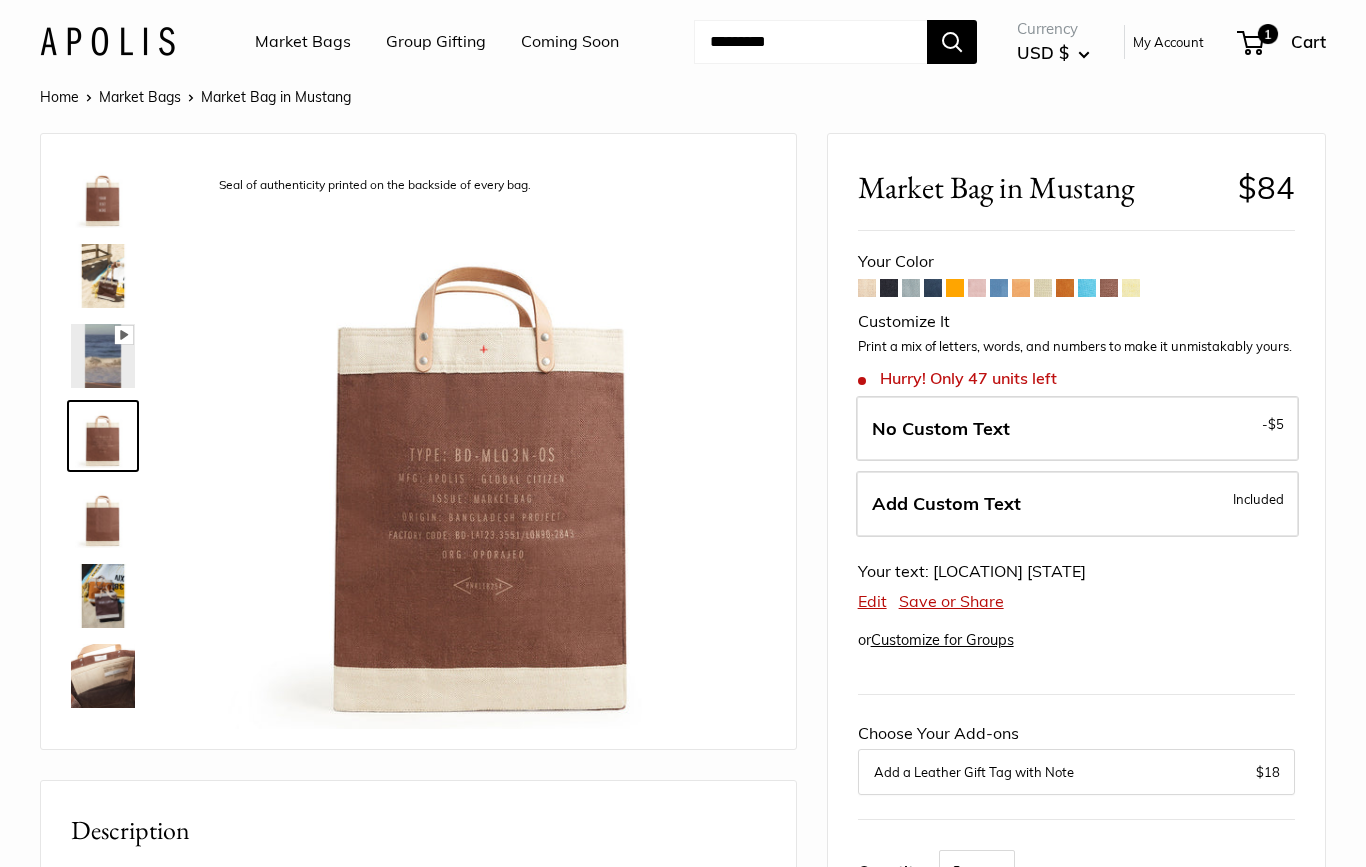 click at bounding box center (103, 436) 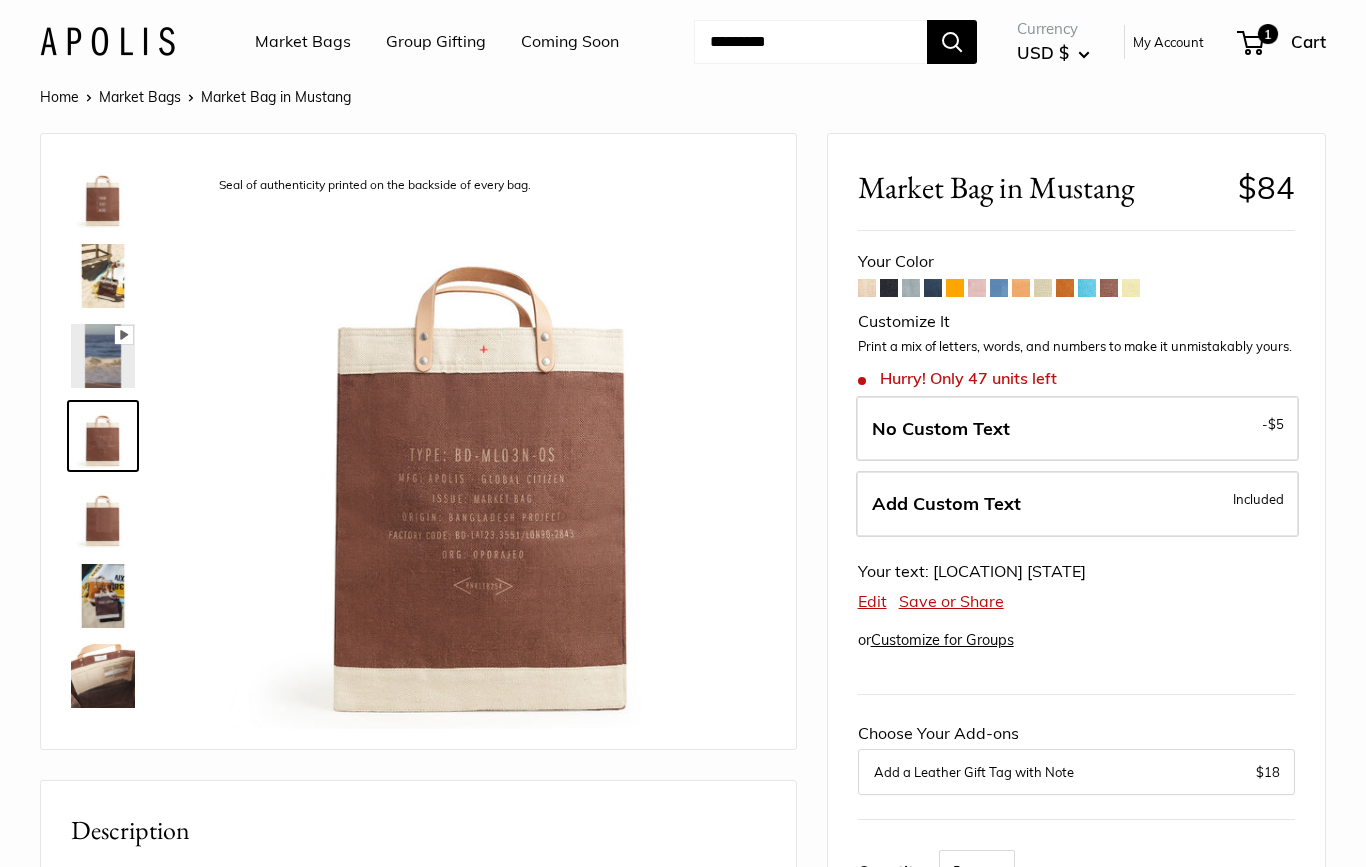 click at bounding box center [111, 436] 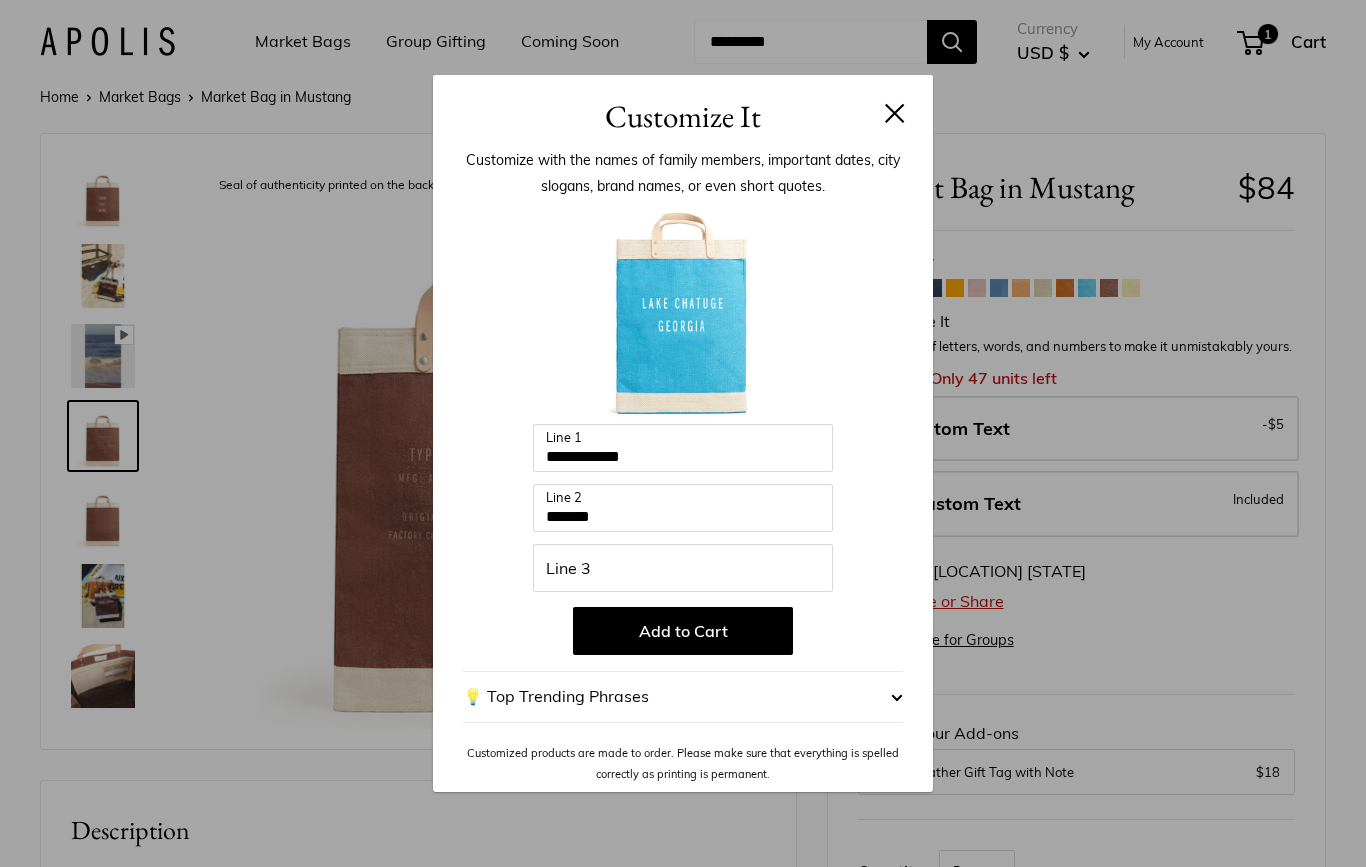 click on "Customize It" at bounding box center (683, 107) 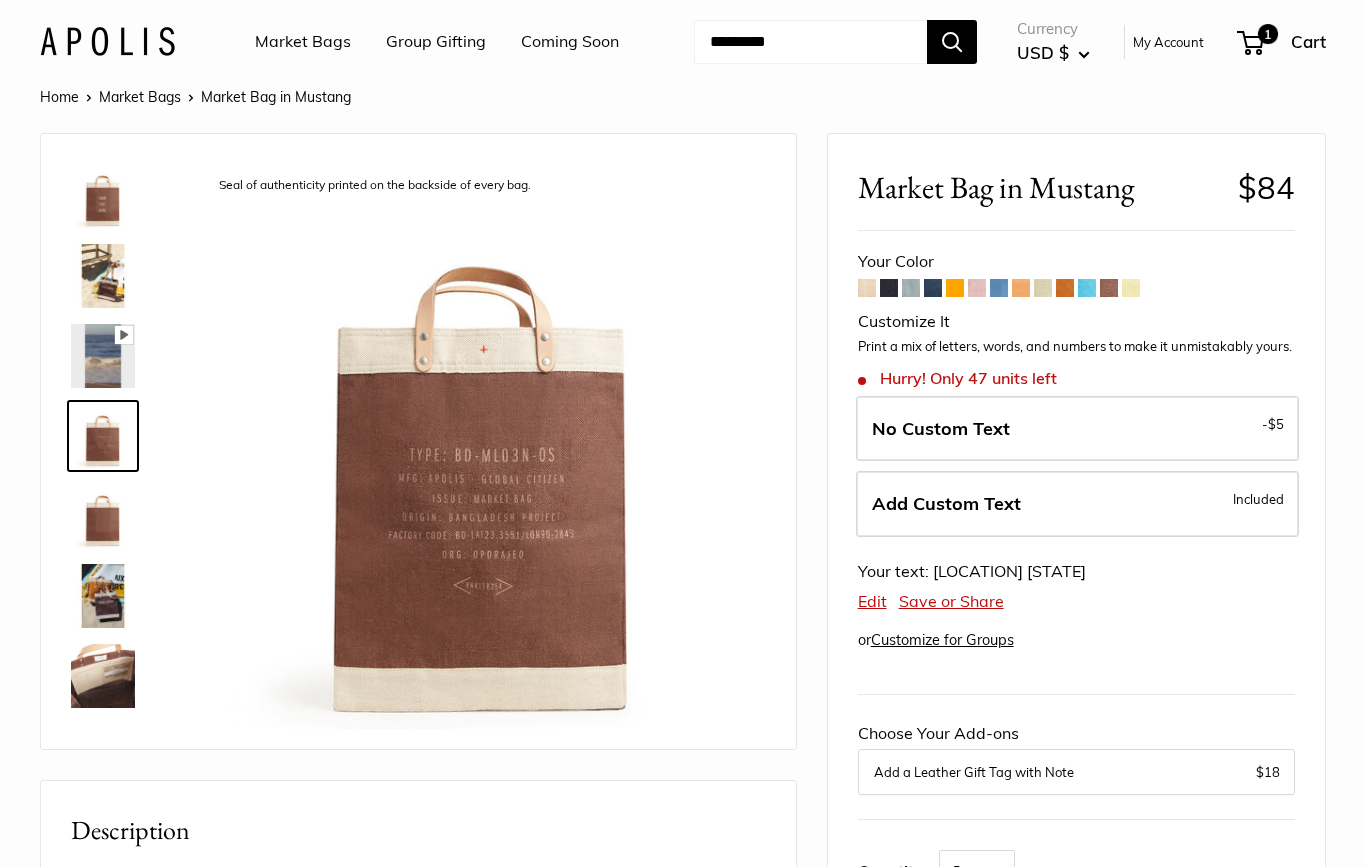 click at bounding box center [483, 446] 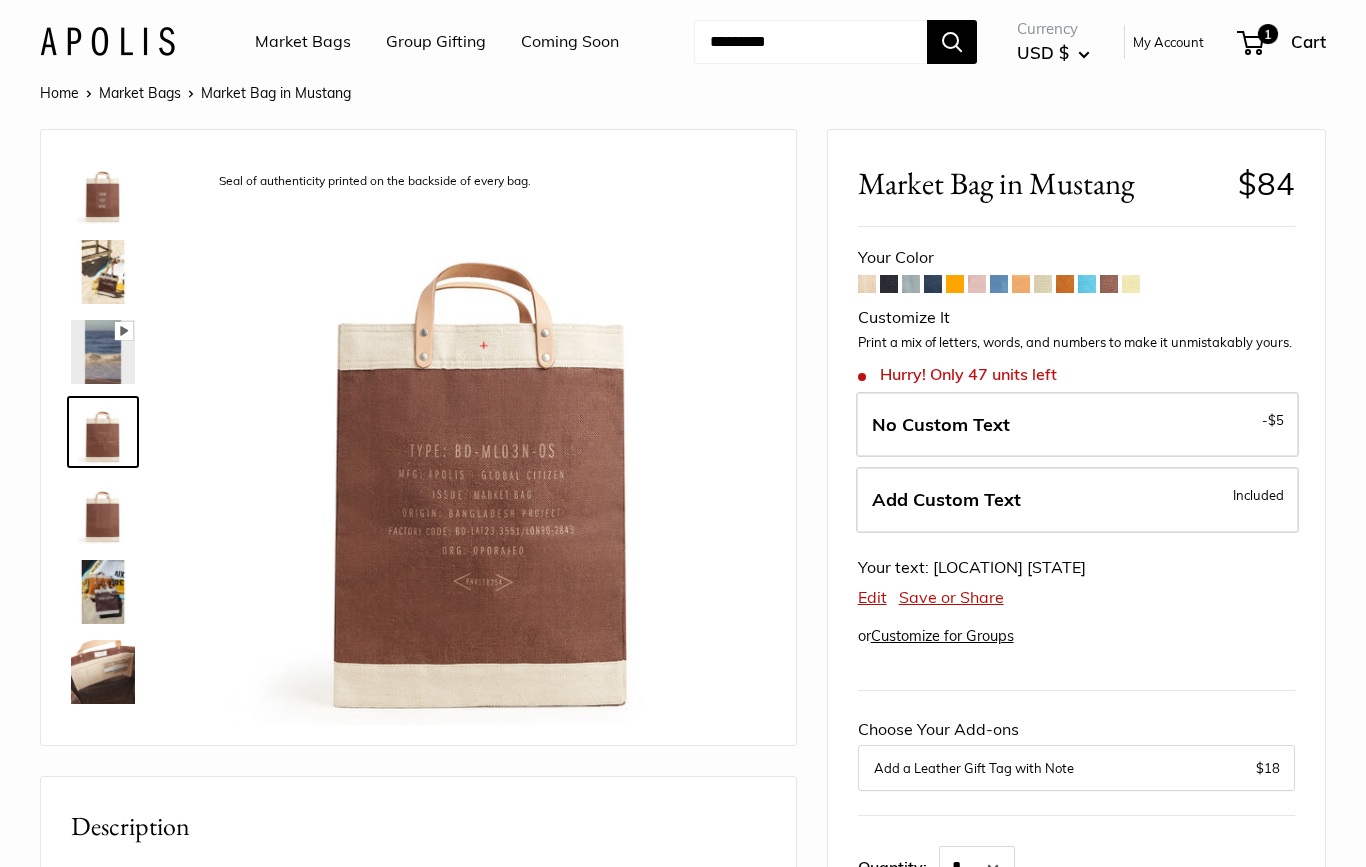 scroll, scrollTop: 0, scrollLeft: 0, axis: both 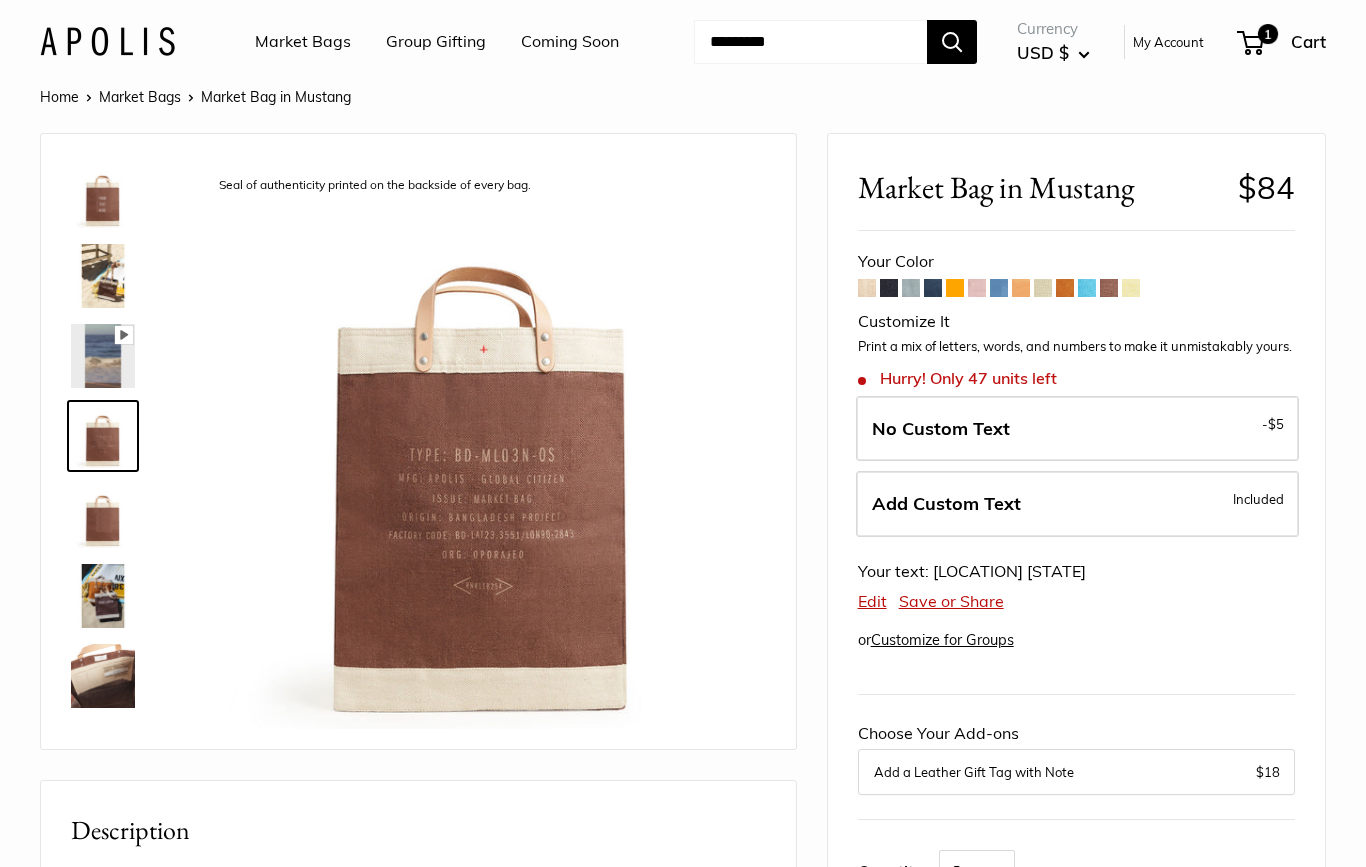 click at bounding box center [103, 516] 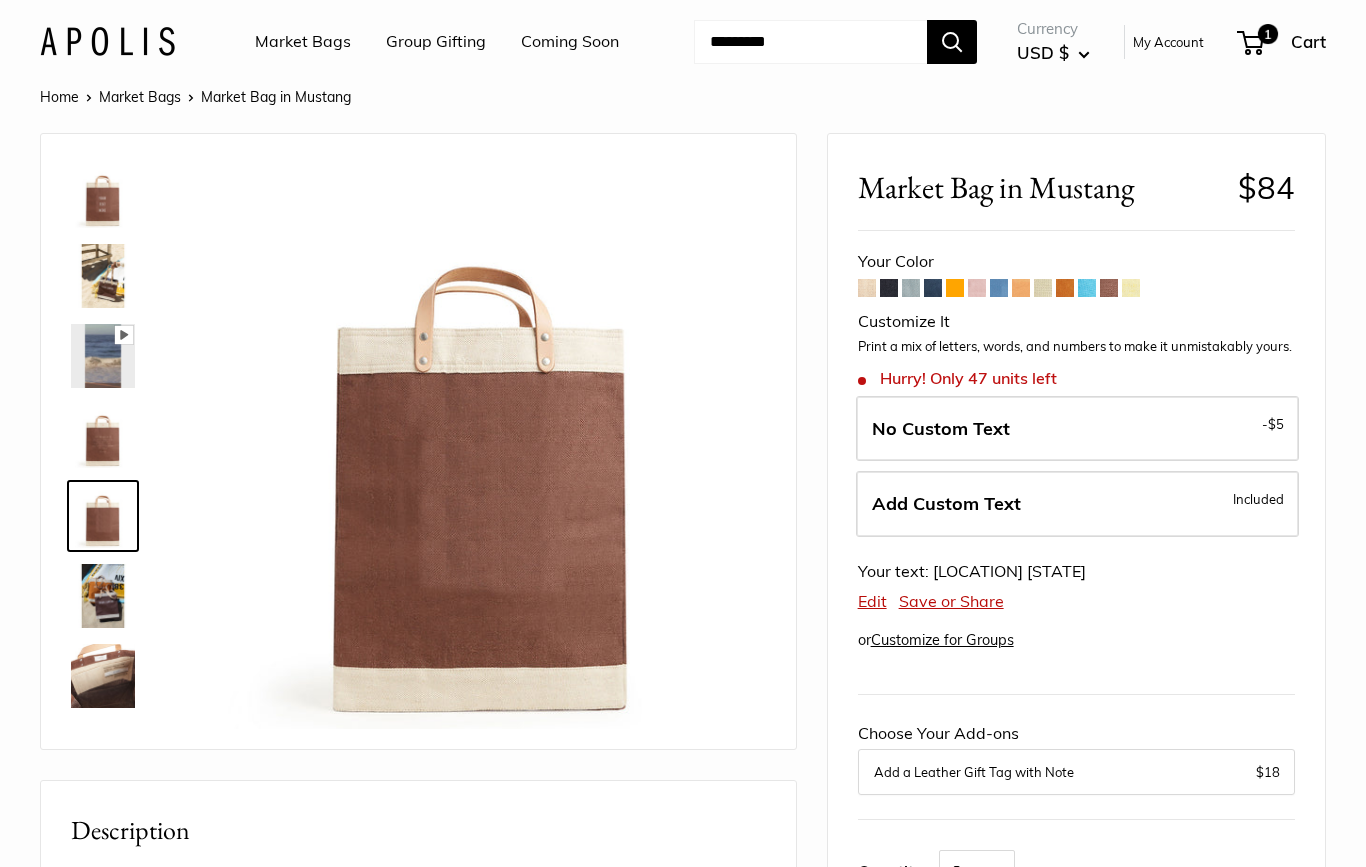 click on "Add Custom Text
Included" at bounding box center [1077, 504] 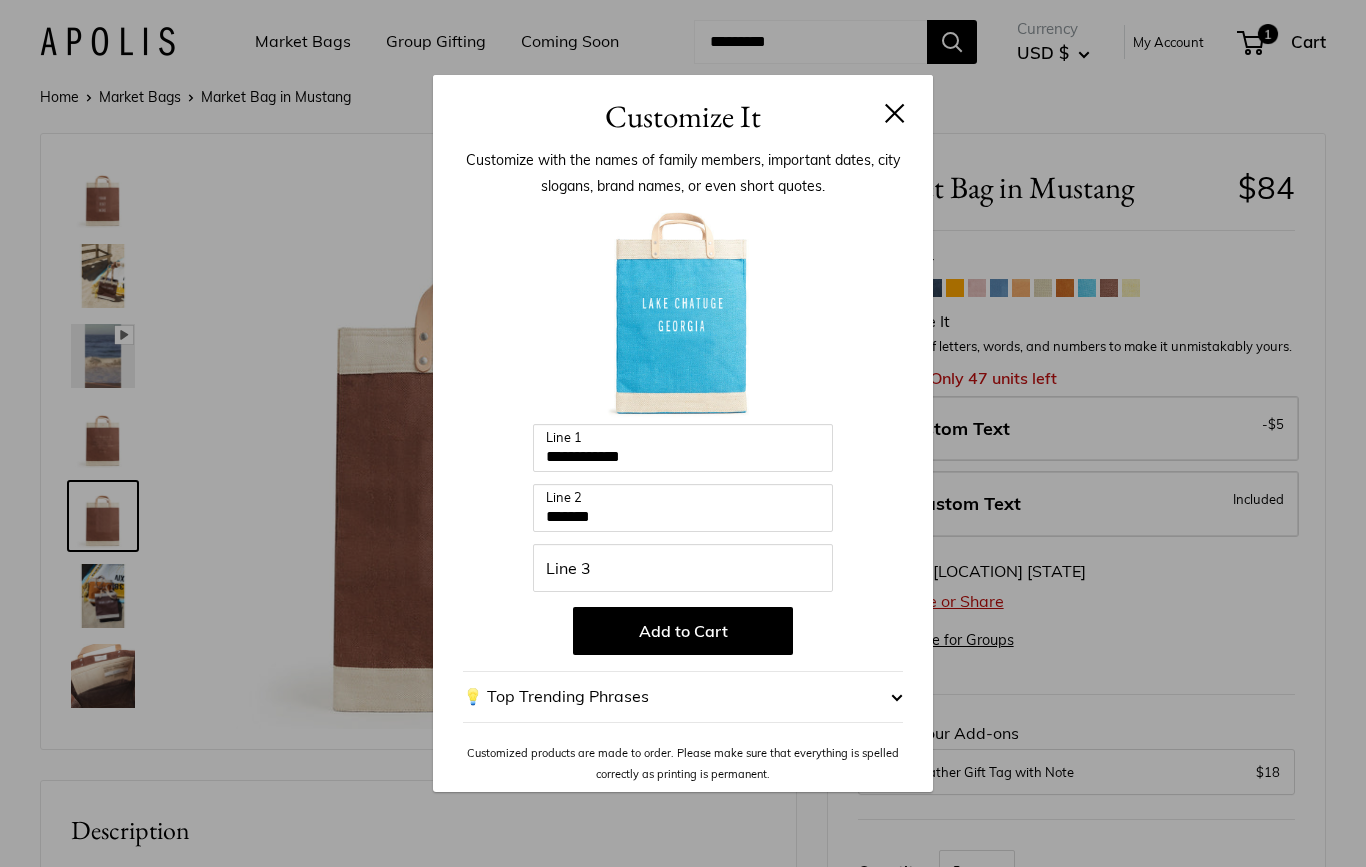 click on "Customize It" at bounding box center [683, 107] 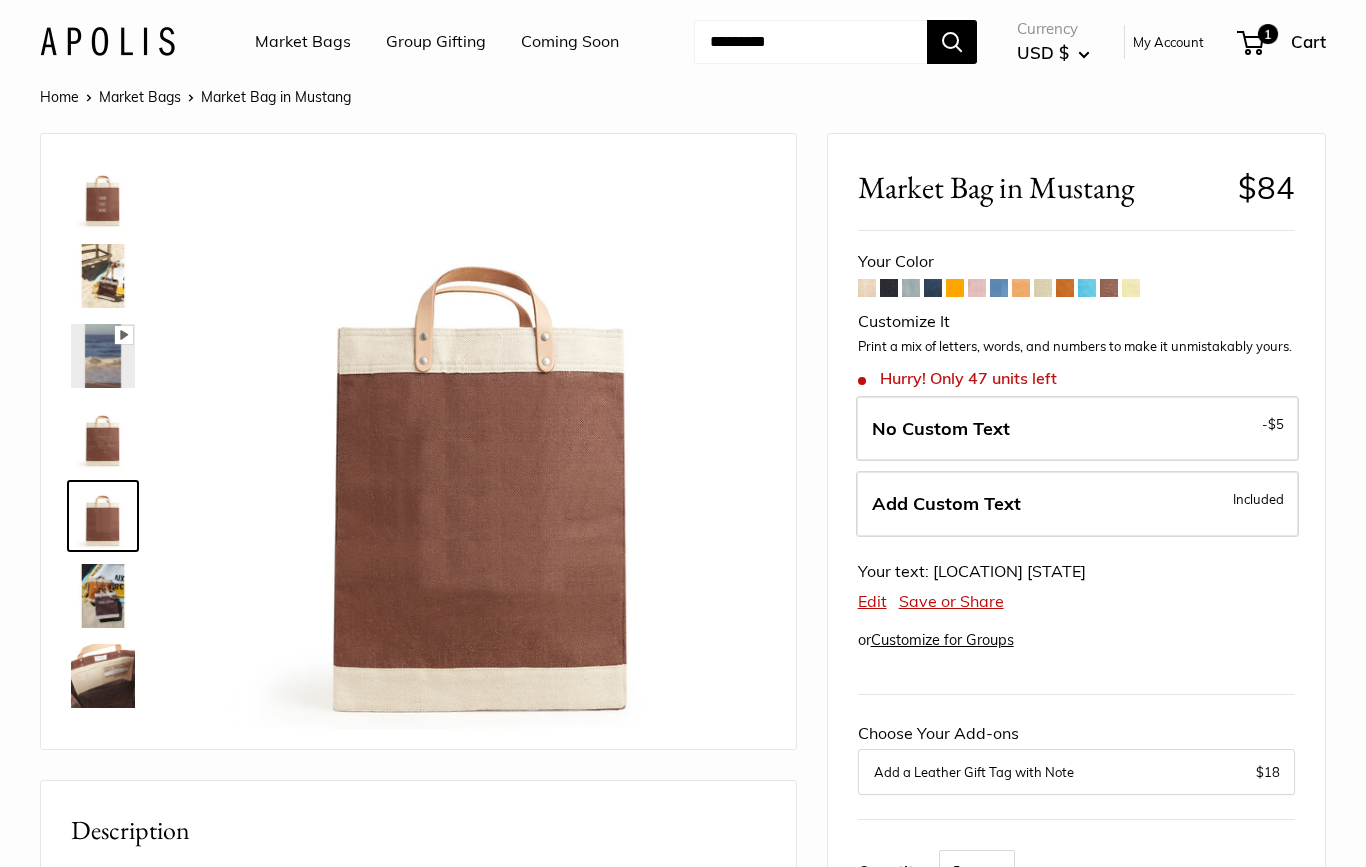 click on "Add Custom Text
Included" at bounding box center (1077, 504) 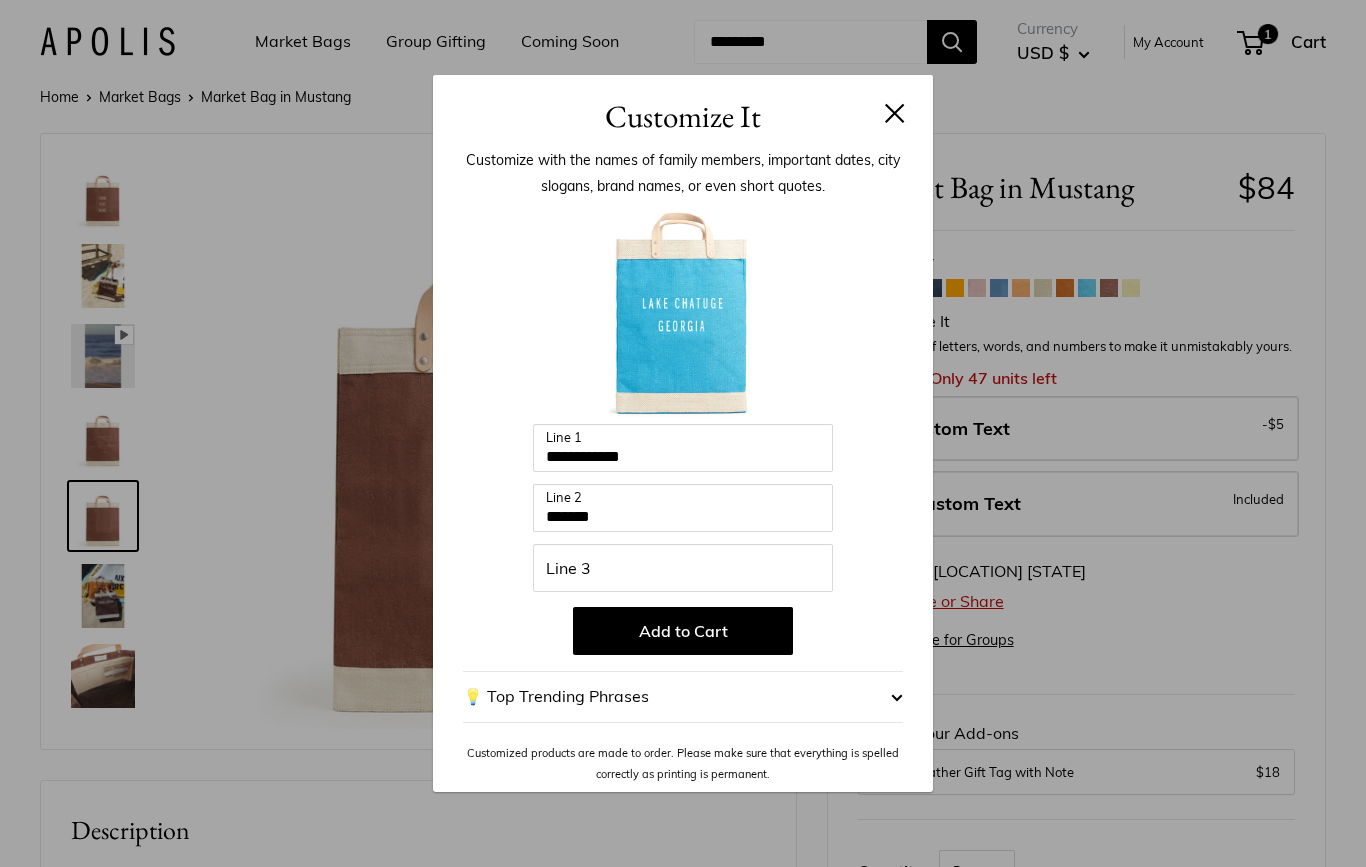click at bounding box center (895, 113) 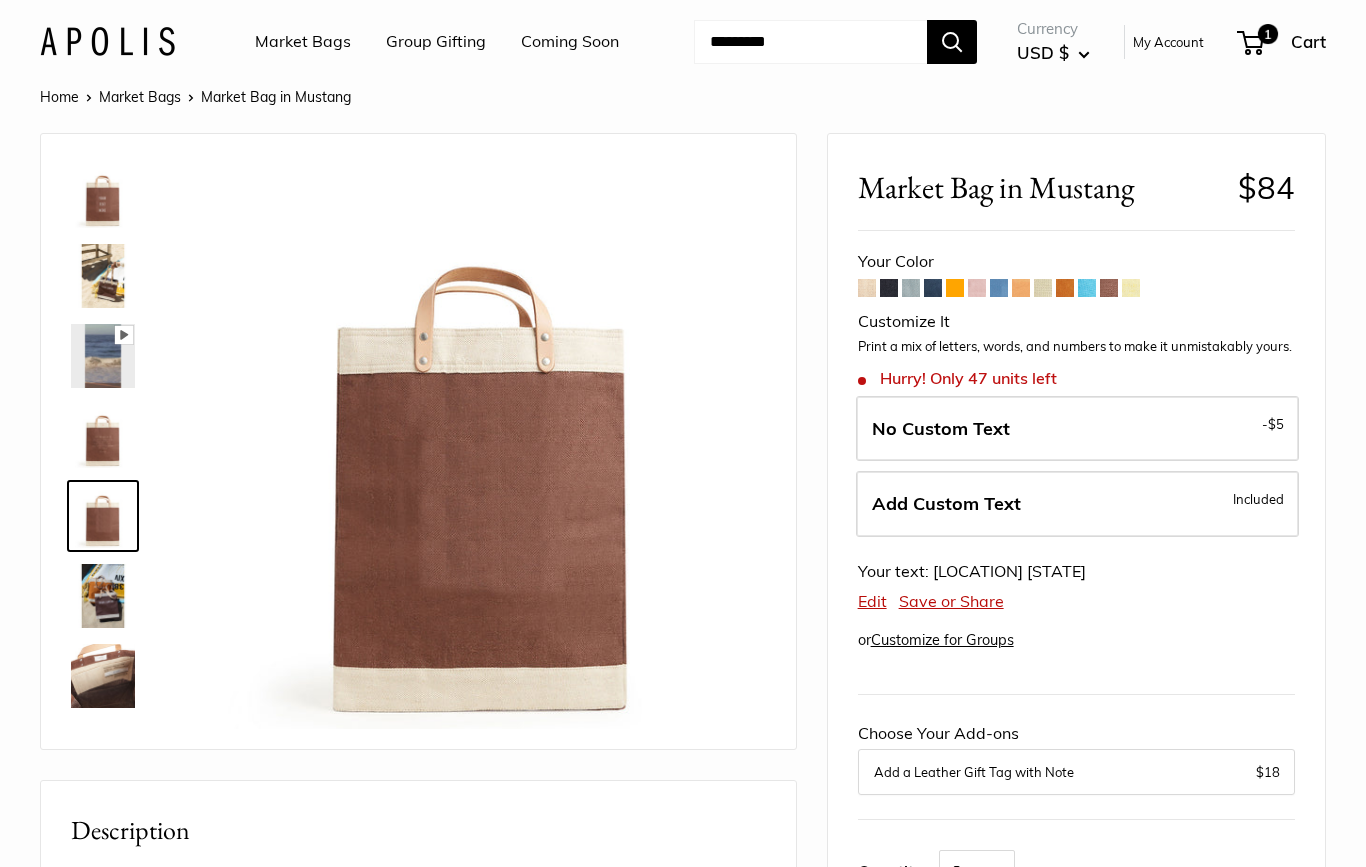 click on "1
Cart" at bounding box center (1282, 42) 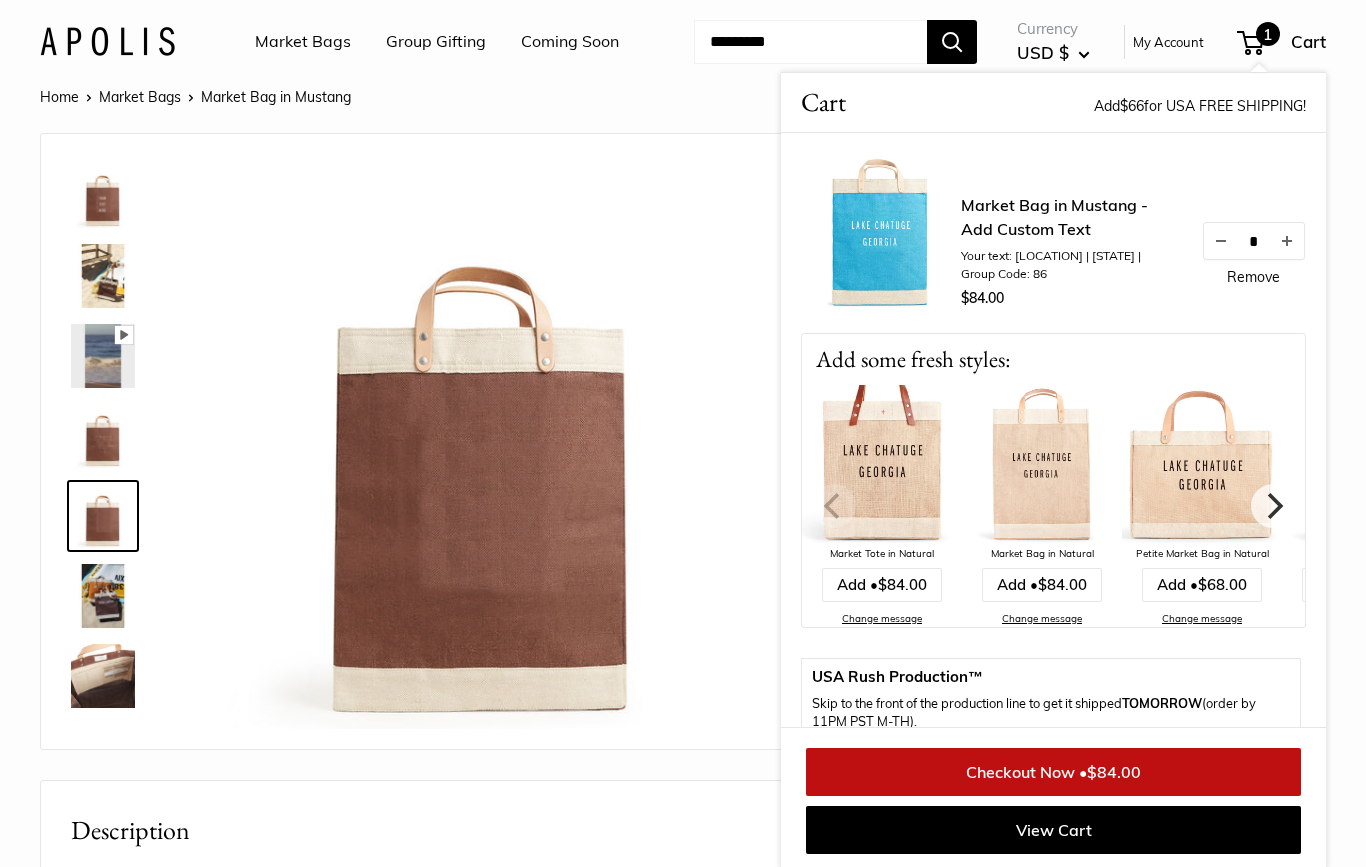 click at bounding box center (1221, 241) 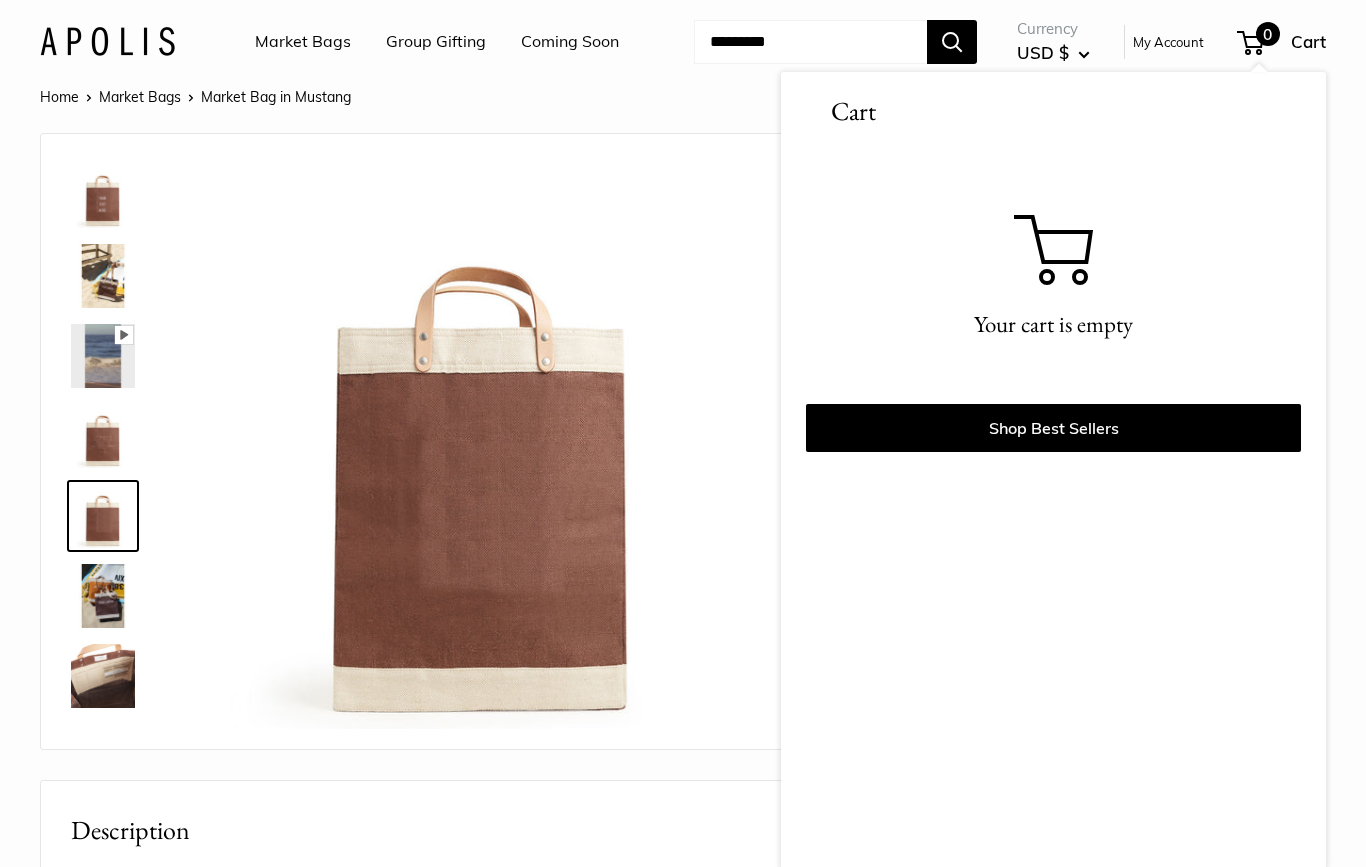 click at bounding box center [483, 446] 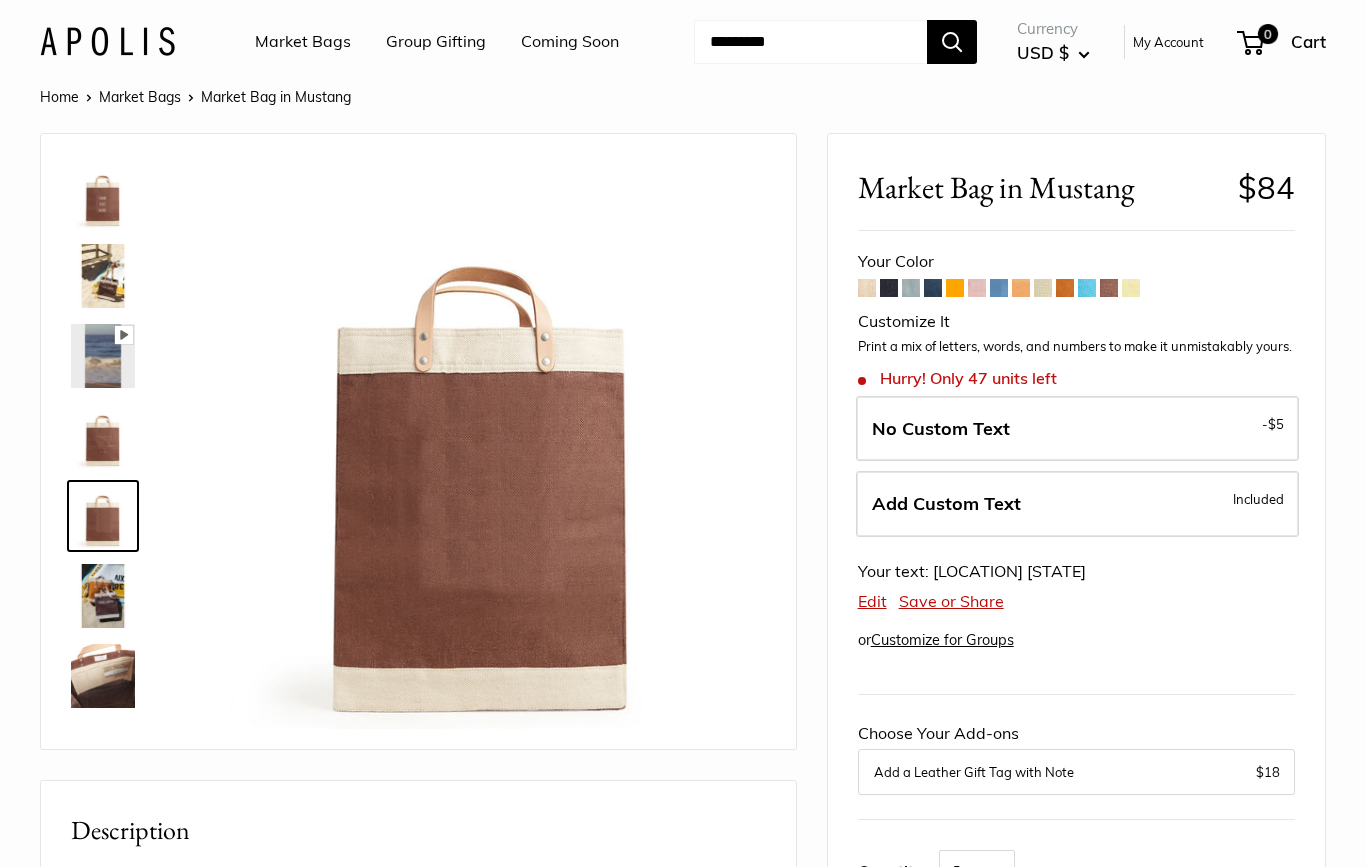 scroll, scrollTop: 1, scrollLeft: 0, axis: vertical 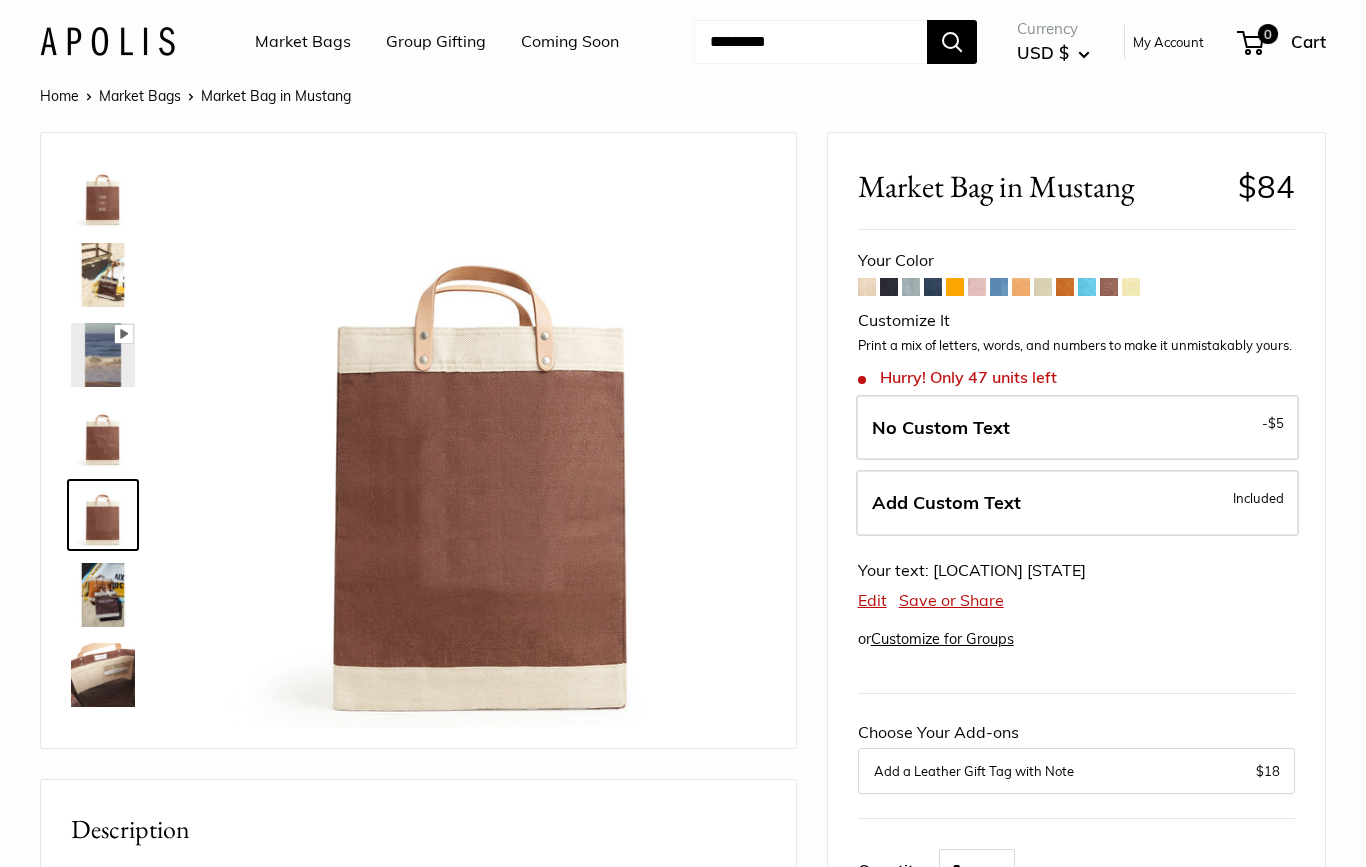 click on "Add Custom Text
Included" at bounding box center (1077, 503) 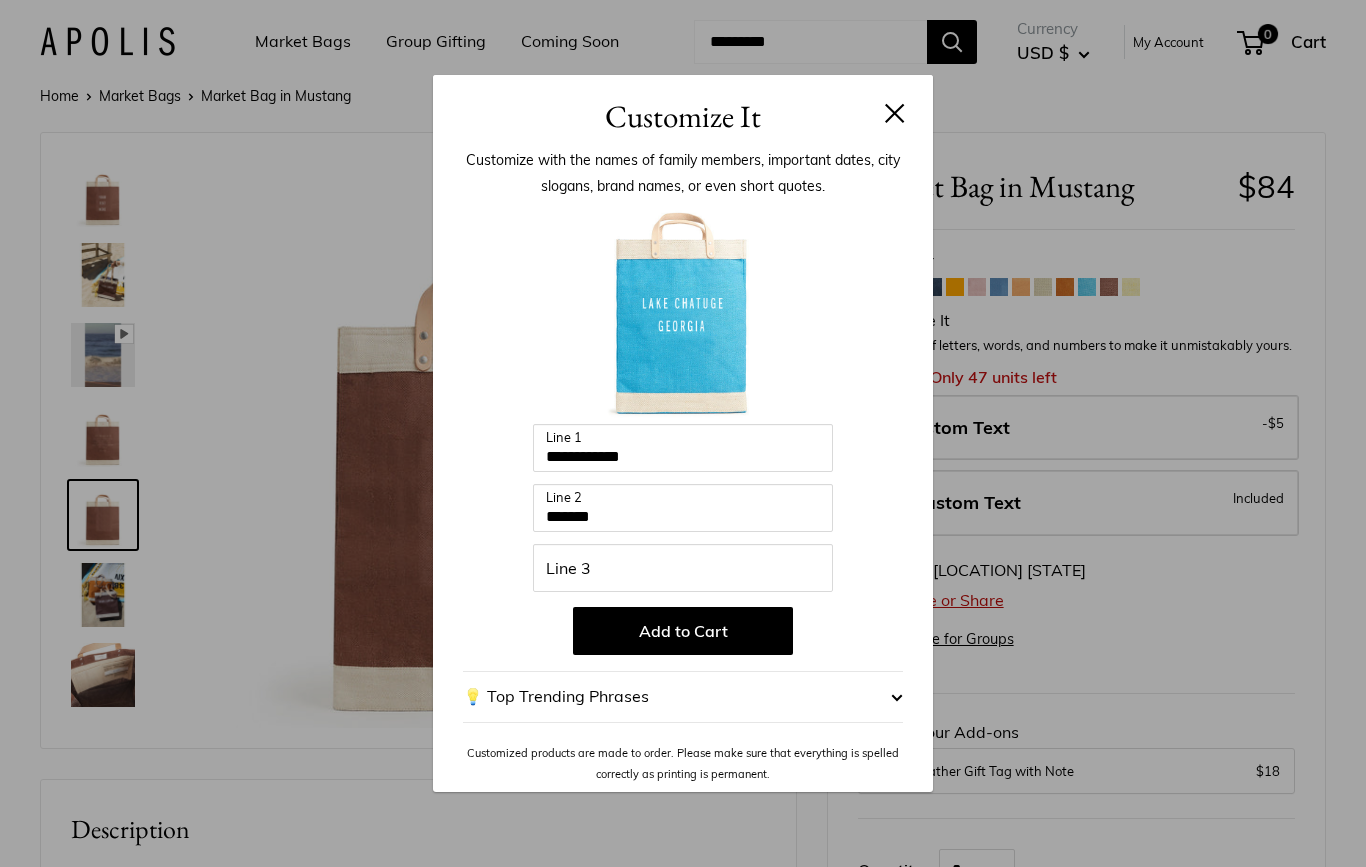 click on "Add to Cart" at bounding box center (683, 631) 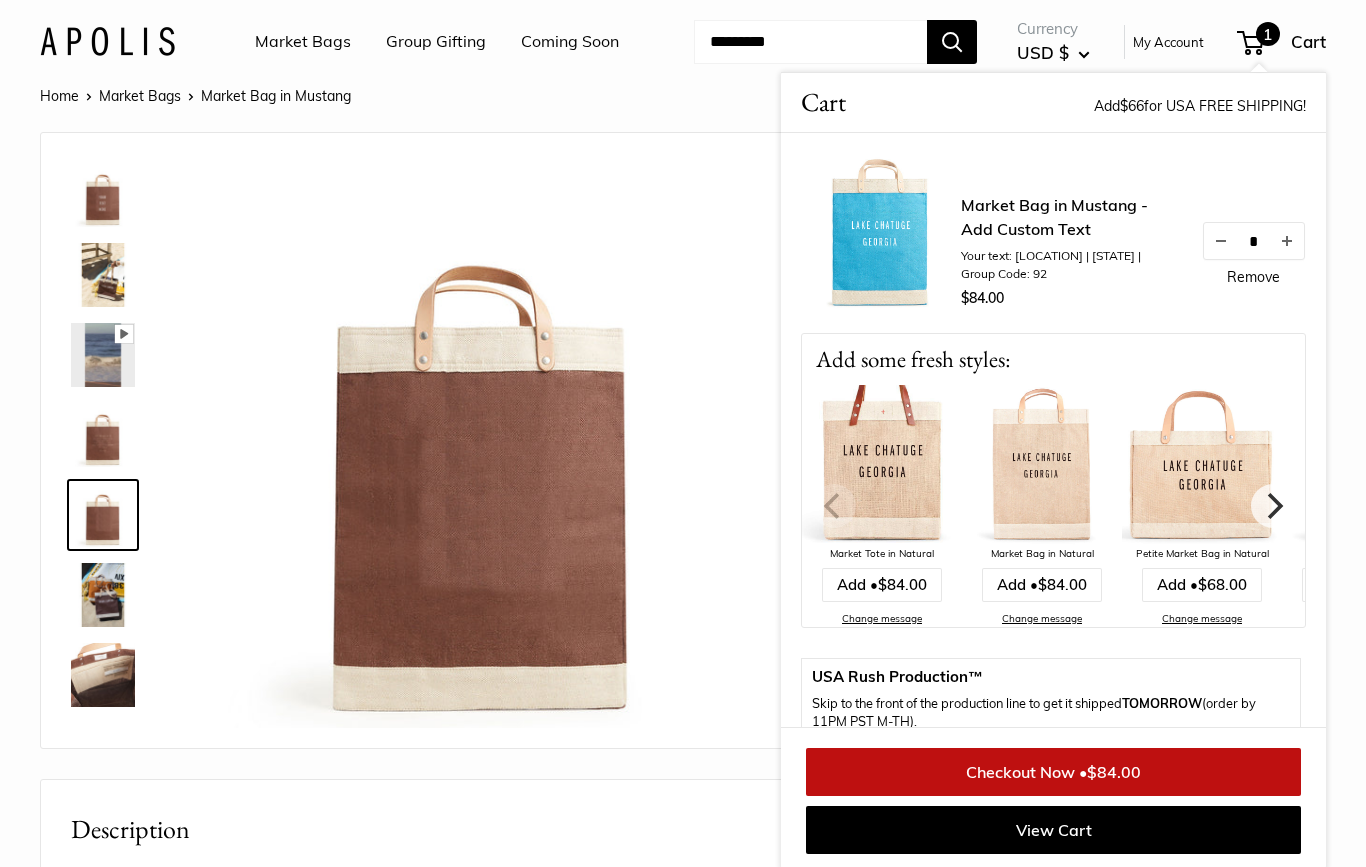 click on "1
Cart" at bounding box center (1282, 42) 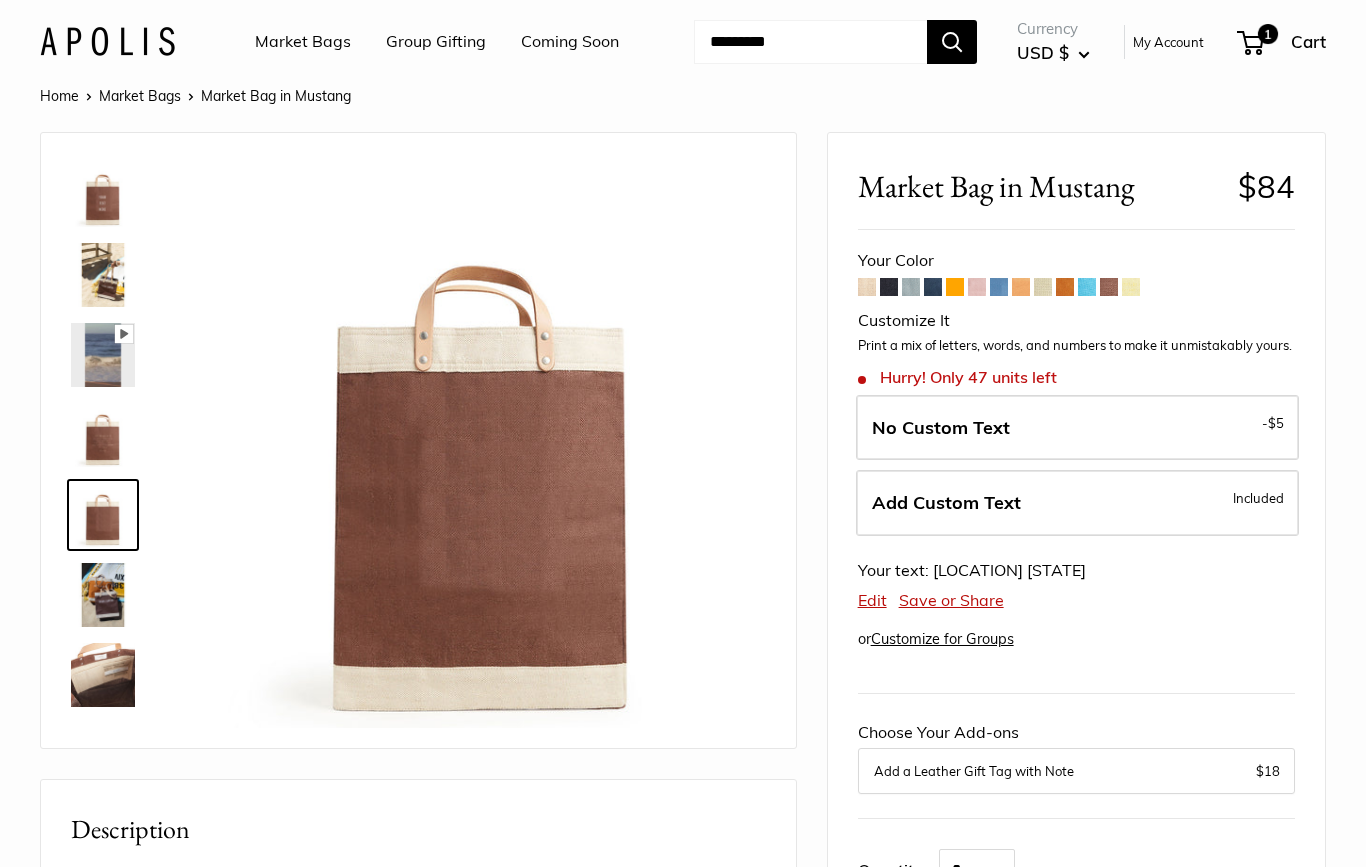 click on "Your text: LAKE CHATUGE  GEORGIA     Edit
Save or Share" at bounding box center [1076, 586] 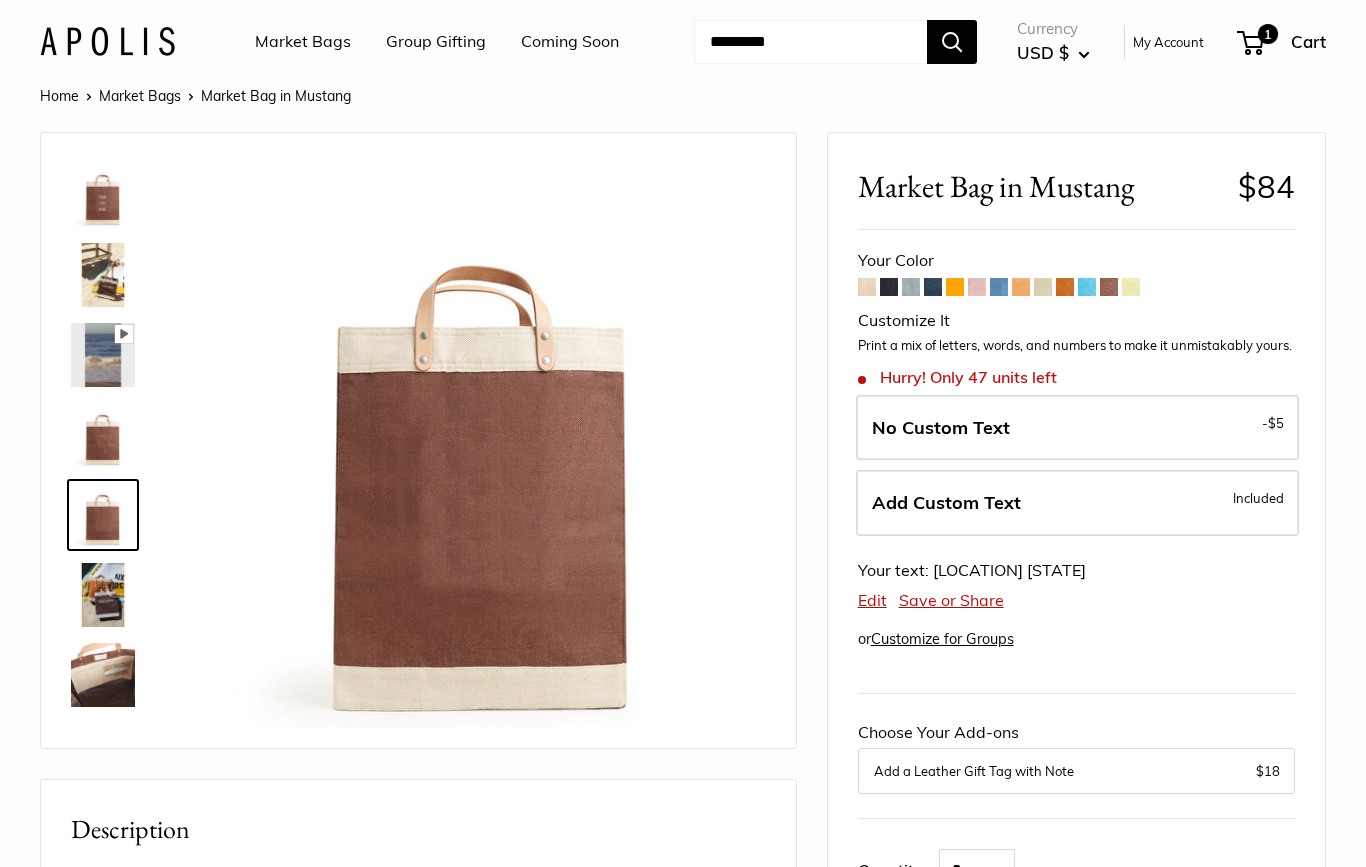 click at bounding box center [1109, 287] 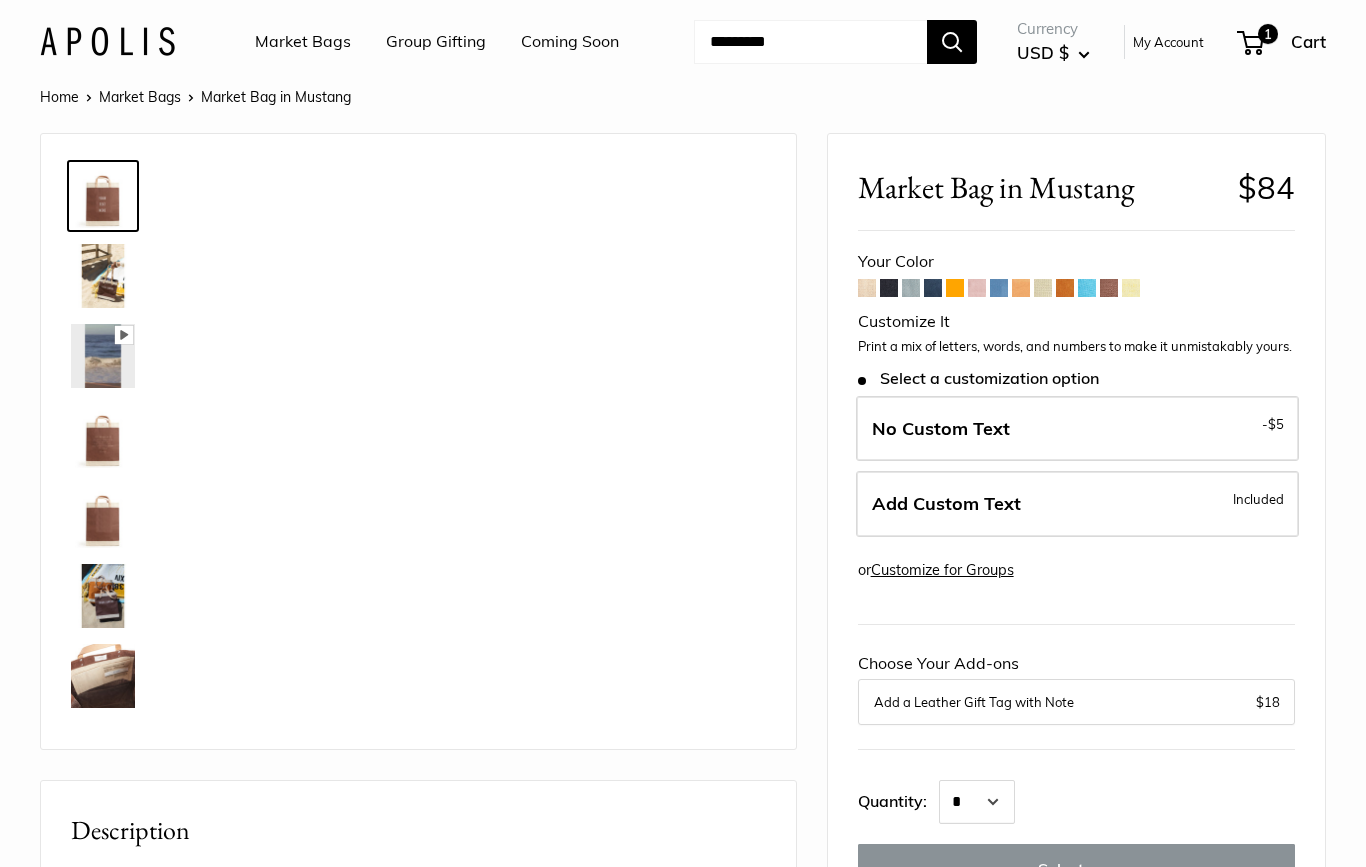 scroll, scrollTop: 0, scrollLeft: 0, axis: both 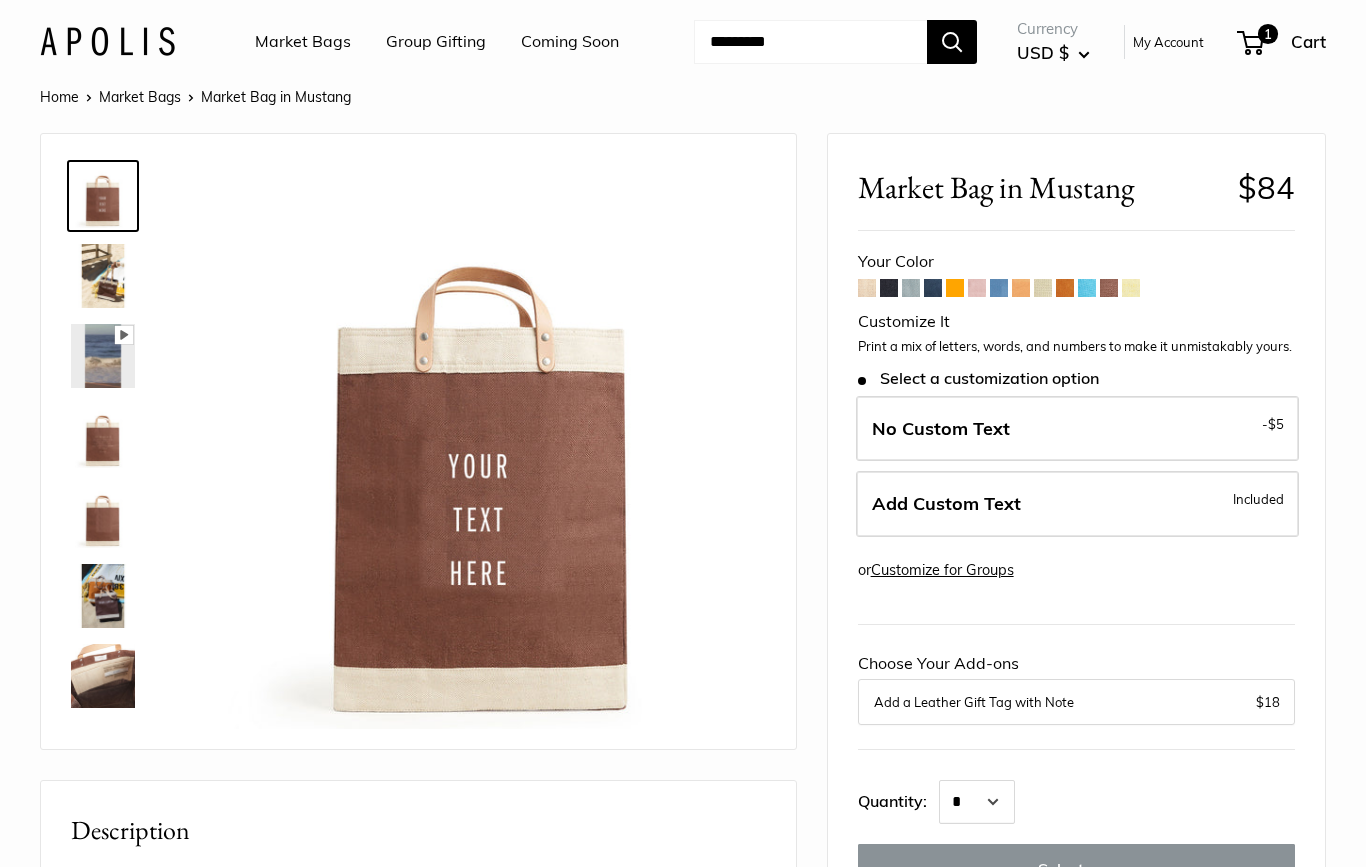 click on "Add Custom Text
Included" at bounding box center (1077, 504) 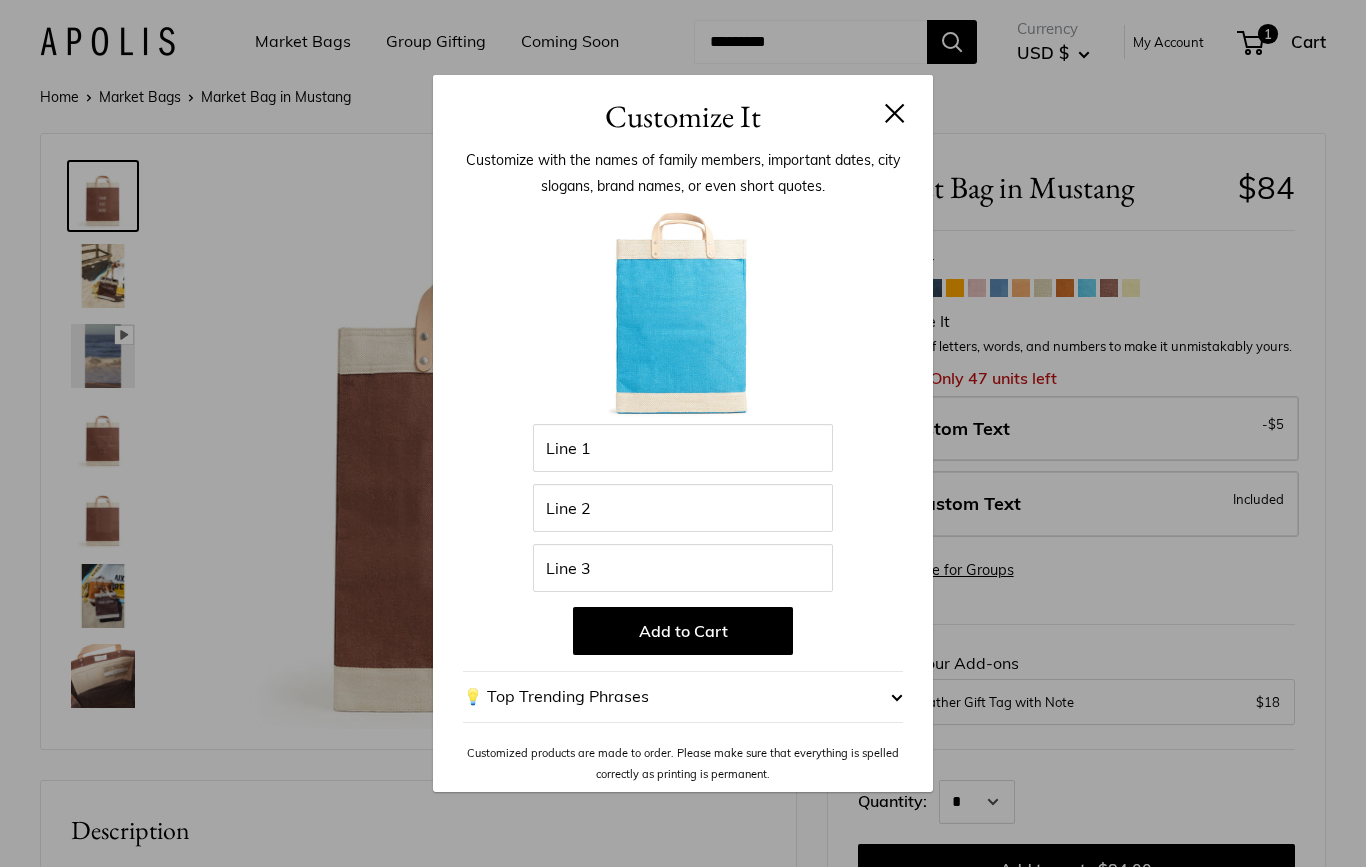click at bounding box center [895, 113] 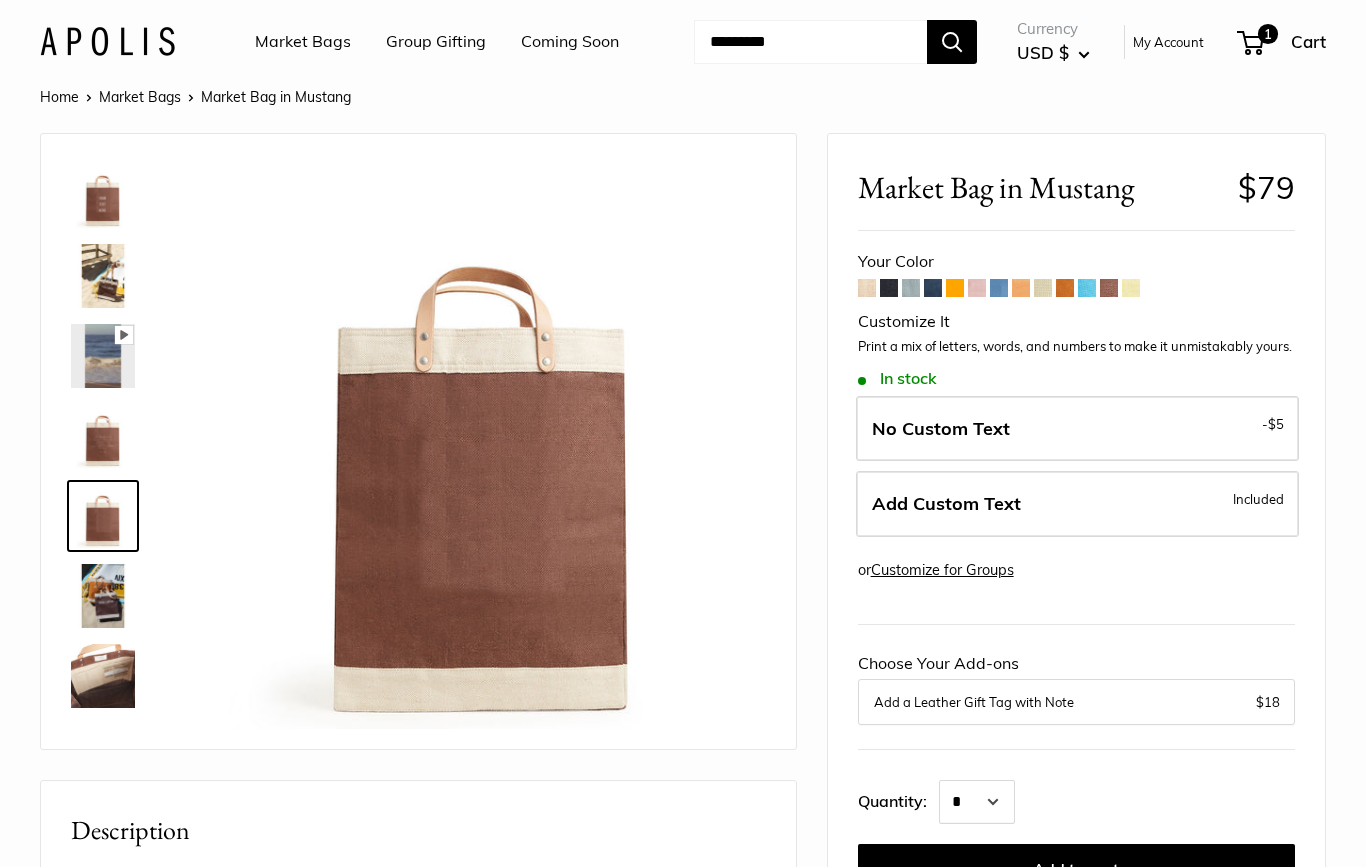 click on "1" at bounding box center (1250, 43) 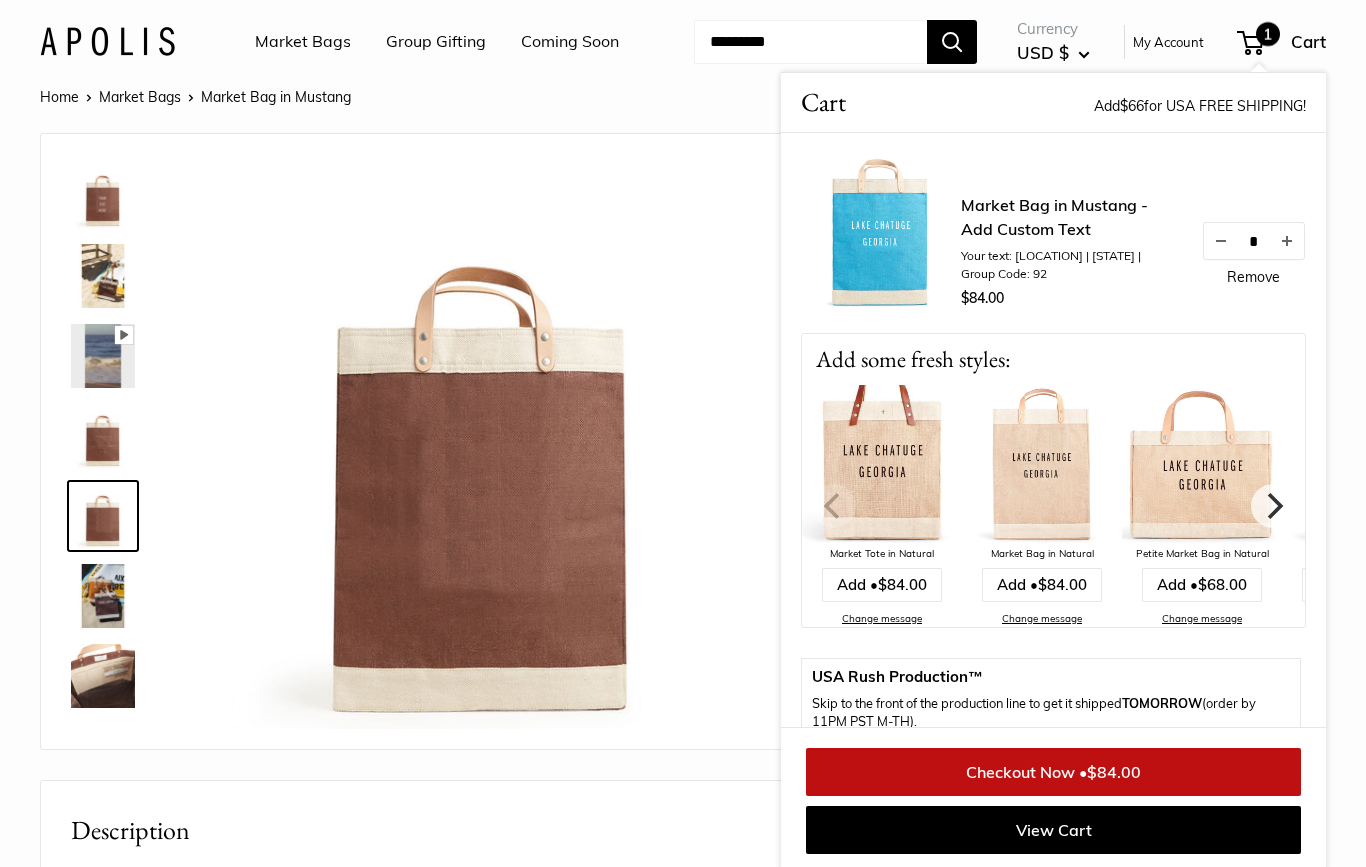 click at bounding box center (1287, 241) 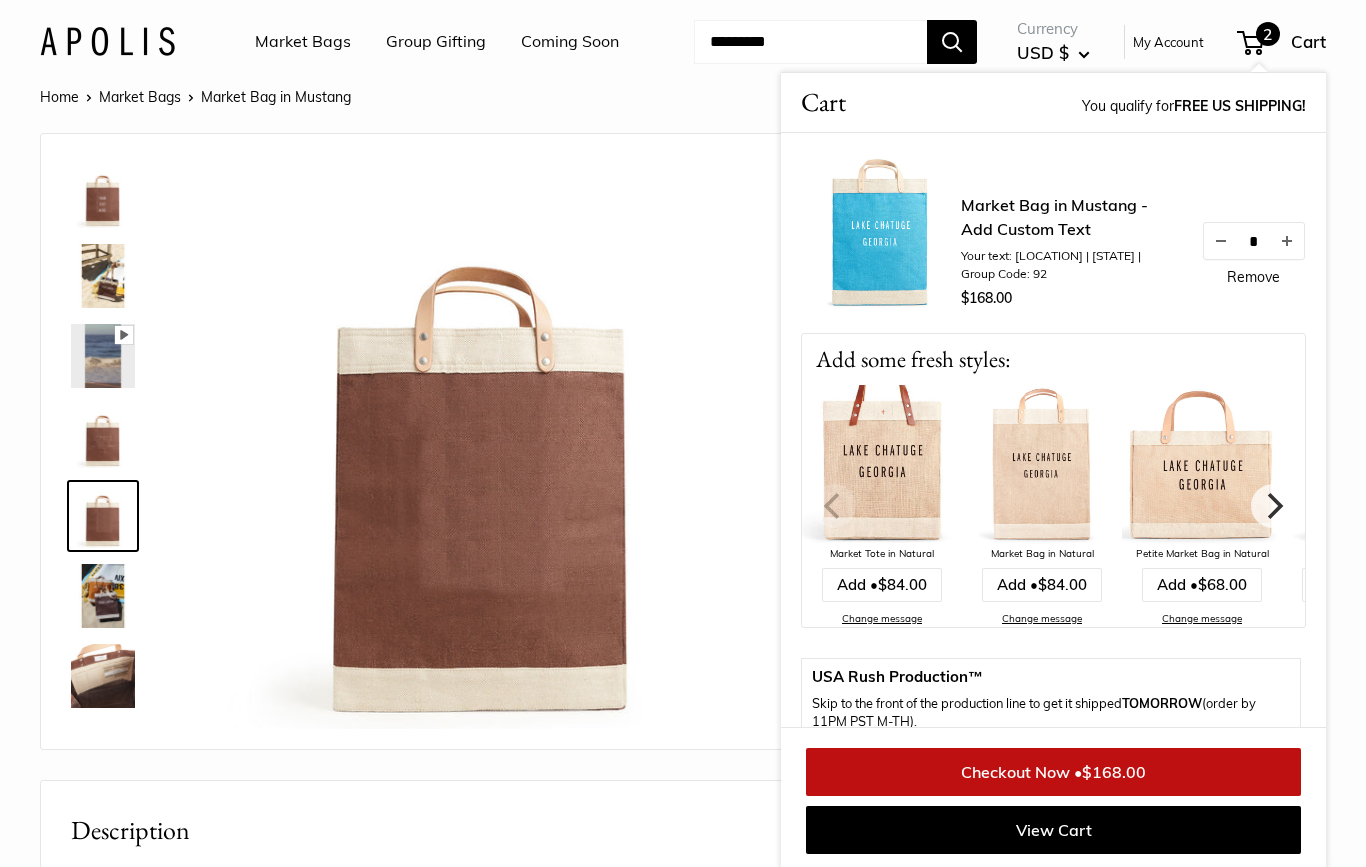 click at bounding box center [103, 196] 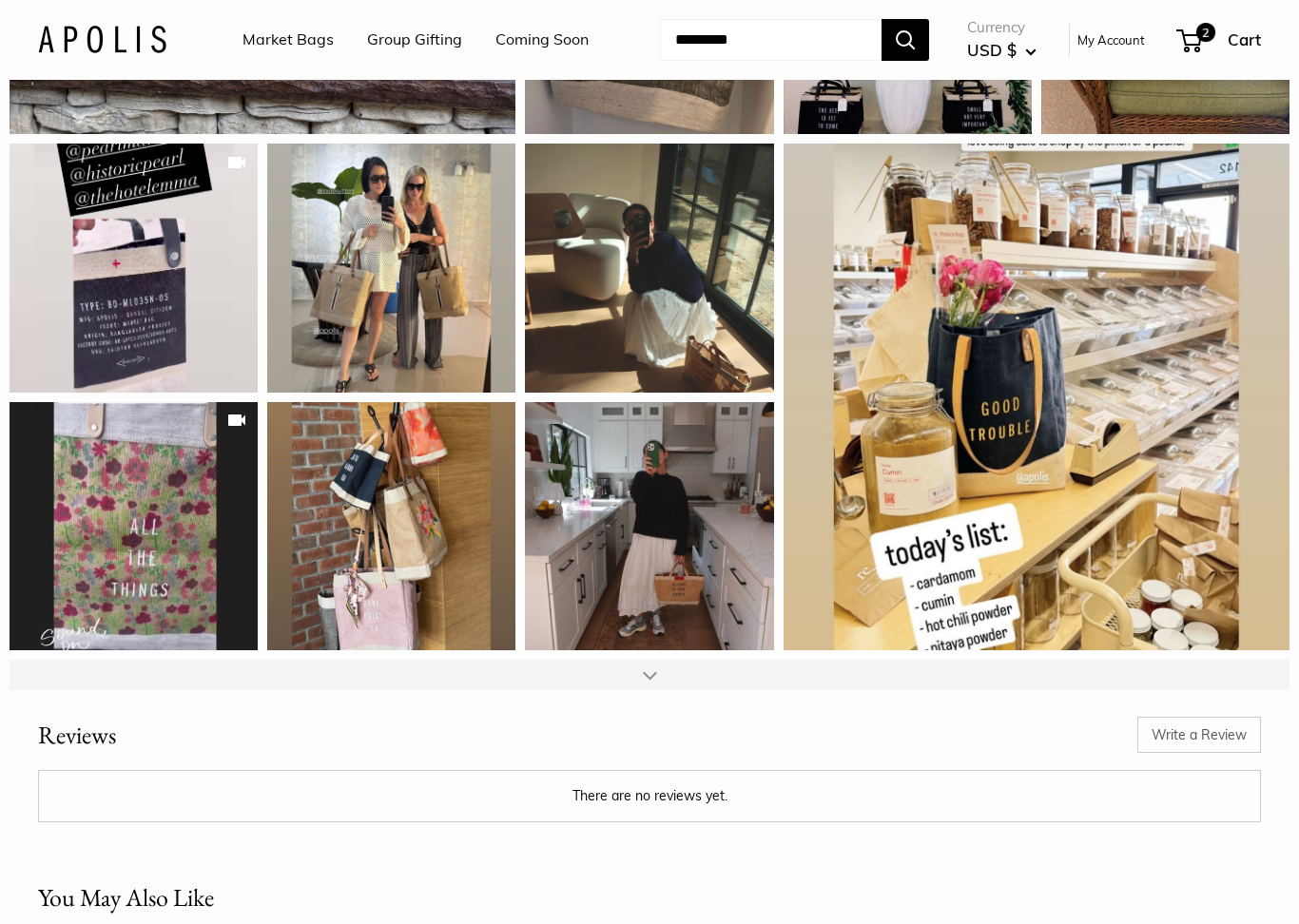 scroll, scrollTop: 2107, scrollLeft: 0, axis: vertical 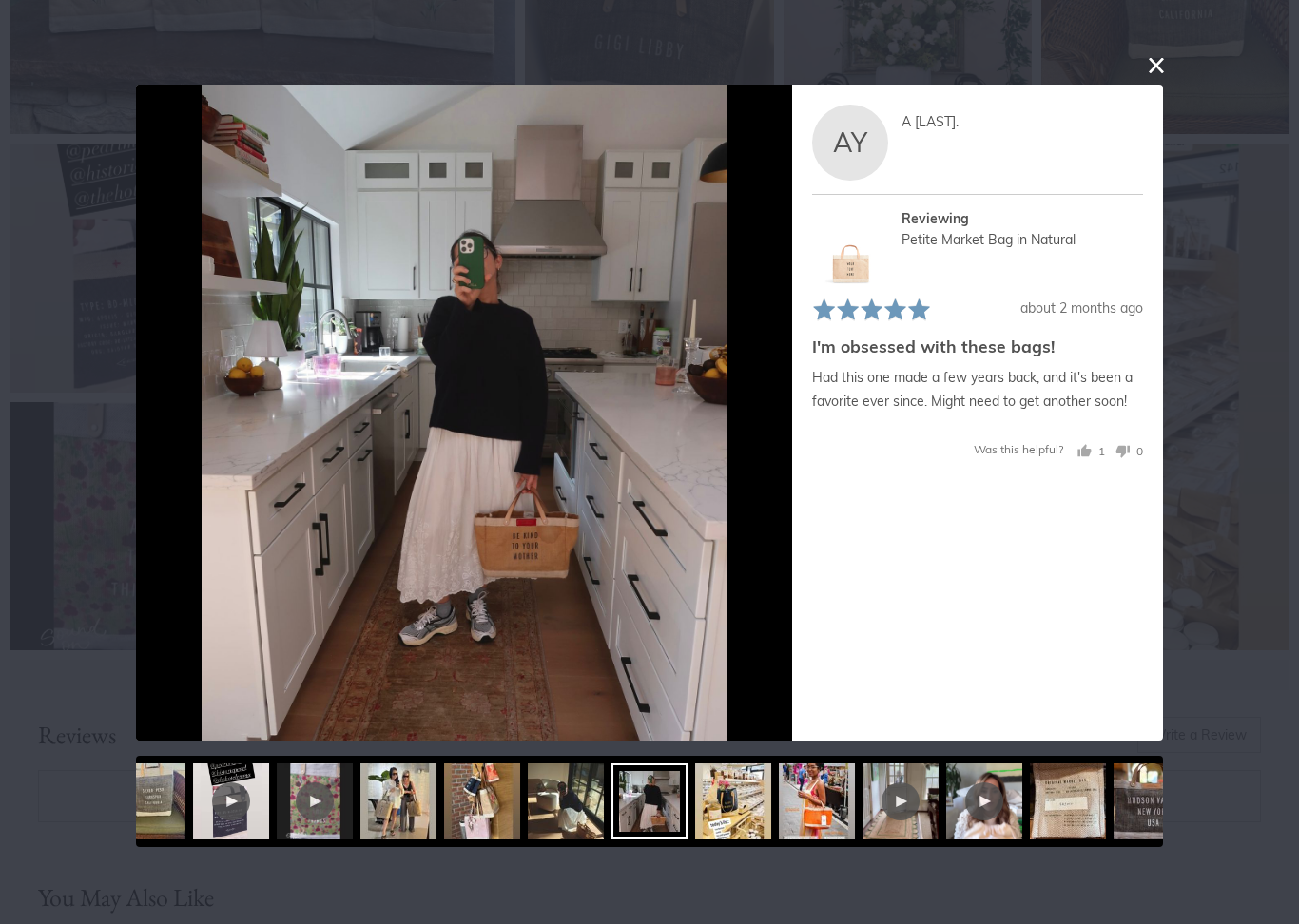 click at bounding box center [1156, 66] 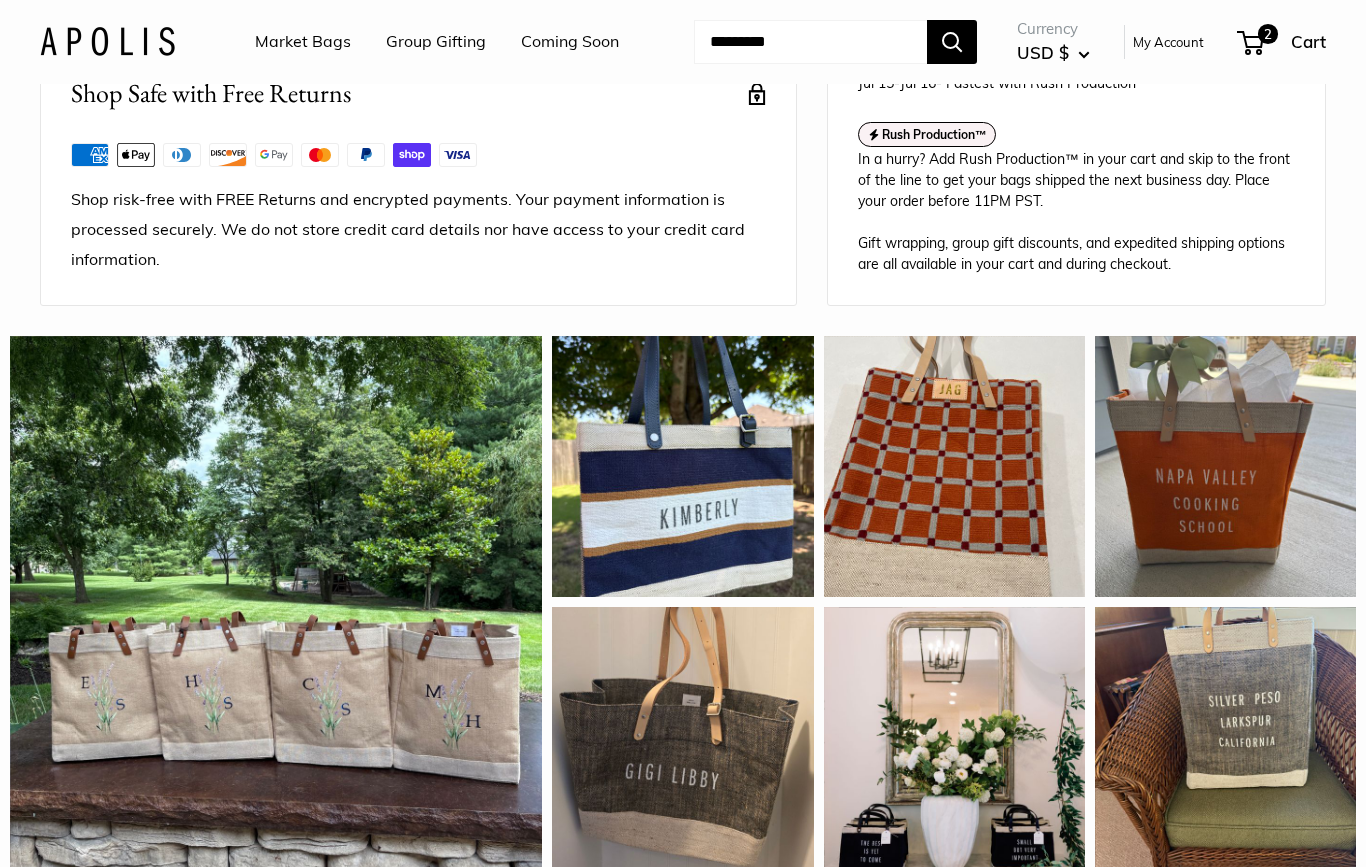 scroll, scrollTop: 1432, scrollLeft: 0, axis: vertical 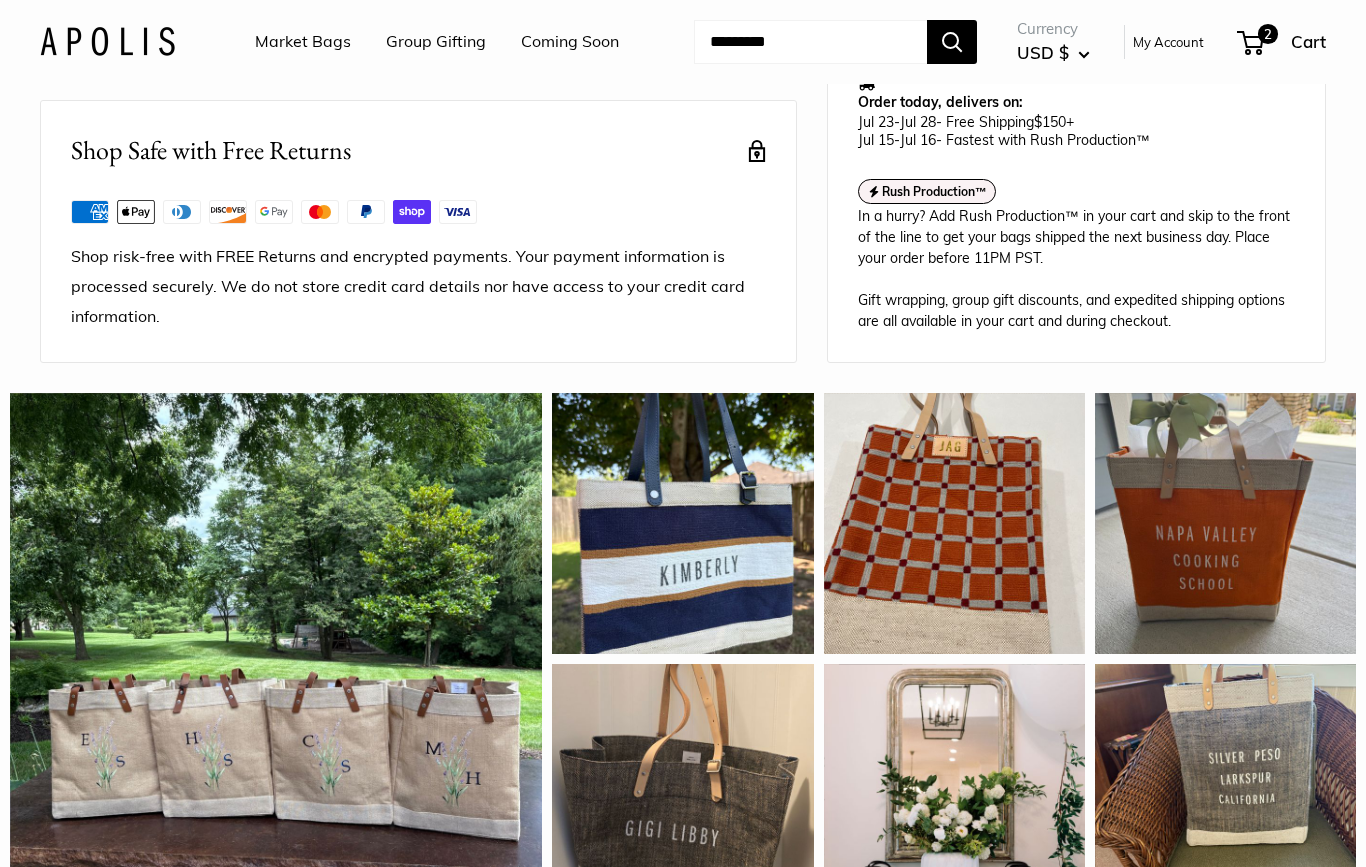 click on "The students at Napa Valley Cooking School wanted a gift for our Chef… Citrus was the perfect color that matches our logo and and shows off her school spirit wherever she goes!
READ MORE" at bounding box center [1225, 523] 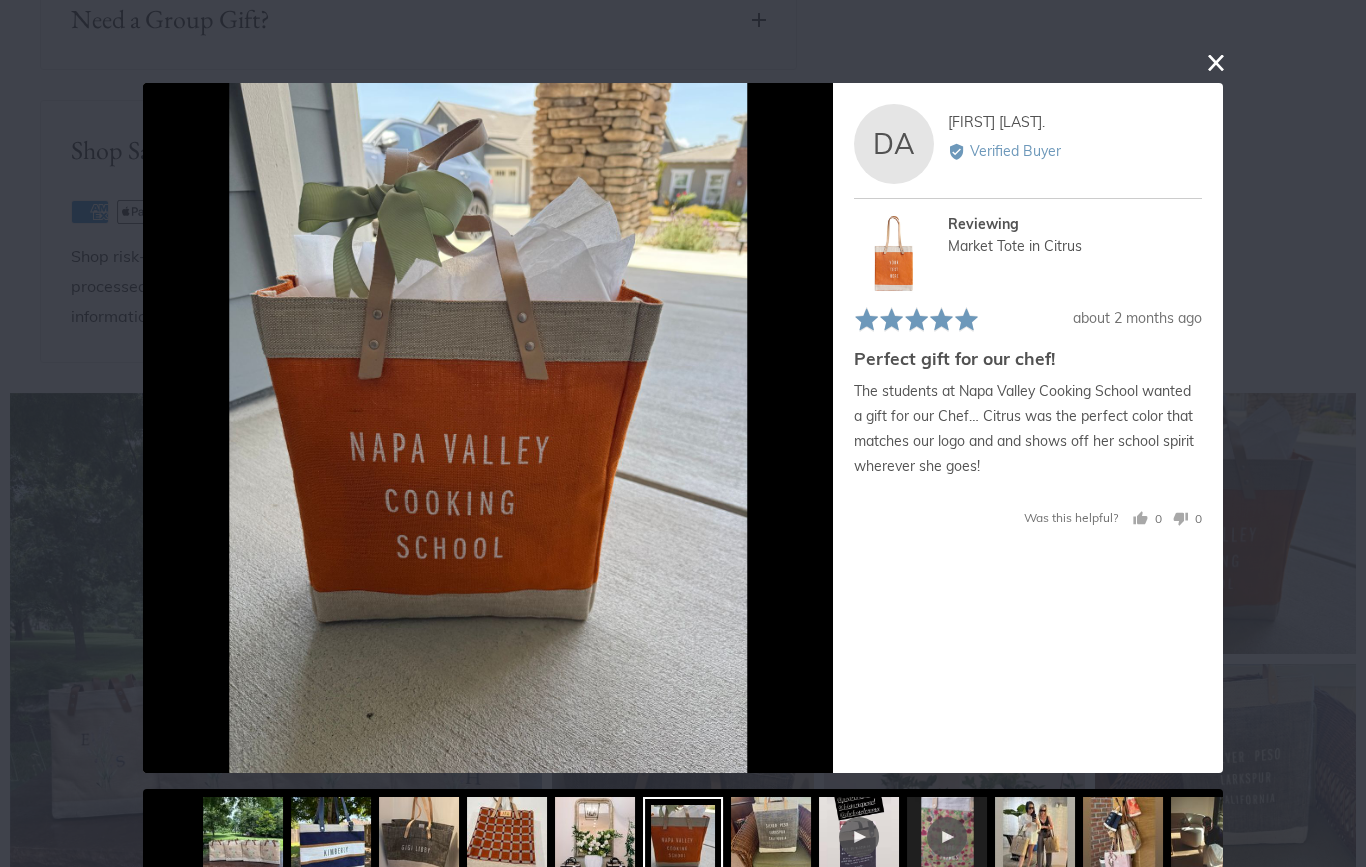 click at bounding box center [1216, 63] 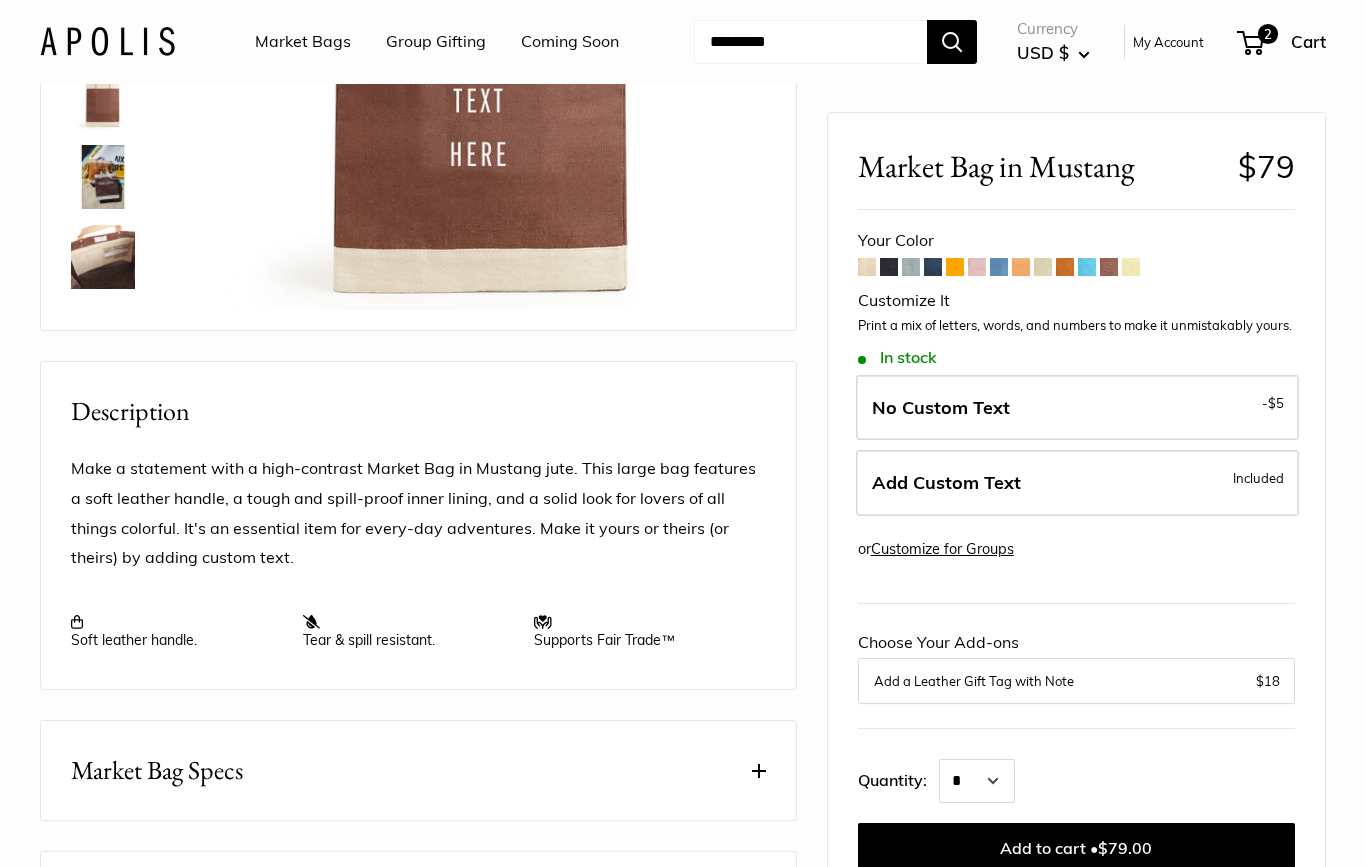 scroll, scrollTop: 0, scrollLeft: 0, axis: both 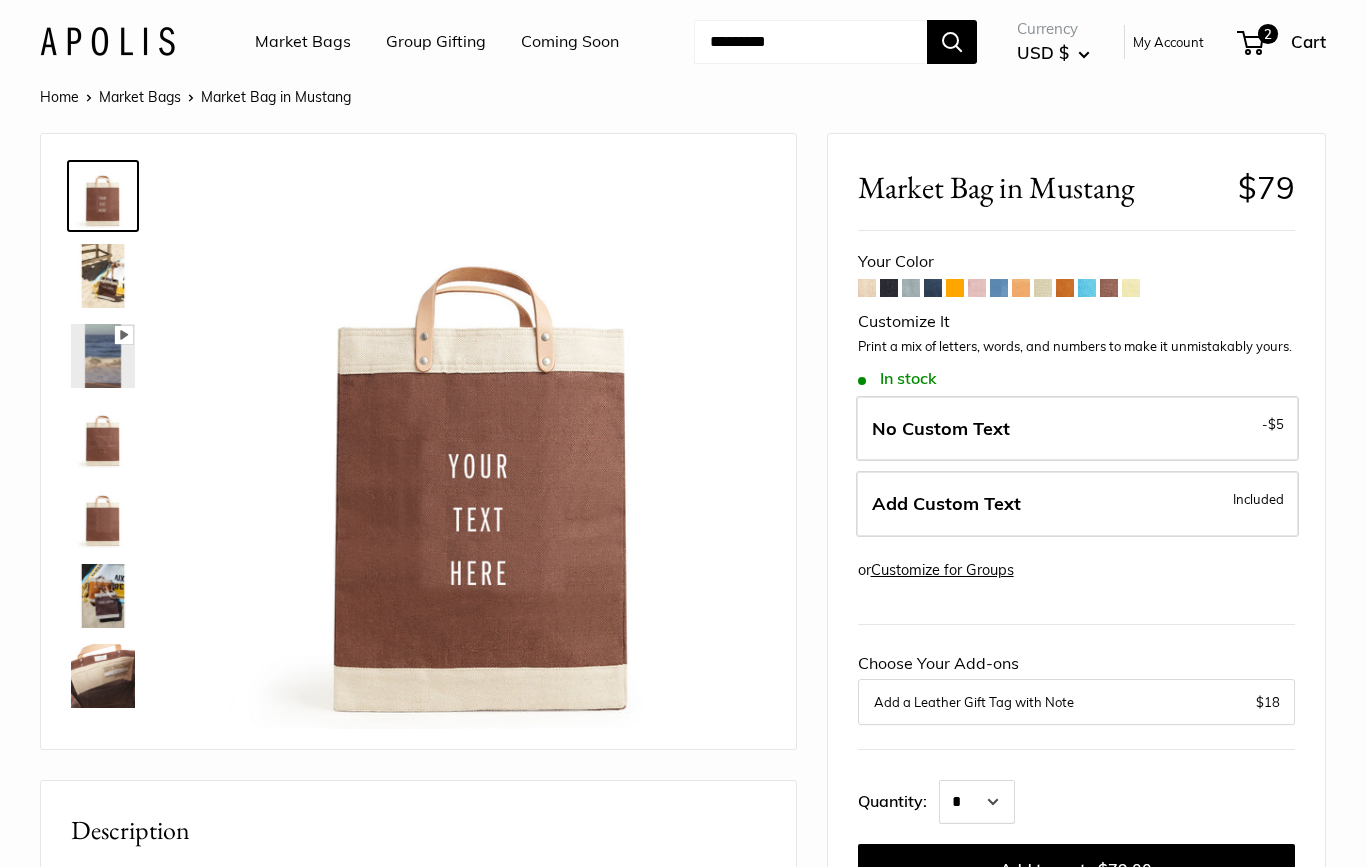 click on "2" at bounding box center [1250, 43] 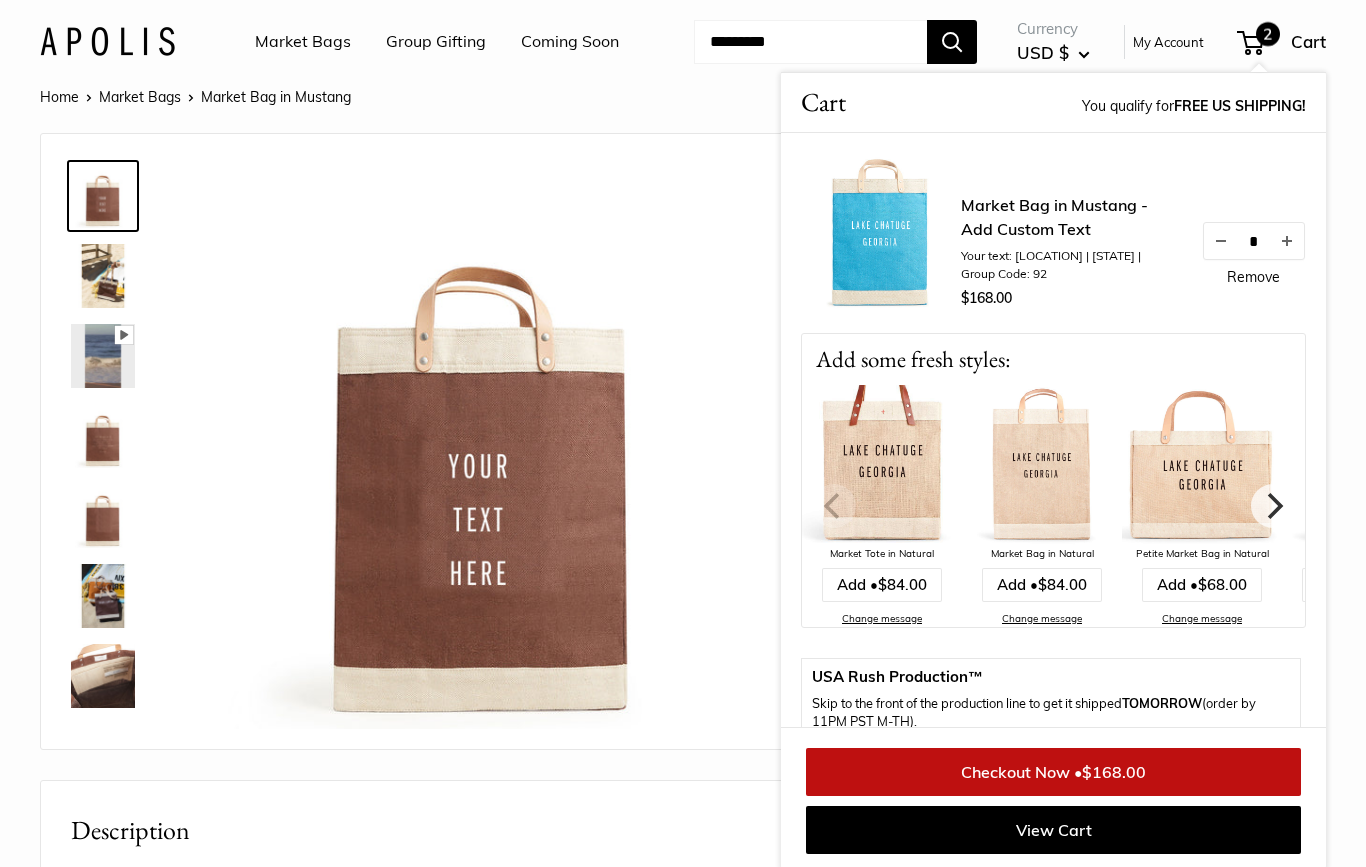 click at bounding box center [1221, 241] 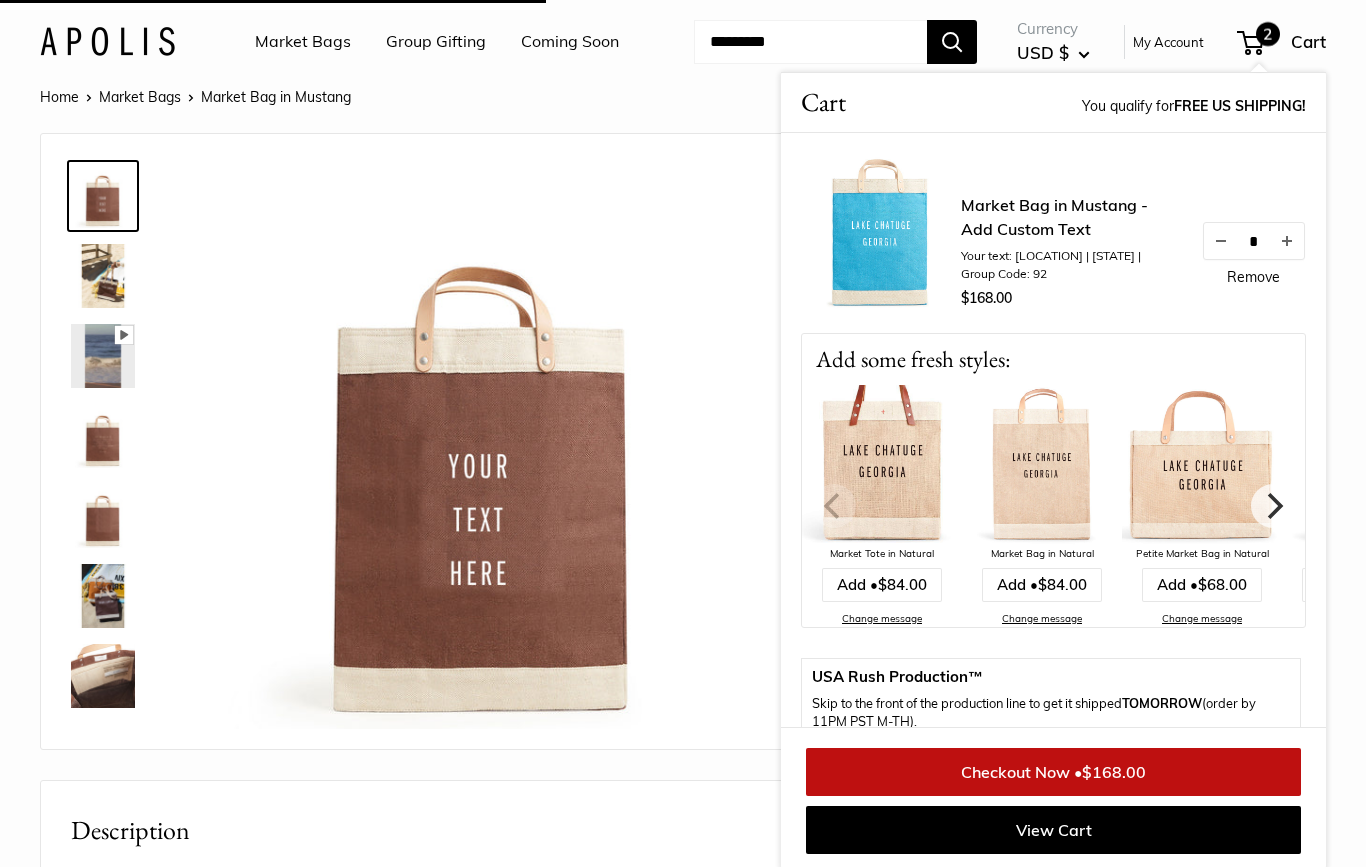 click at bounding box center (1221, 241) 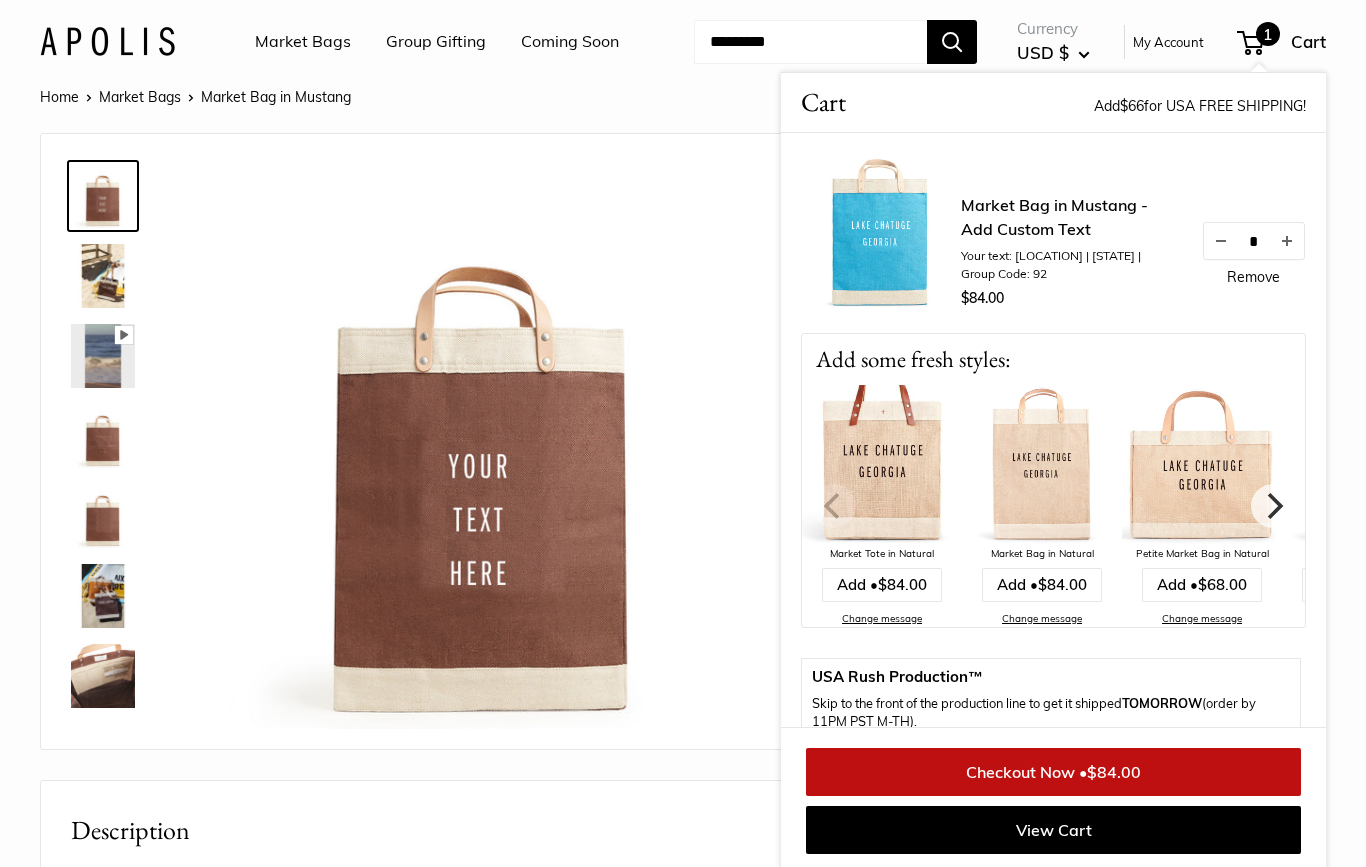 click at bounding box center [1221, 241] 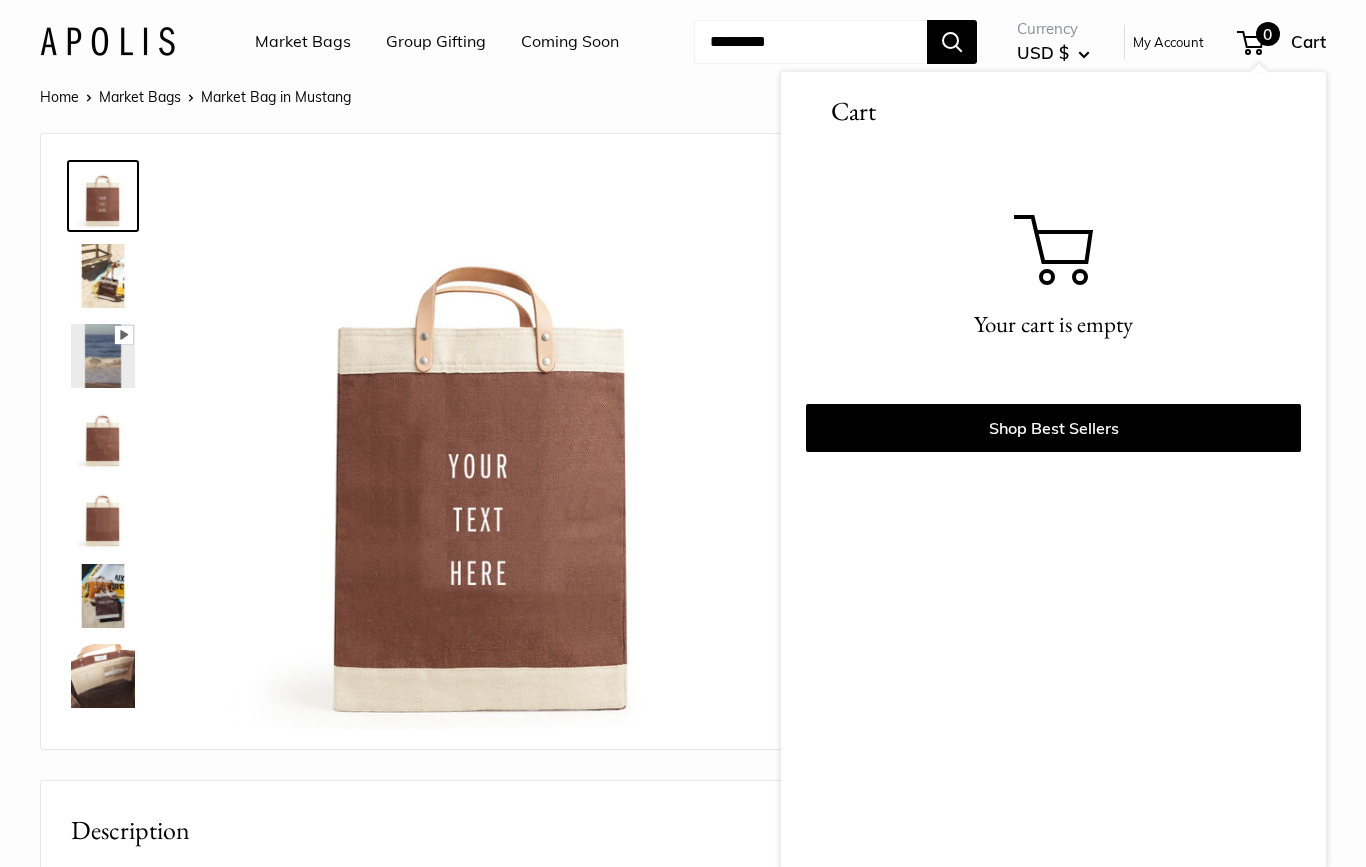 click at bounding box center [810, 42] 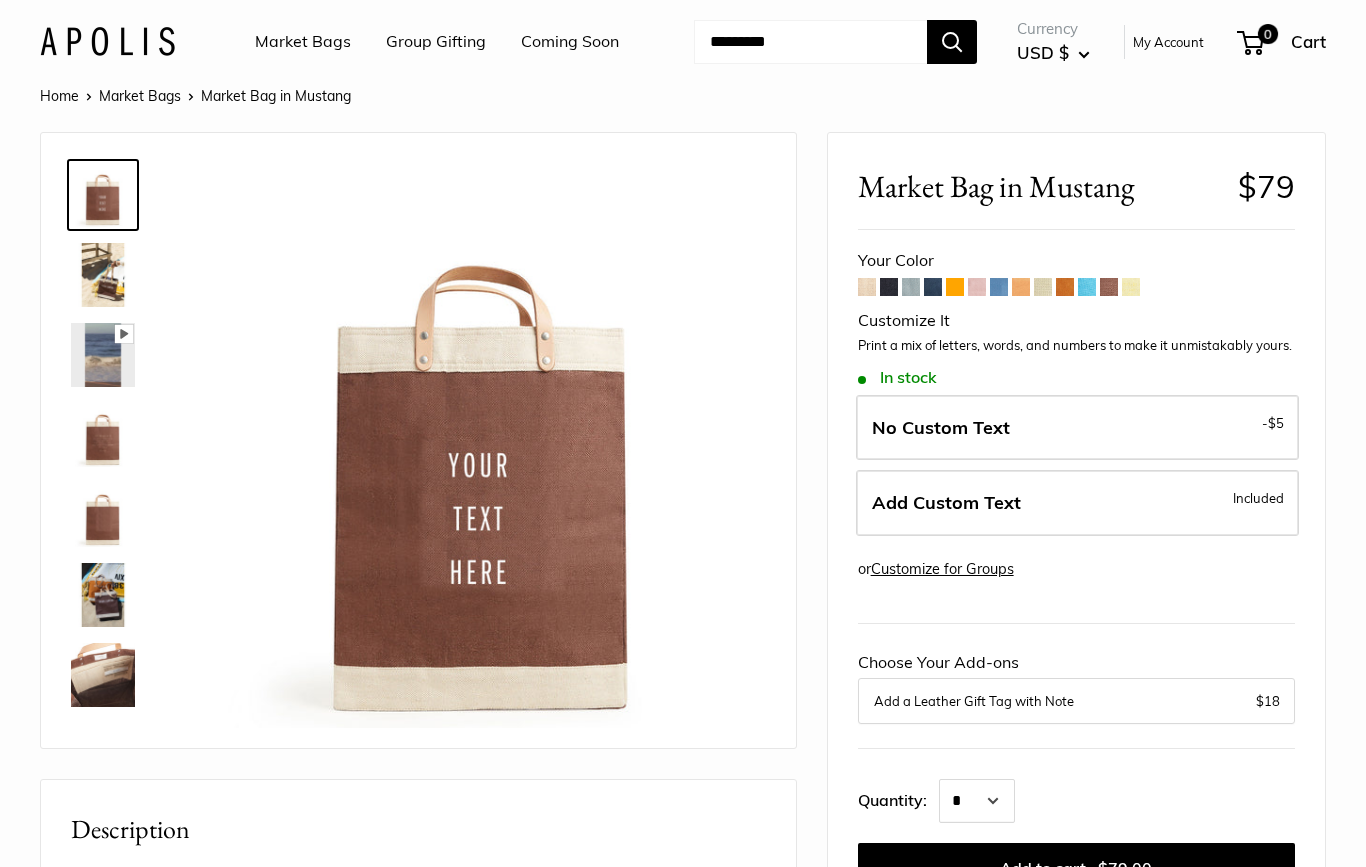 click at bounding box center [810, 42] 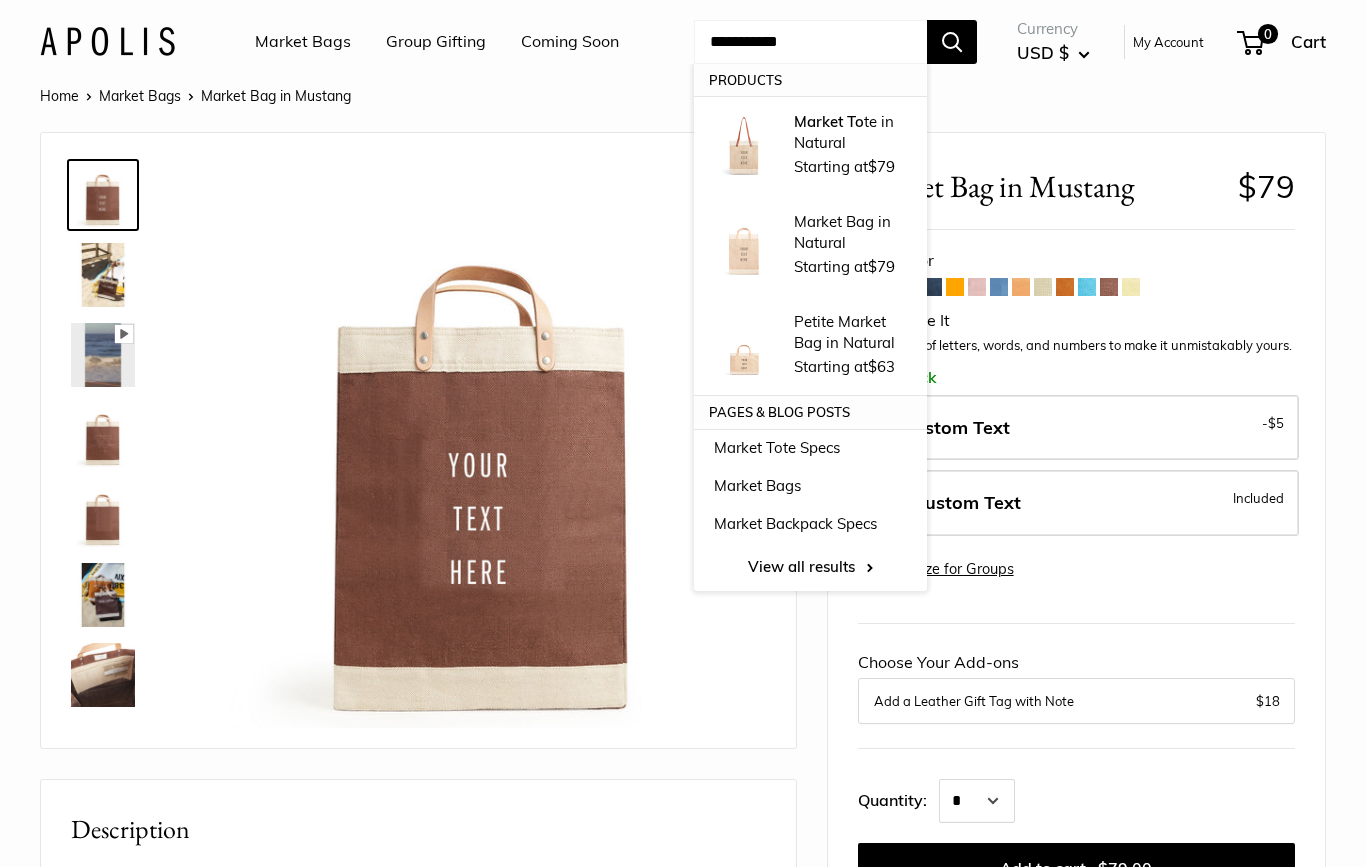 type on "**********" 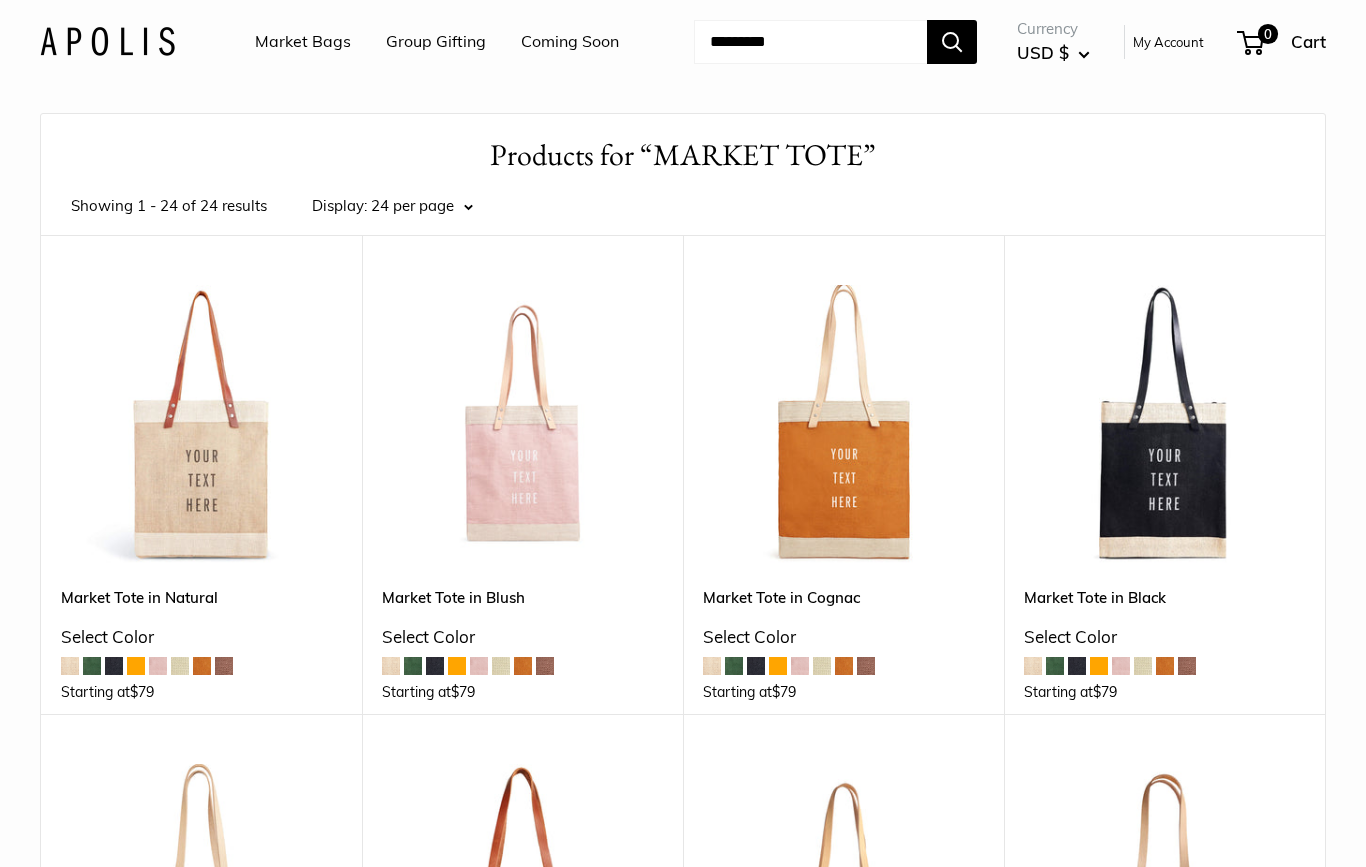 scroll, scrollTop: 0, scrollLeft: 0, axis: both 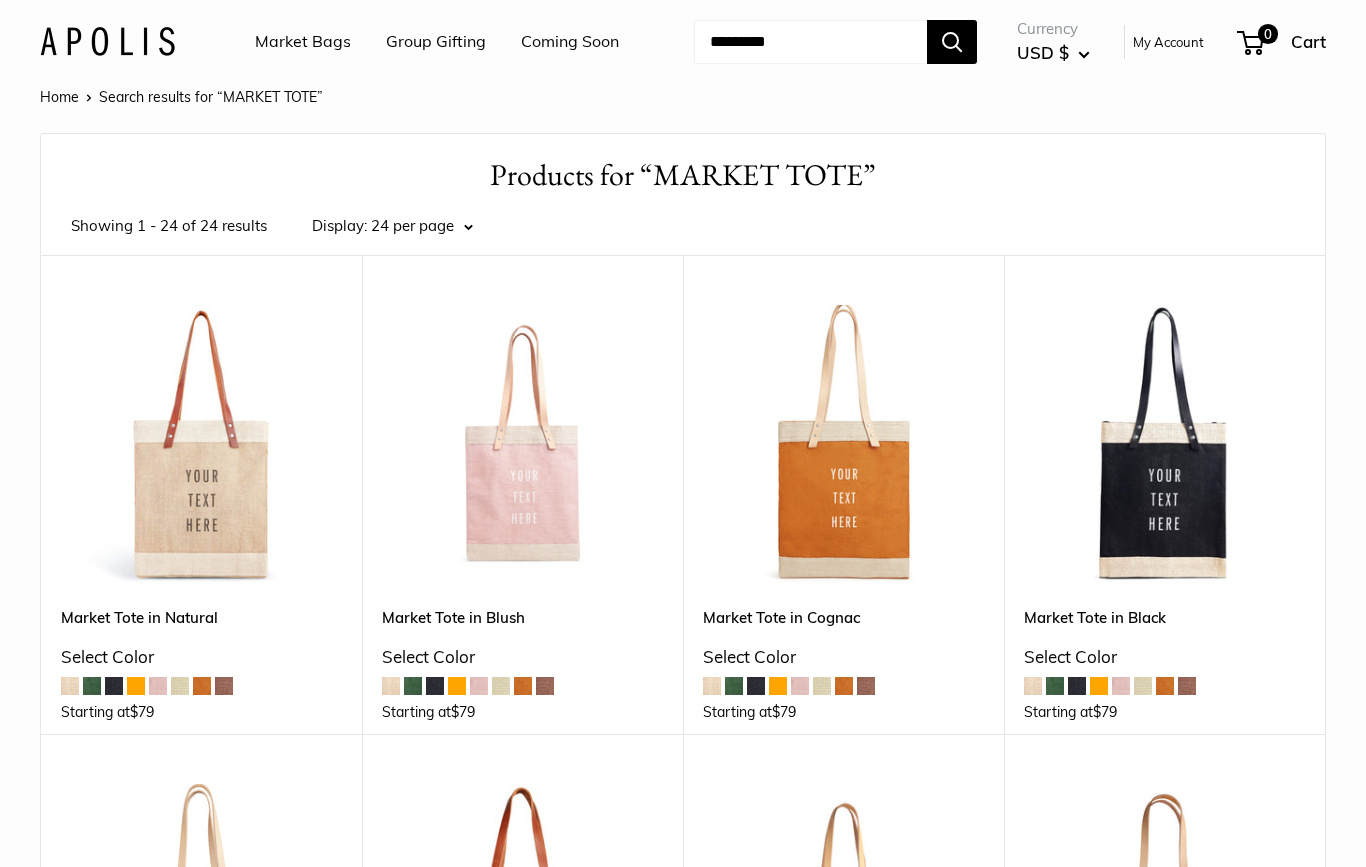 click on "Market Bags" at bounding box center (303, 42) 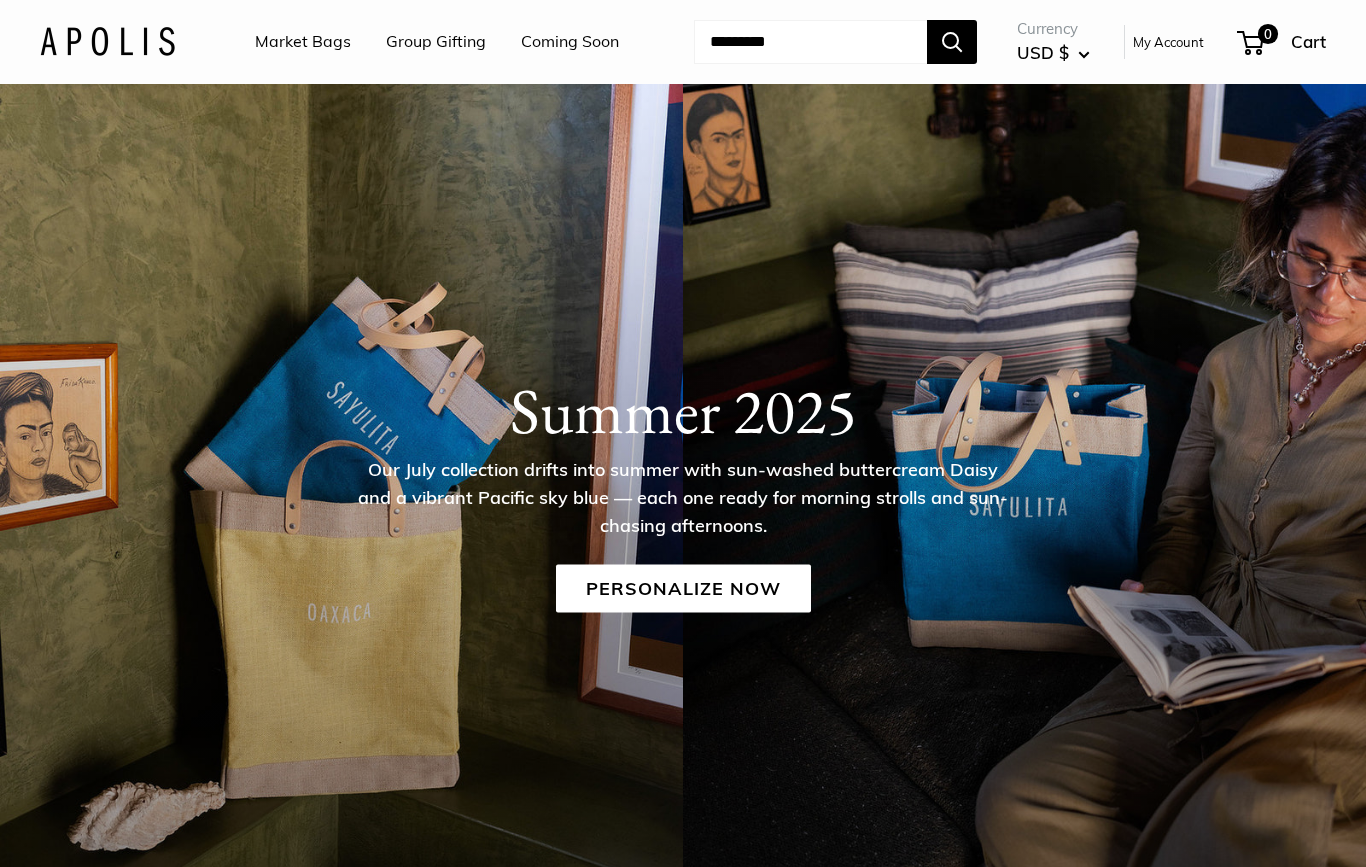 scroll, scrollTop: 0, scrollLeft: 0, axis: both 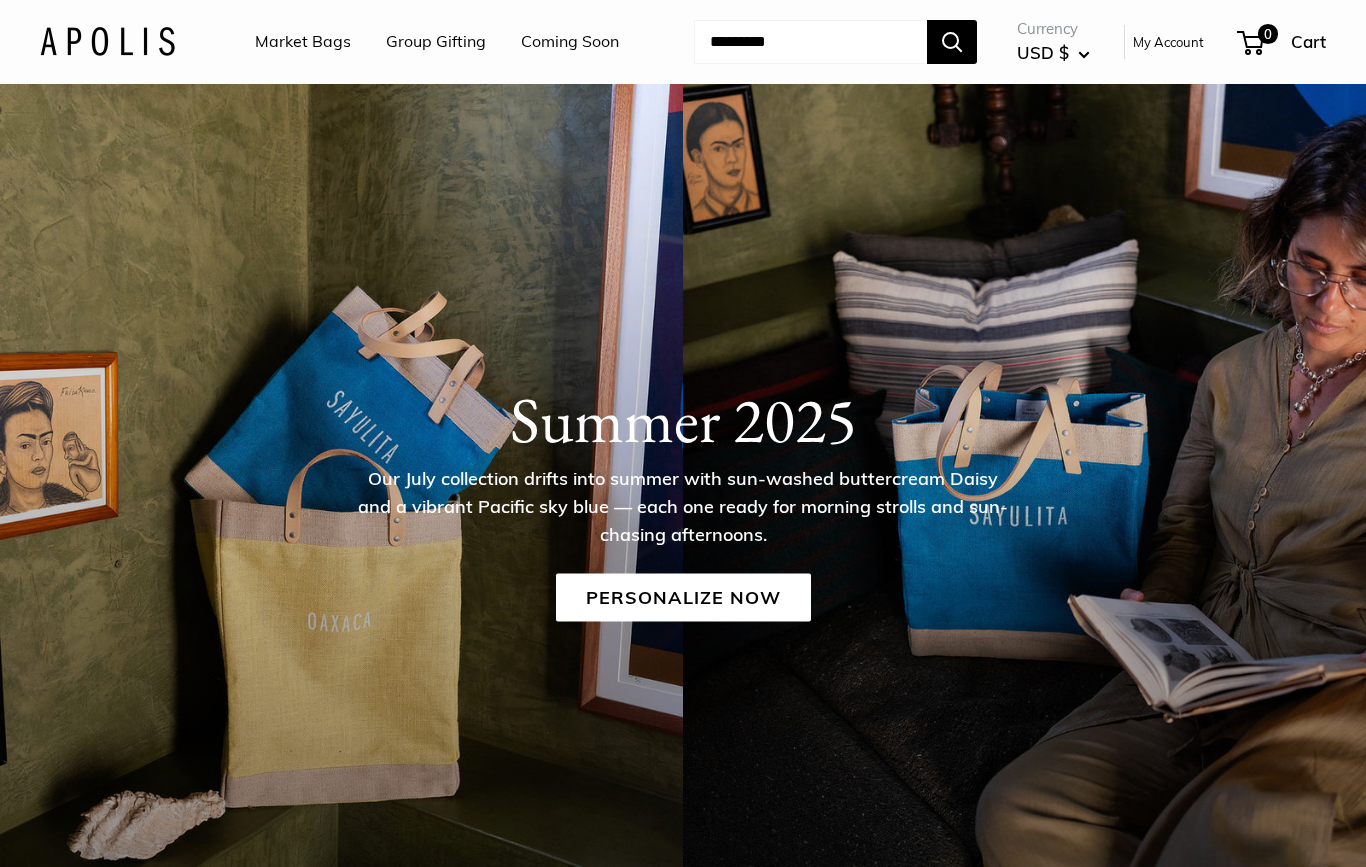 click on "Summer 2025 Our July collection drifts into summer with sun-washed buttercream Daisy and a vibrant Pacific sky blue — each one ready for morning strolls and sun-chasing afternoons. Personalize Now" at bounding box center [683, 501] 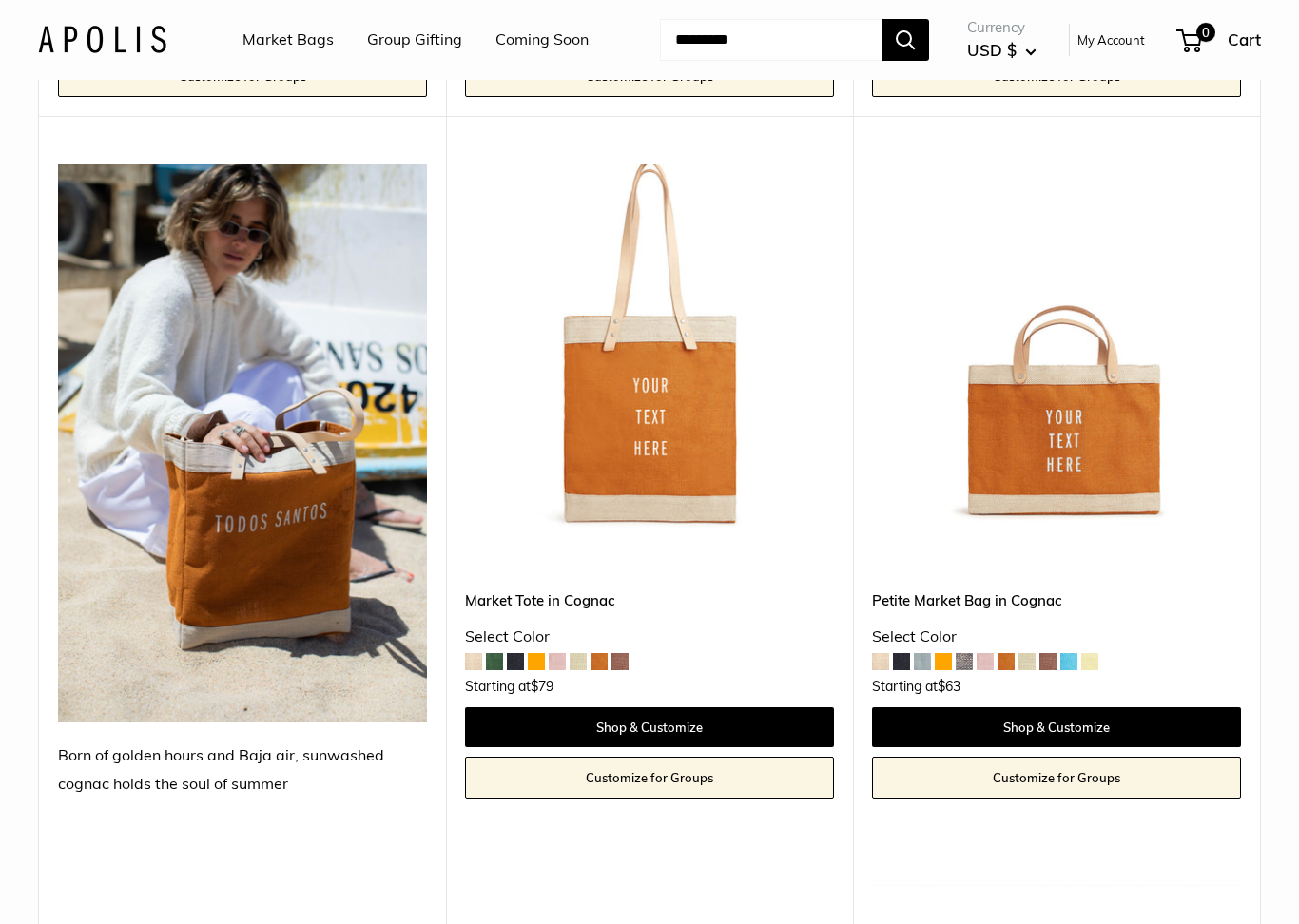 scroll, scrollTop: 3518, scrollLeft: 0, axis: vertical 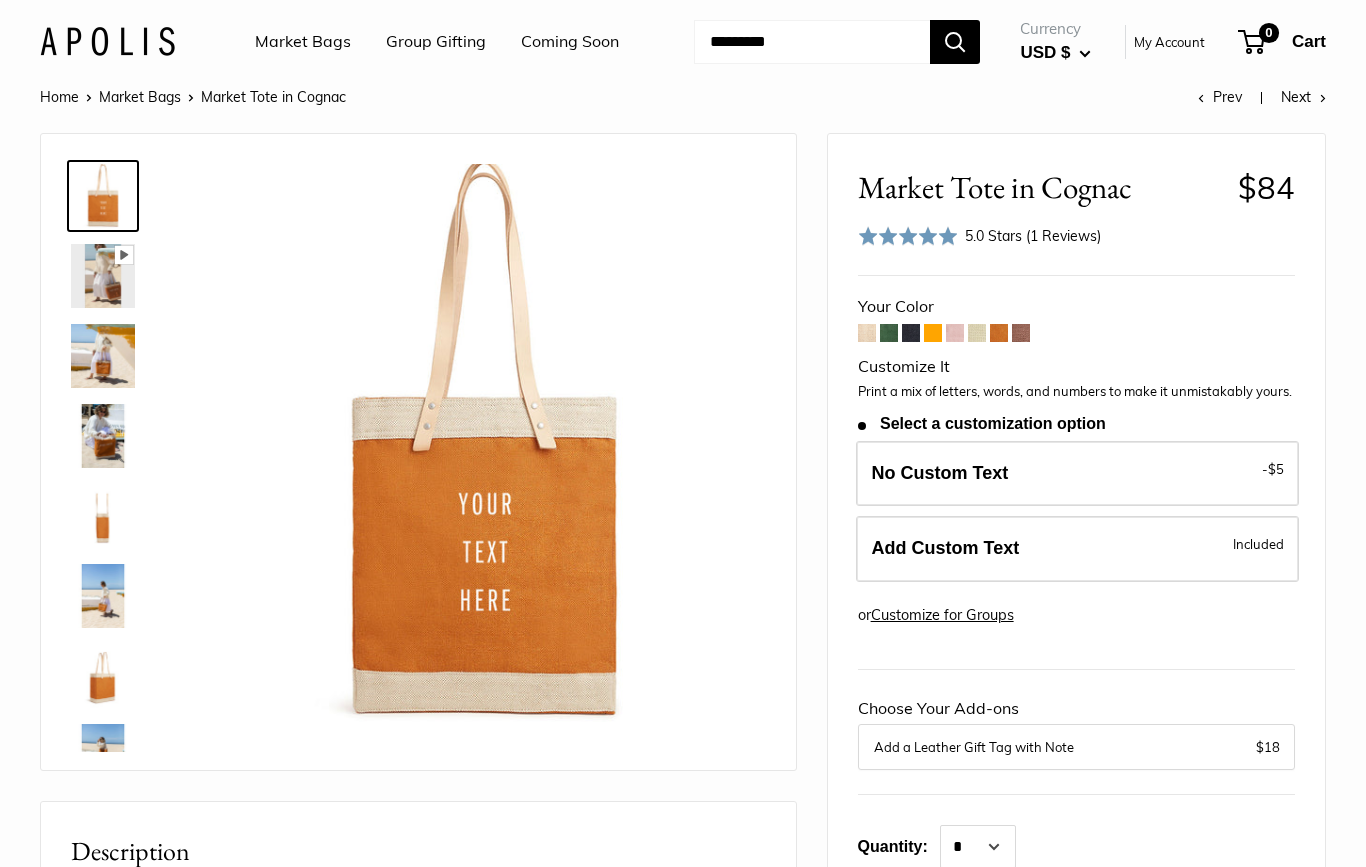 click at bounding box center (103, 436) 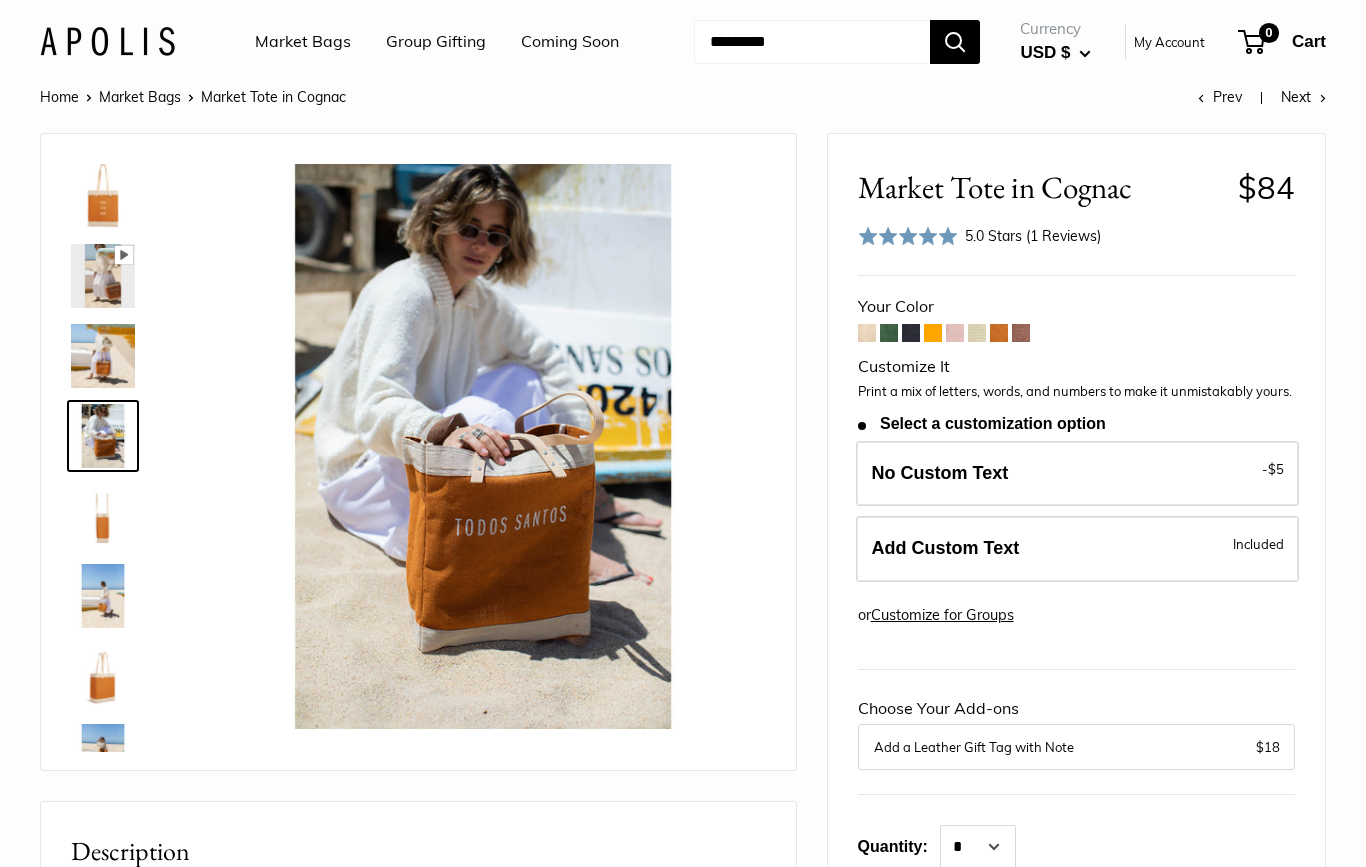 click at bounding box center (103, 356) 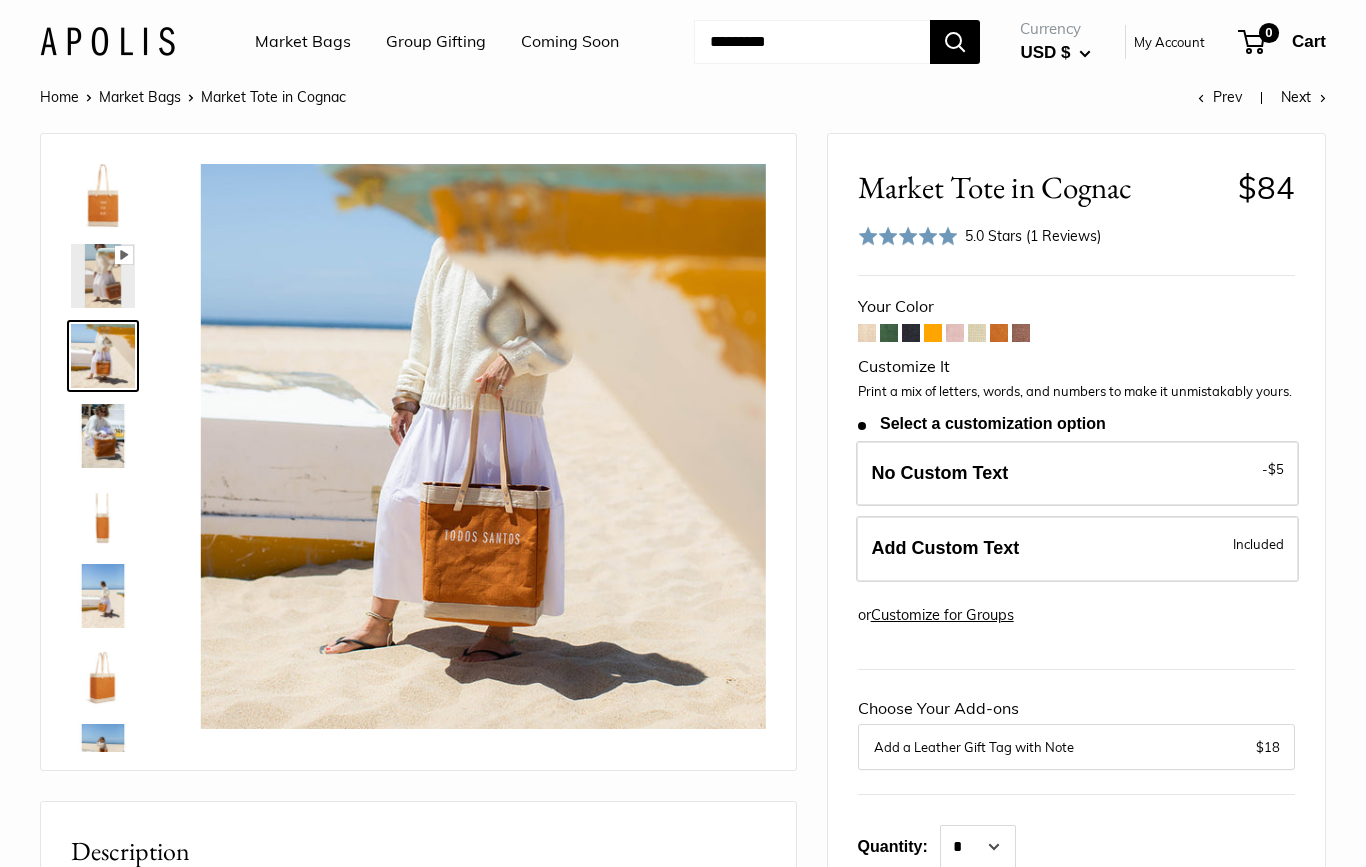 click on "Market Bags" at bounding box center (303, 42) 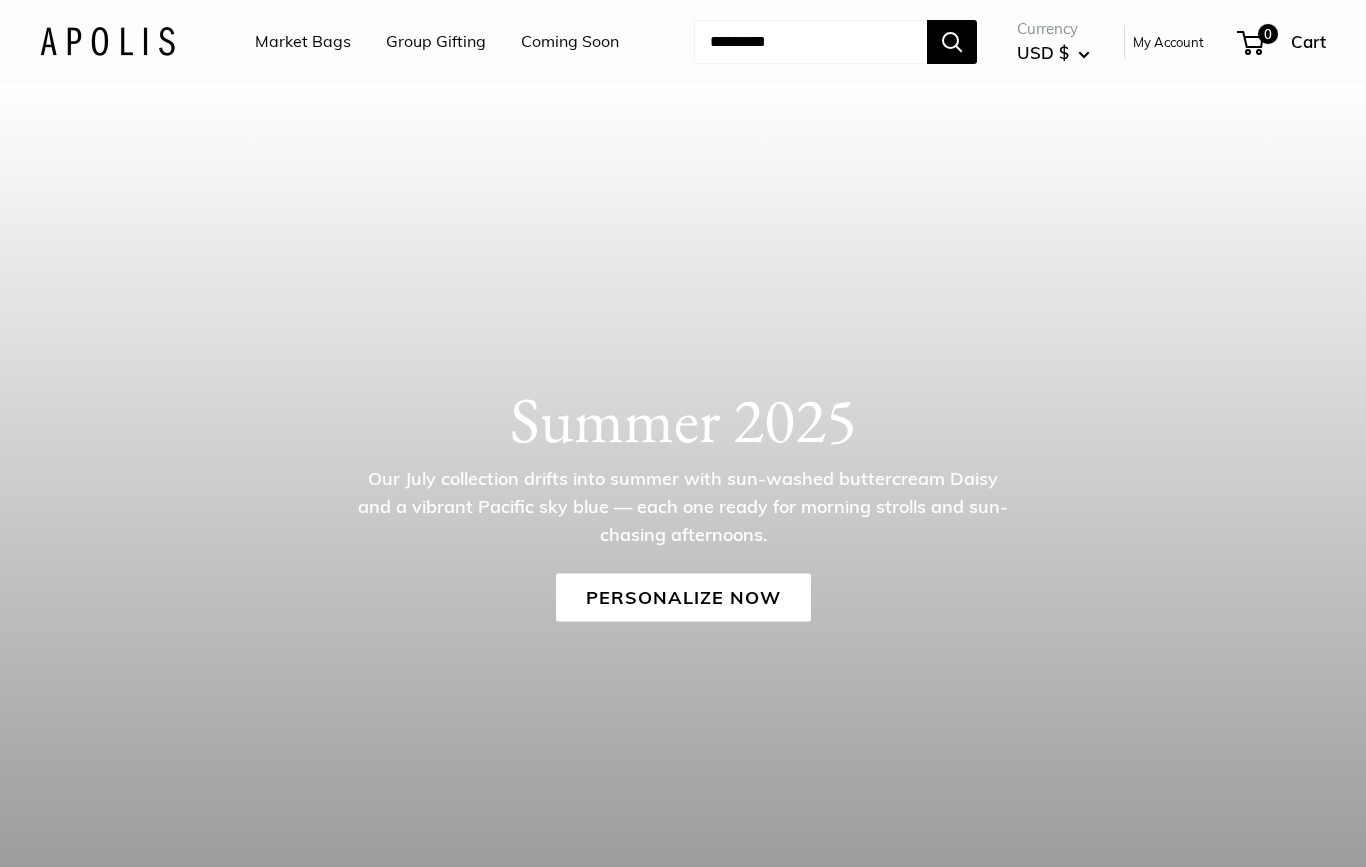 scroll, scrollTop: 0, scrollLeft: 0, axis: both 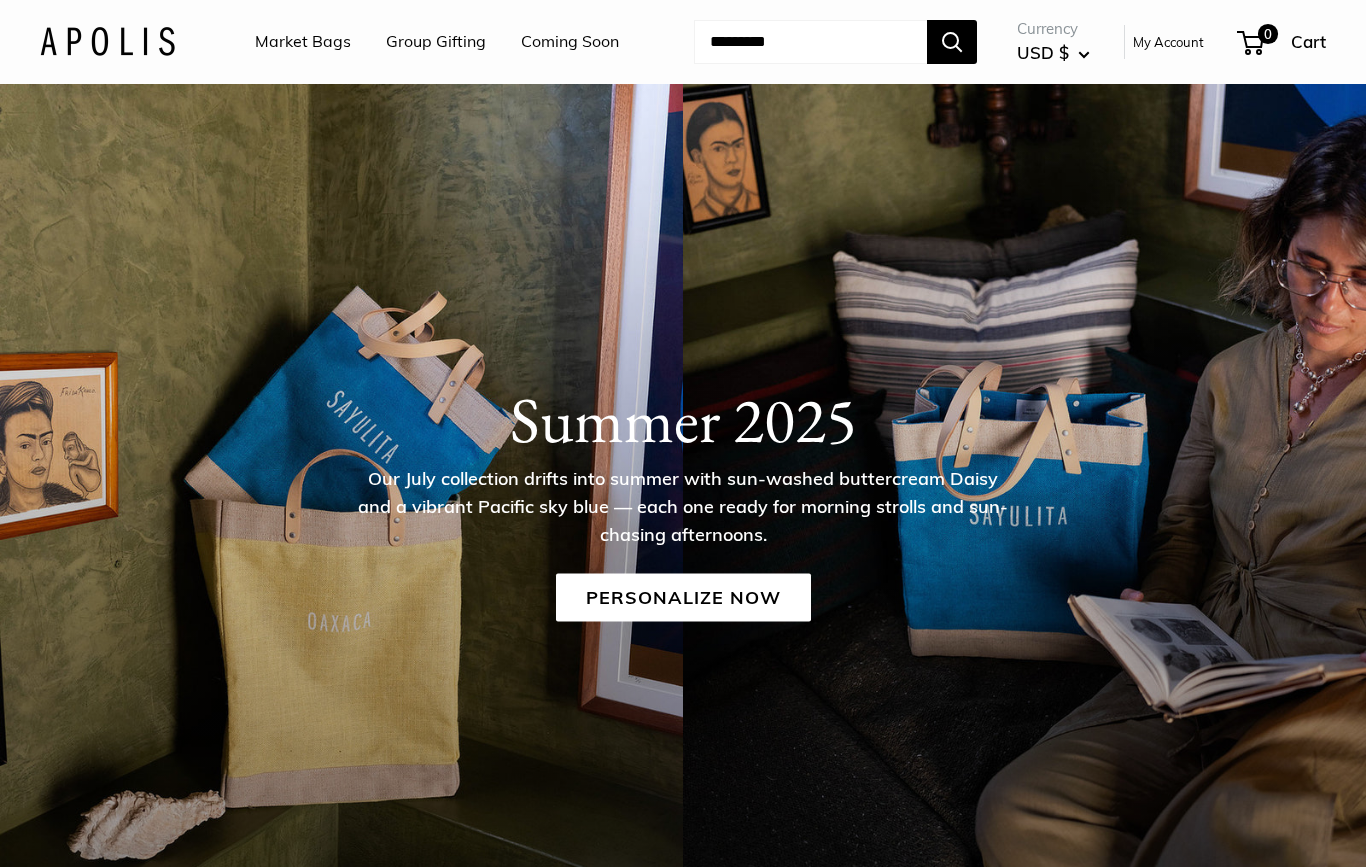 click on "Summer 2025 Our July collection drifts into summer with sun-washed buttercream Daisy and a vibrant Pacific sky blue — each one ready for morning strolls and sun-chasing afternoons. Personalize Now" at bounding box center [683, 501] 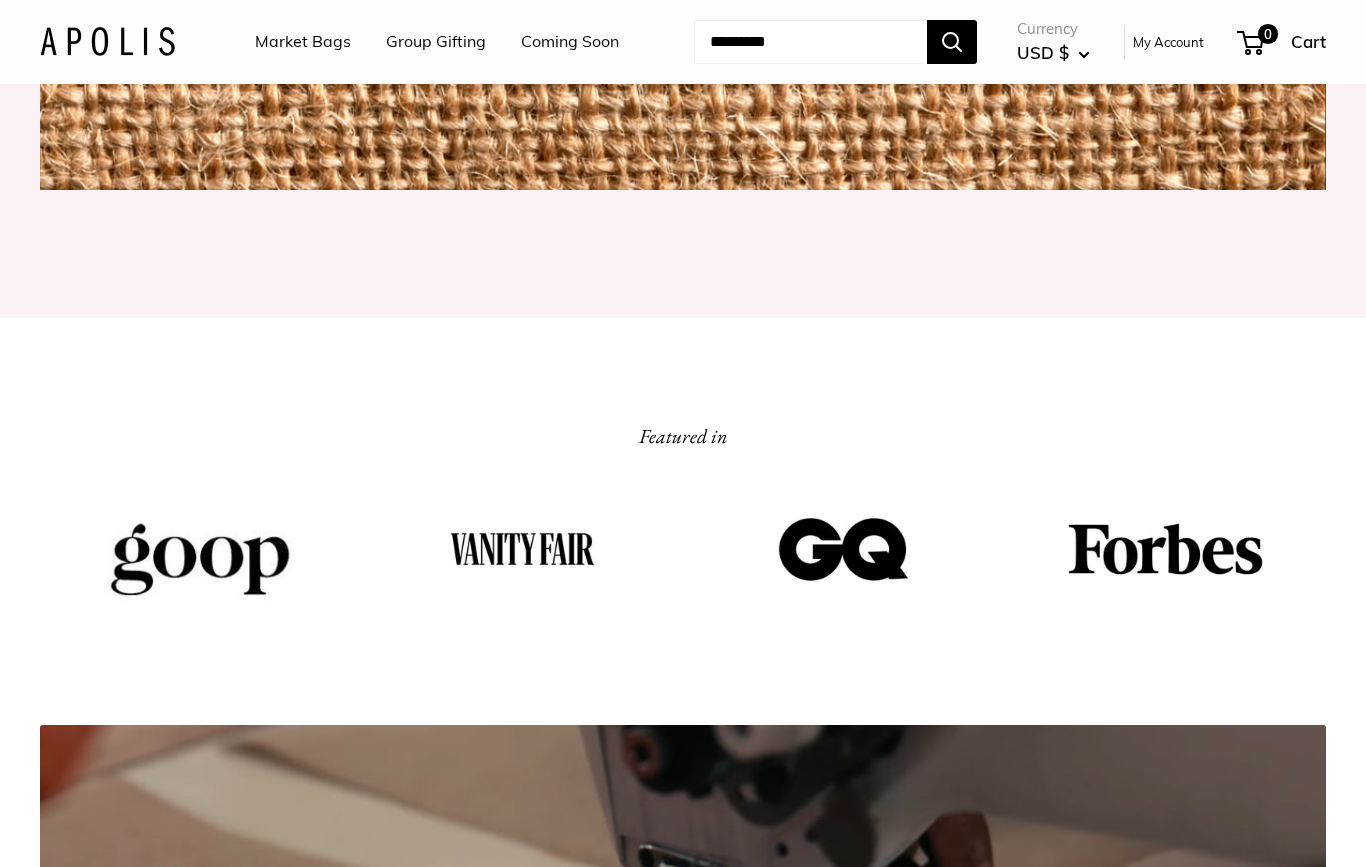 scroll, scrollTop: 2263, scrollLeft: 0, axis: vertical 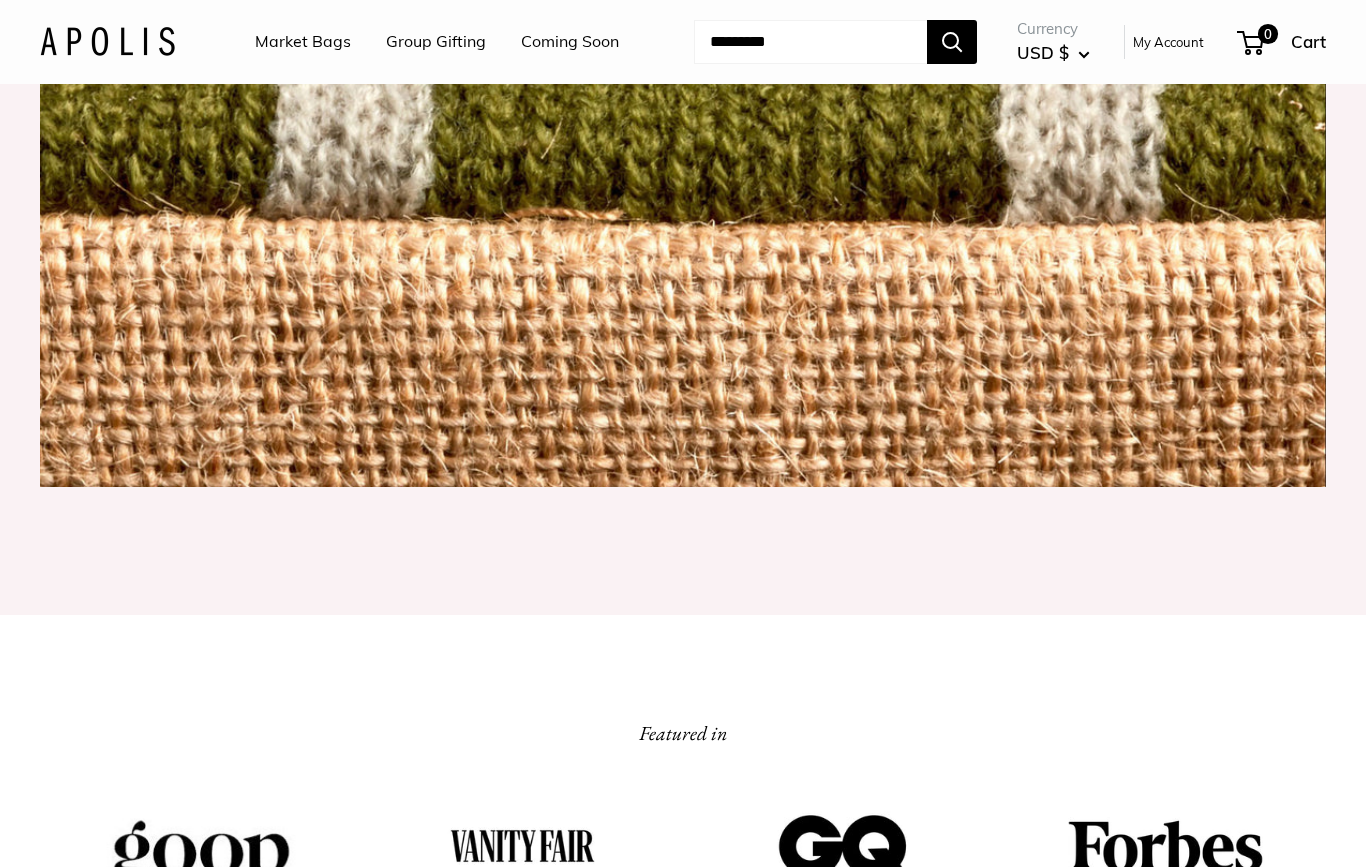 click on "Market Bags" at bounding box center (303, 42) 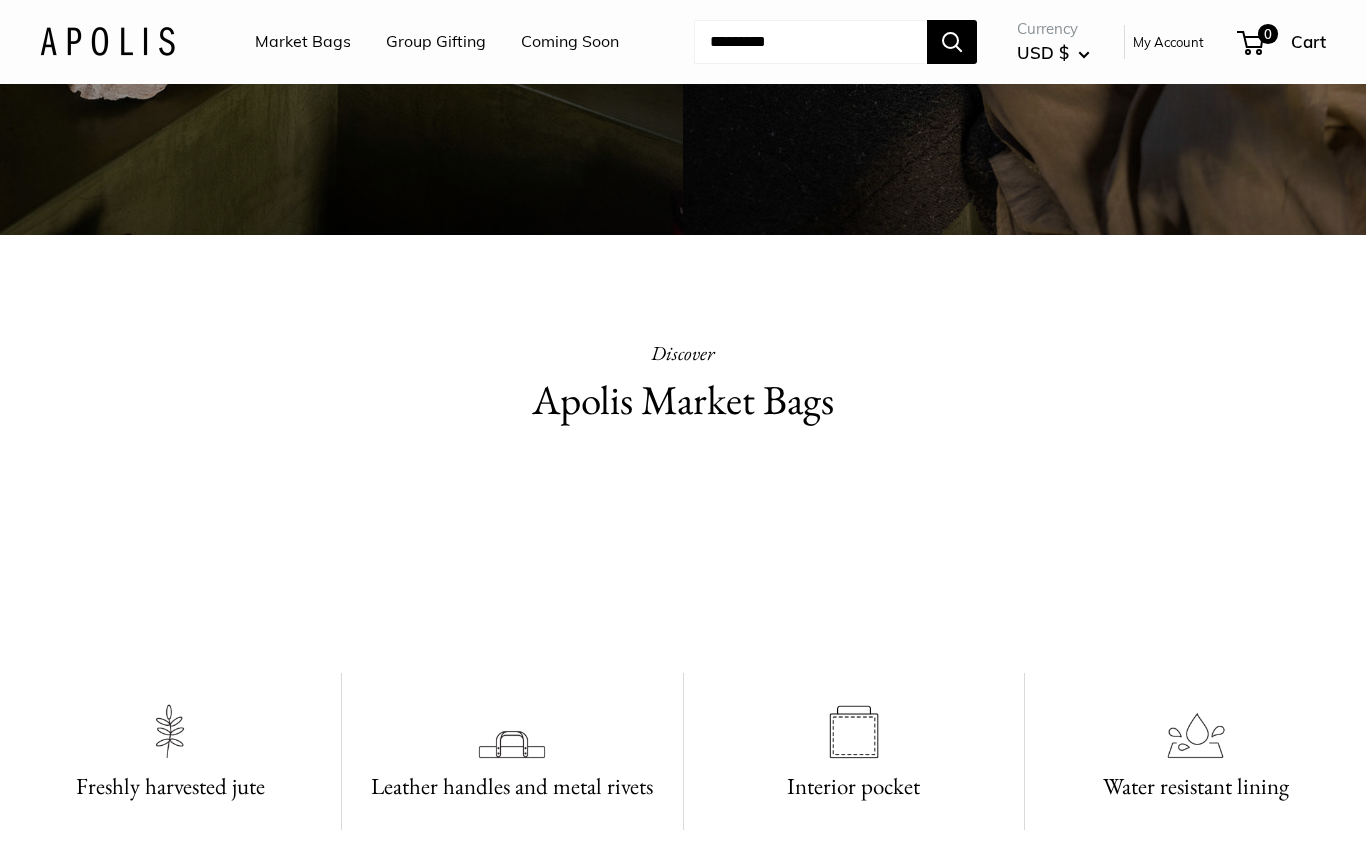 scroll, scrollTop: 746, scrollLeft: 0, axis: vertical 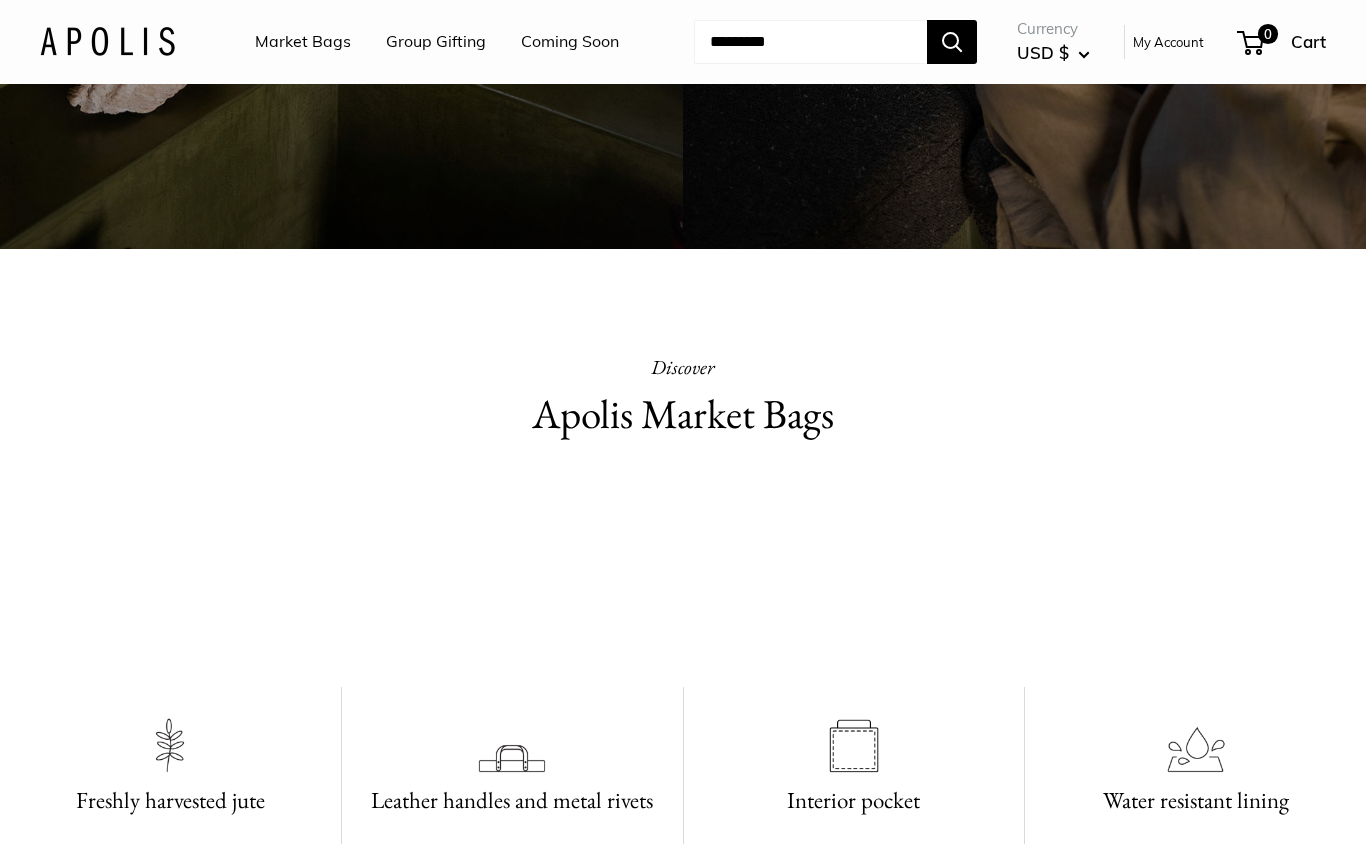 click on "Apolis Market Bags" at bounding box center (683, 414) 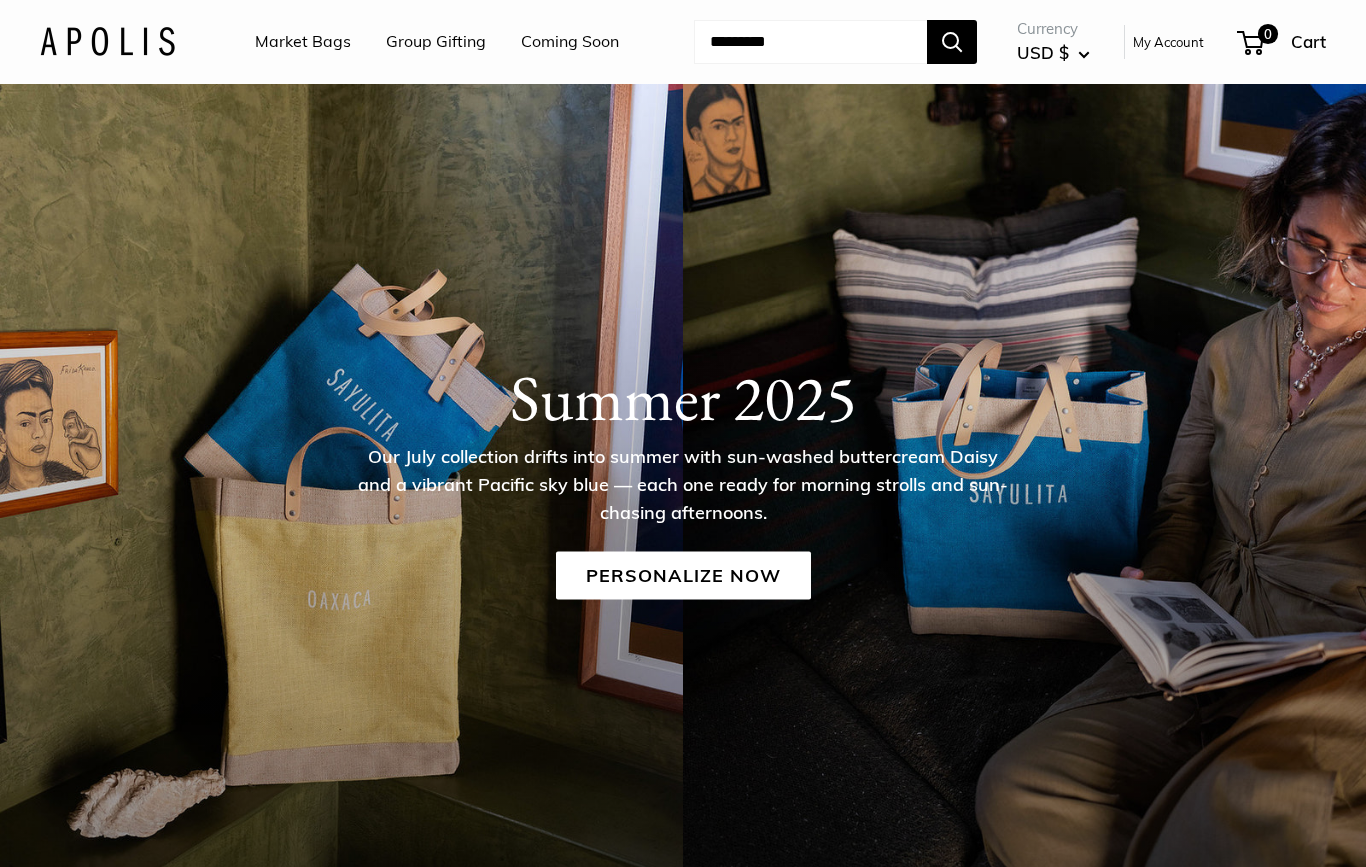 scroll, scrollTop: 0, scrollLeft: 0, axis: both 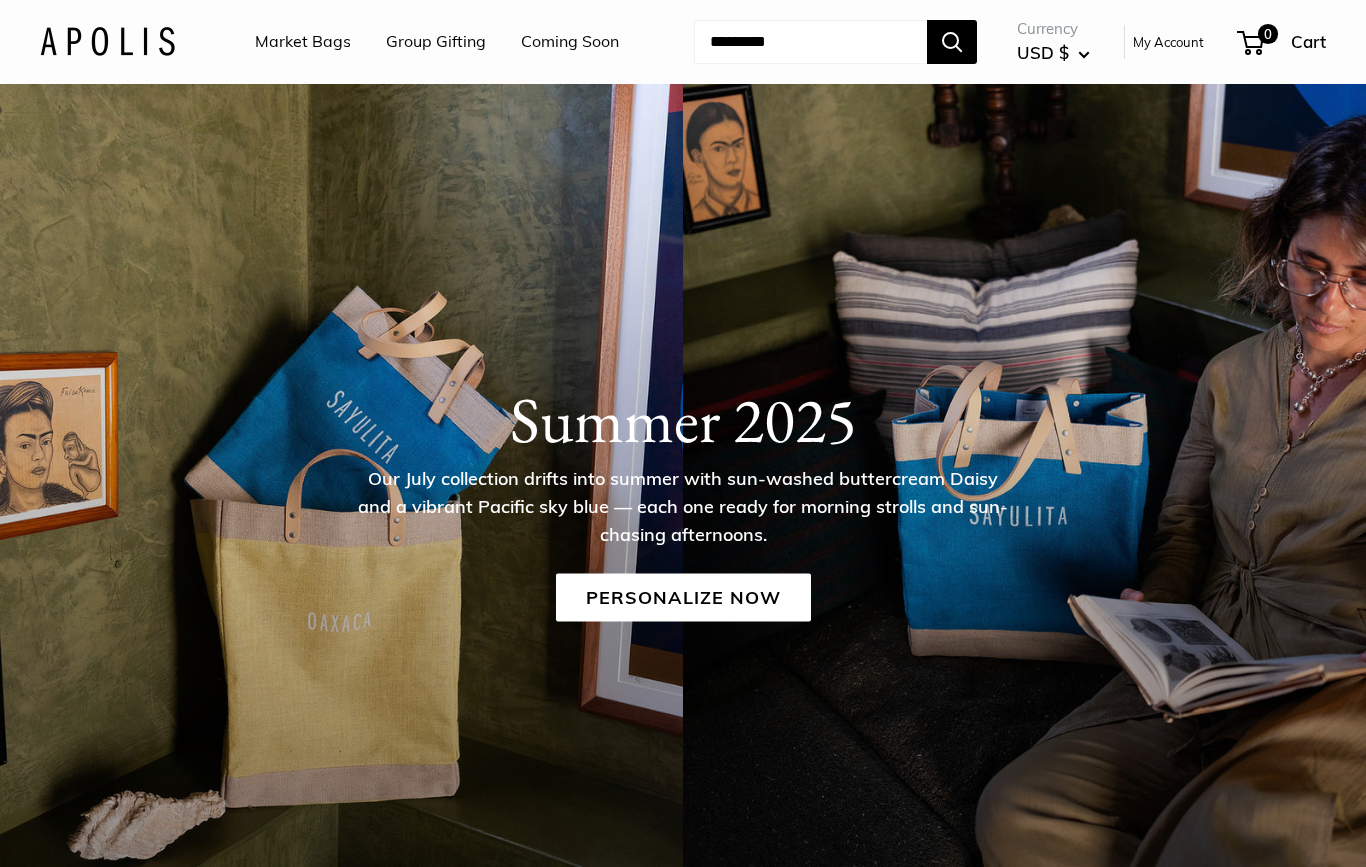 click on "Summer 2025 Our July collection drifts into summer with sun-washed buttercream Daisy and a vibrant Pacific sky blue — each one ready for morning strolls and sun-chasing afternoons. Personalize Now" at bounding box center [683, 501] 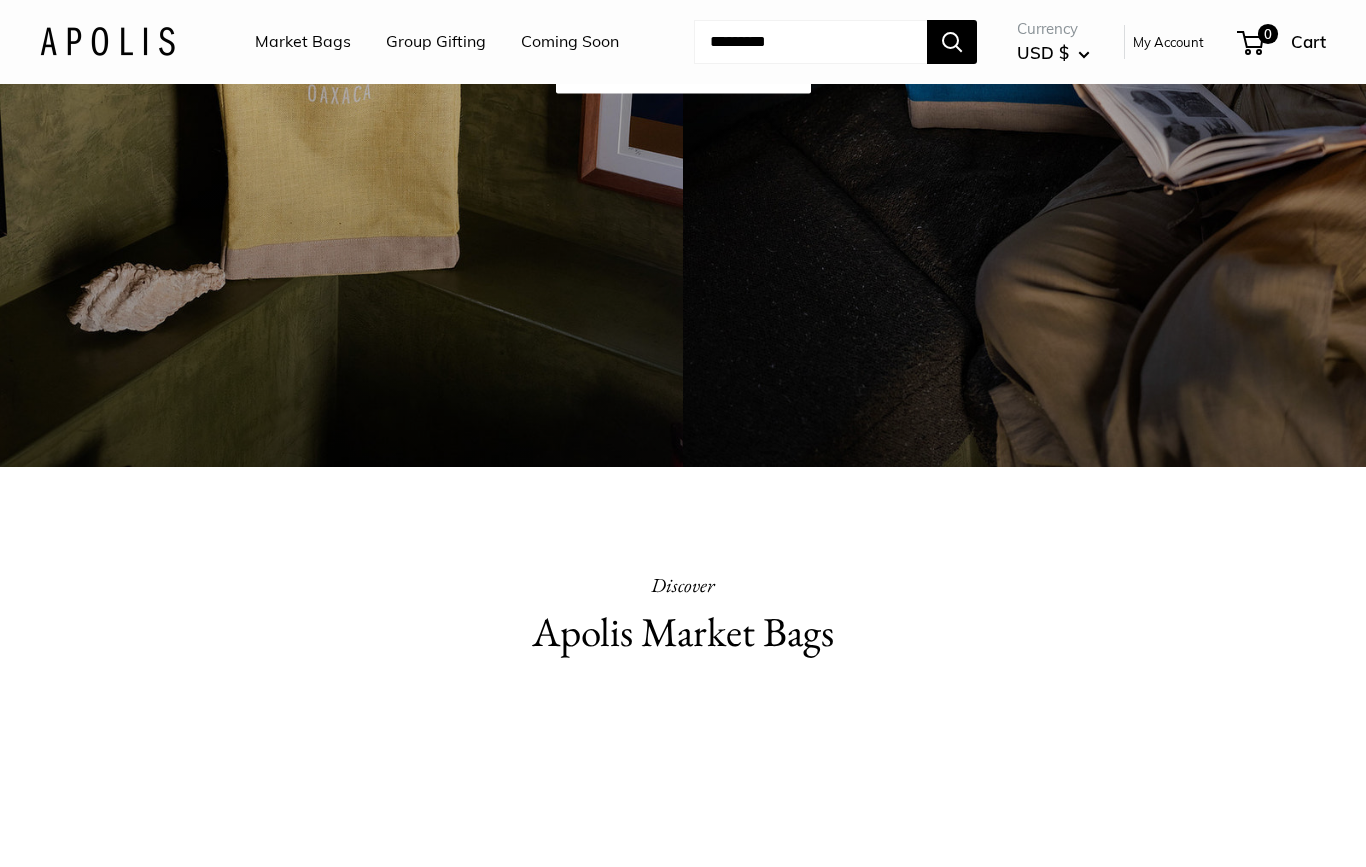 scroll, scrollTop: 0, scrollLeft: 0, axis: both 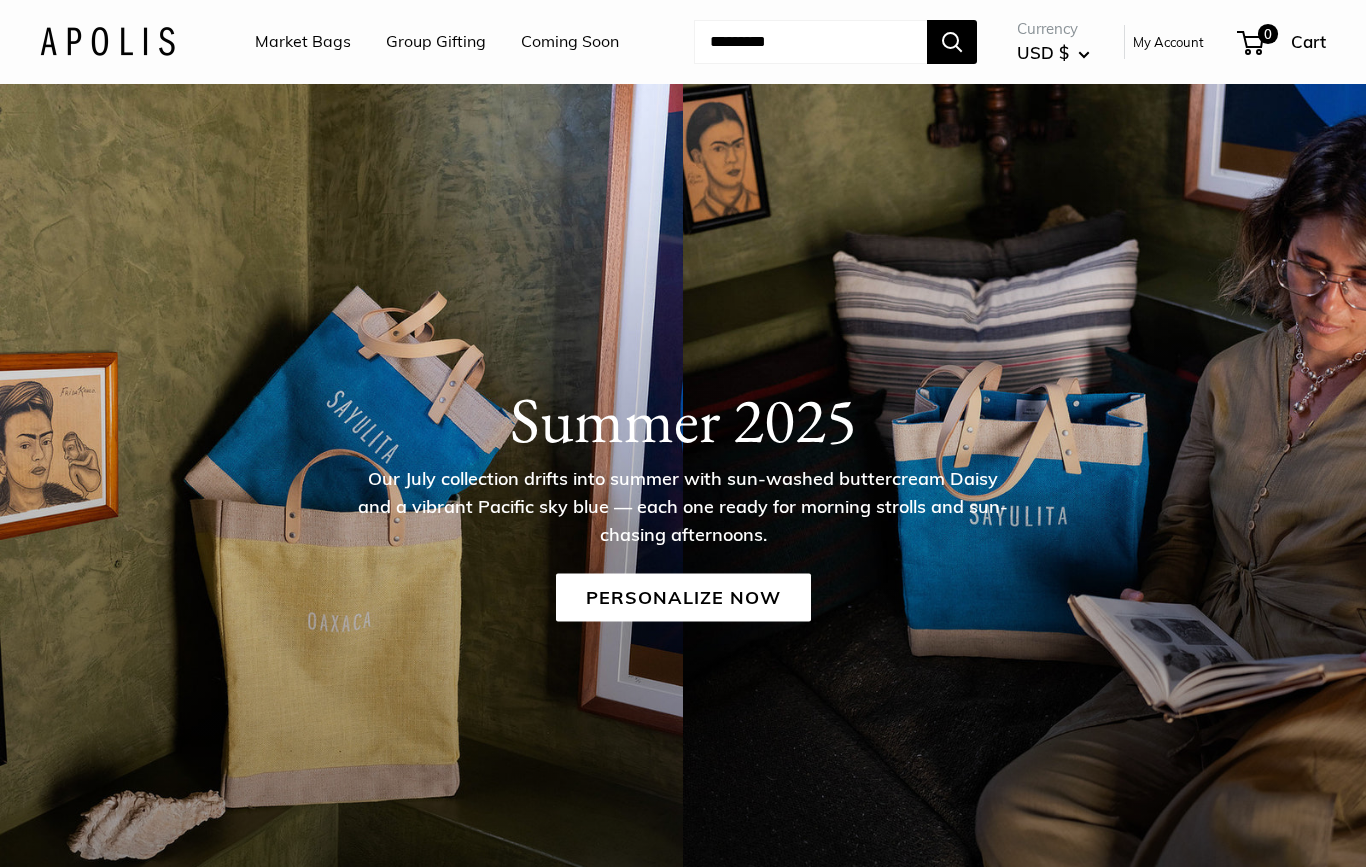 click on "0
Cart" at bounding box center [1282, 42] 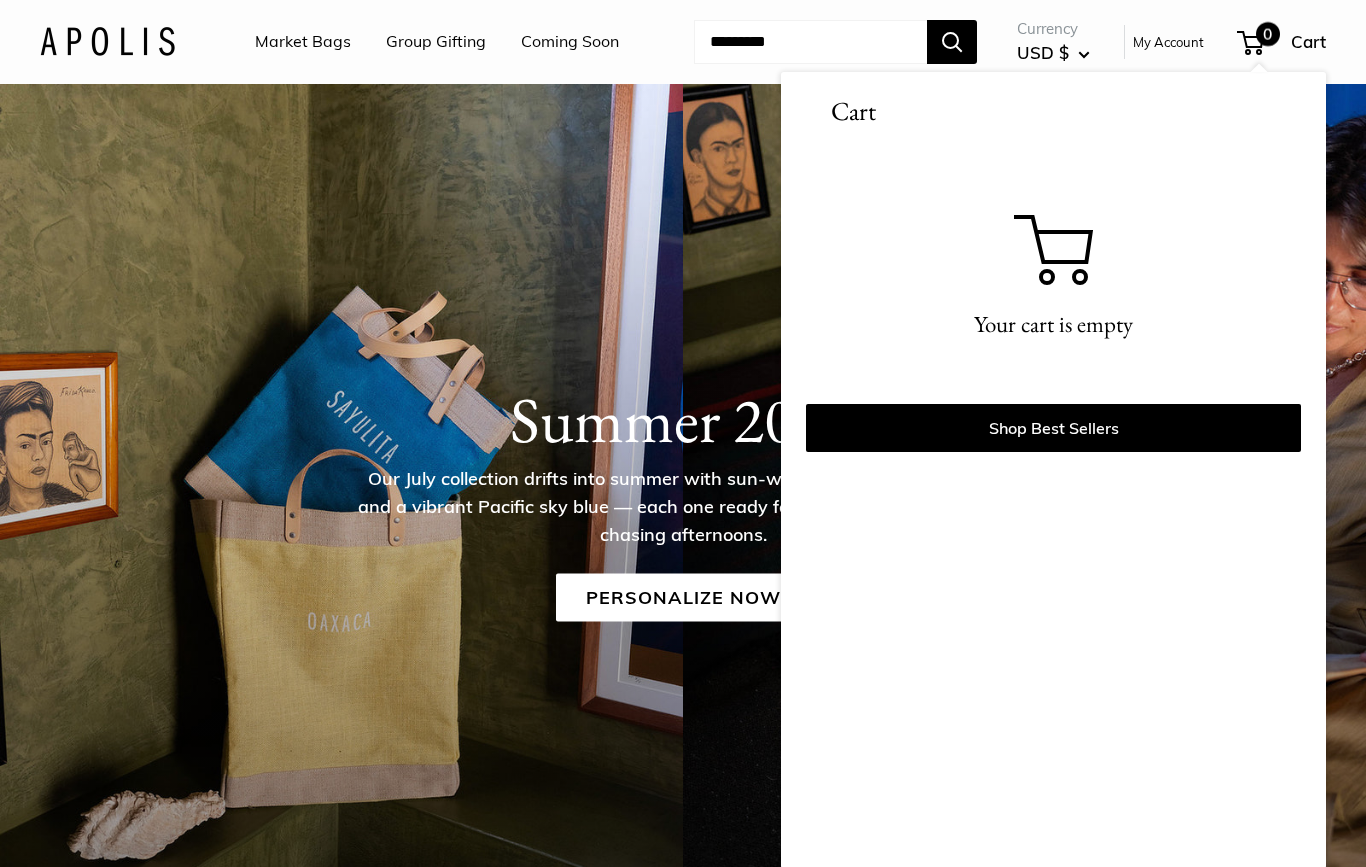 click on "Market Bags" at bounding box center [303, 42] 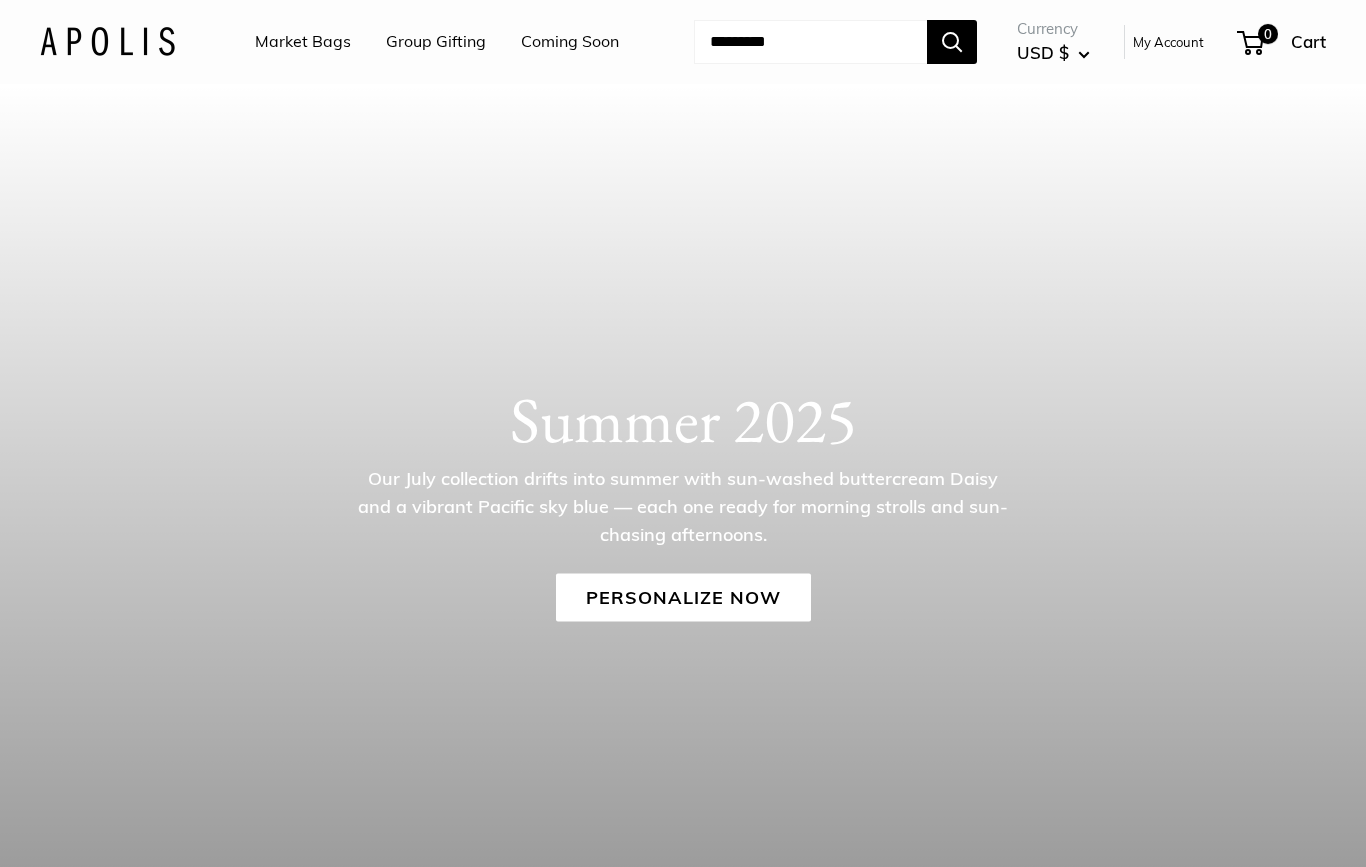 scroll, scrollTop: 0, scrollLeft: 0, axis: both 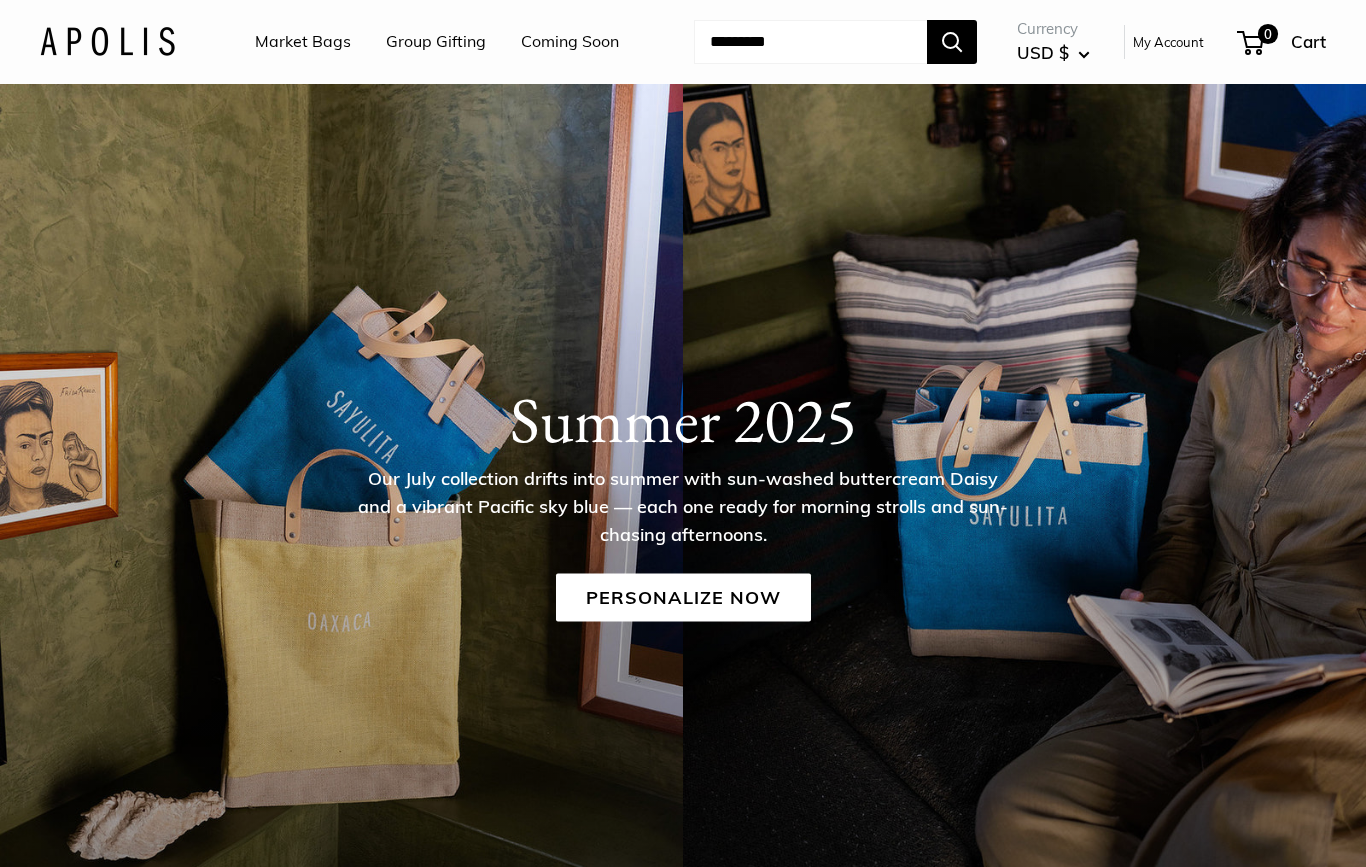 click on "Market Bags" at bounding box center [303, 42] 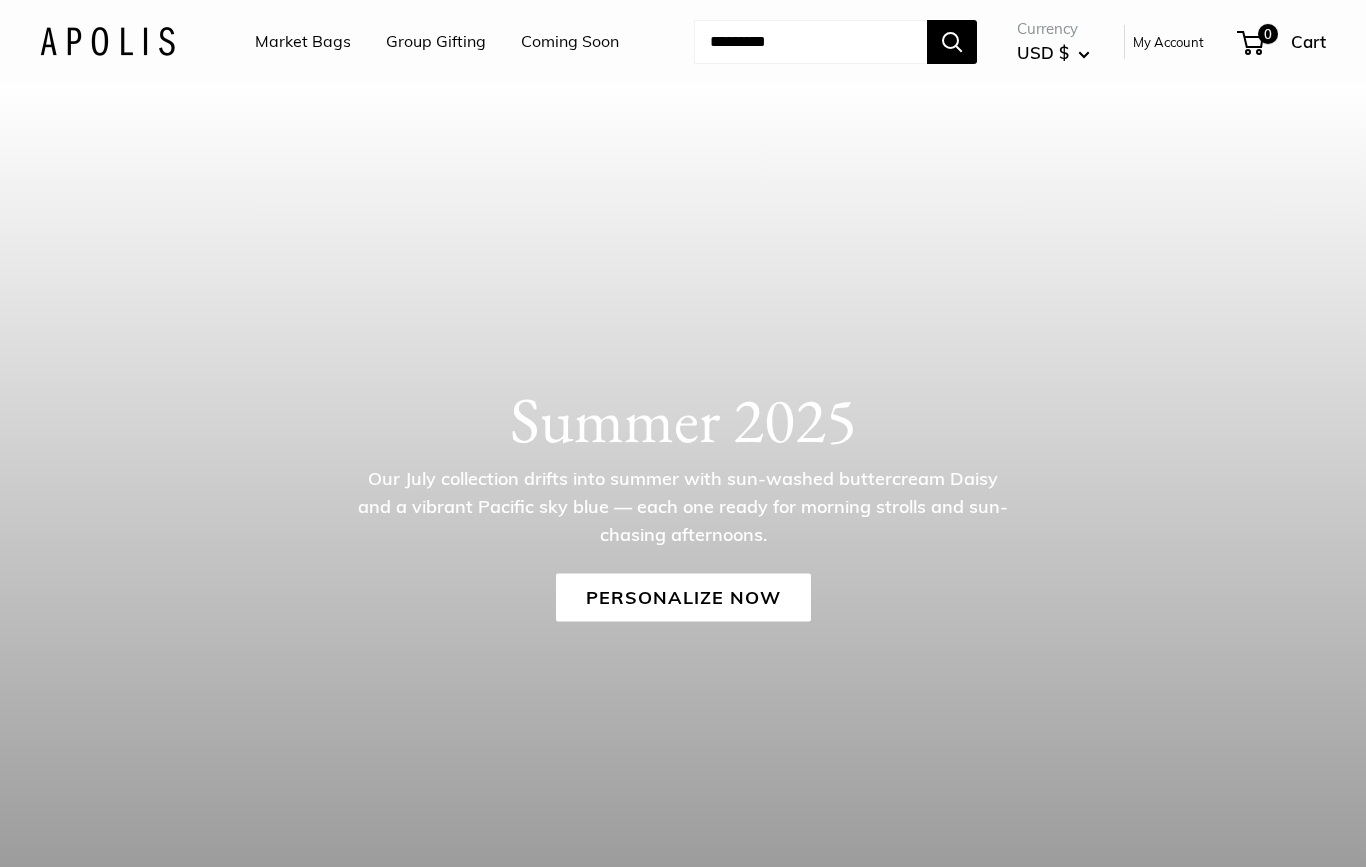 scroll, scrollTop: 0, scrollLeft: 0, axis: both 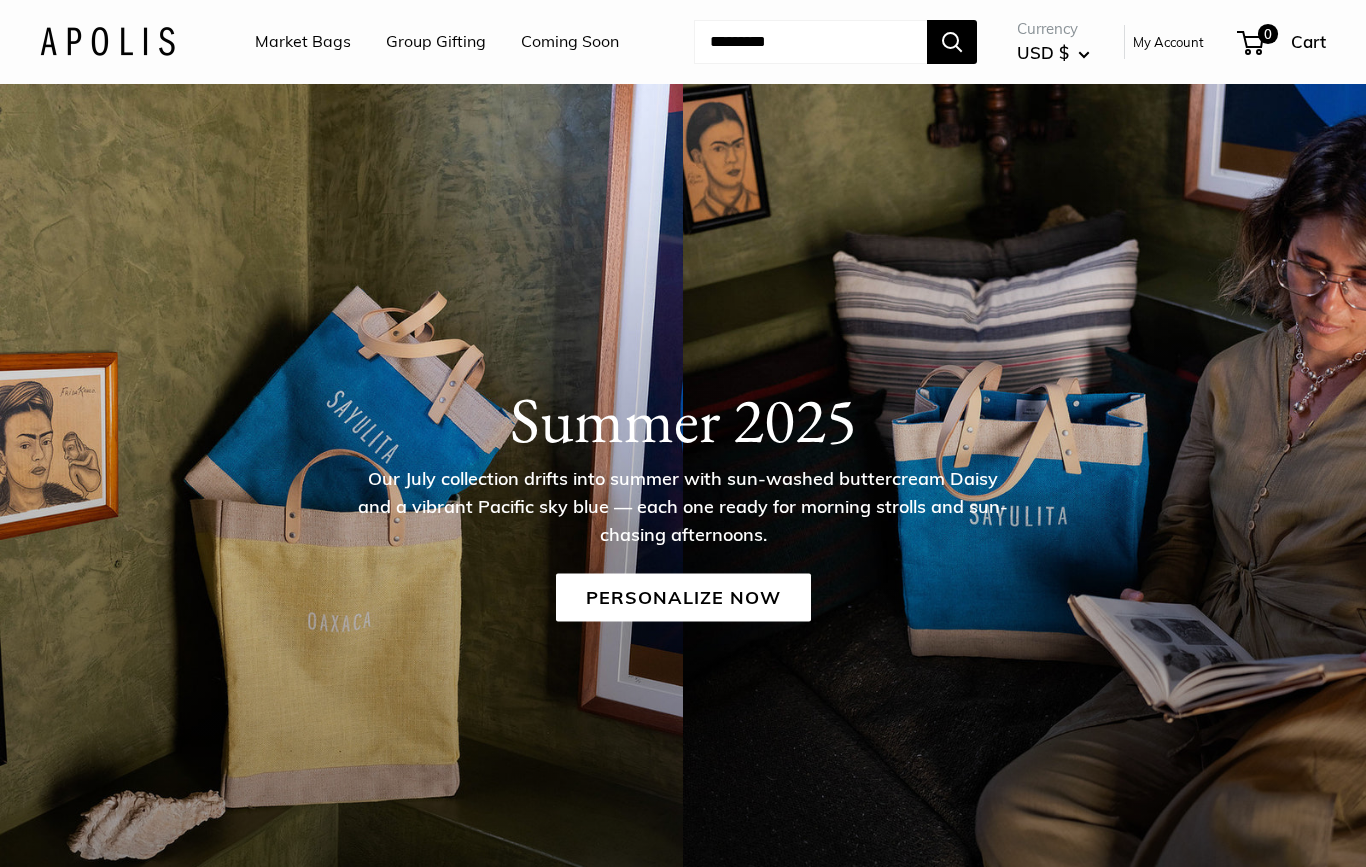 click on "Personalize Now" at bounding box center (683, 597) 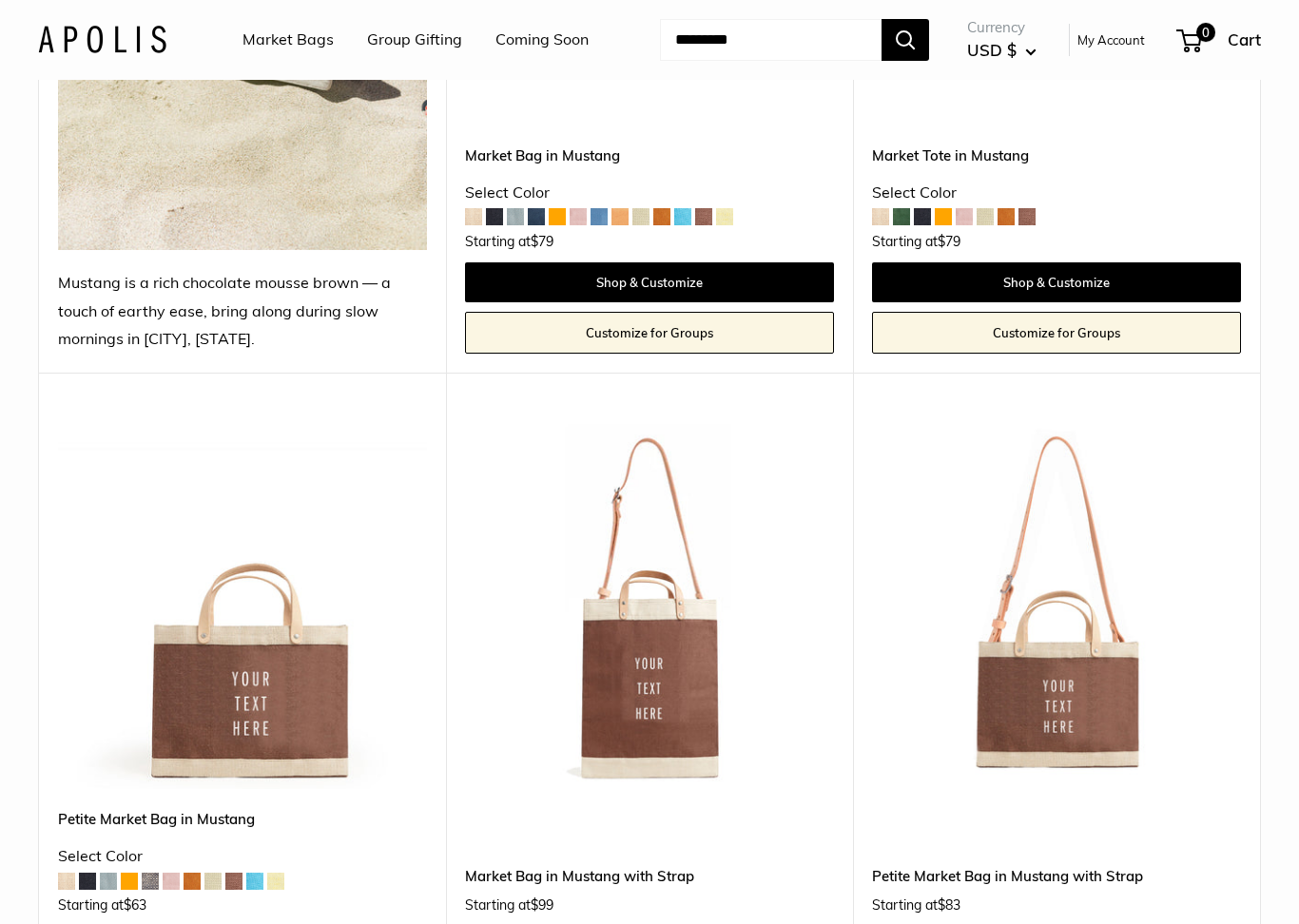 scroll, scrollTop: 662, scrollLeft: 0, axis: vertical 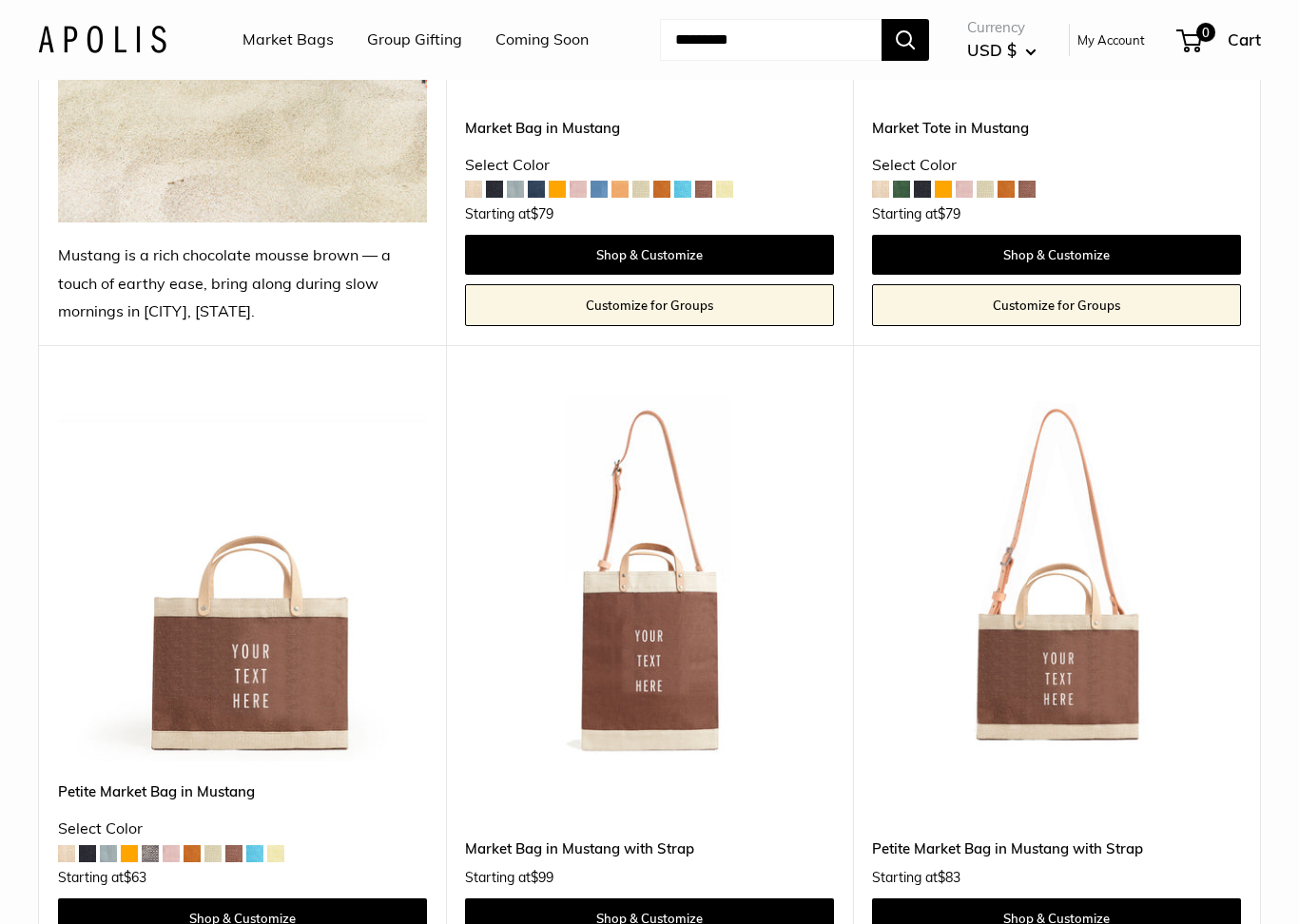 click at bounding box center [650, 577] 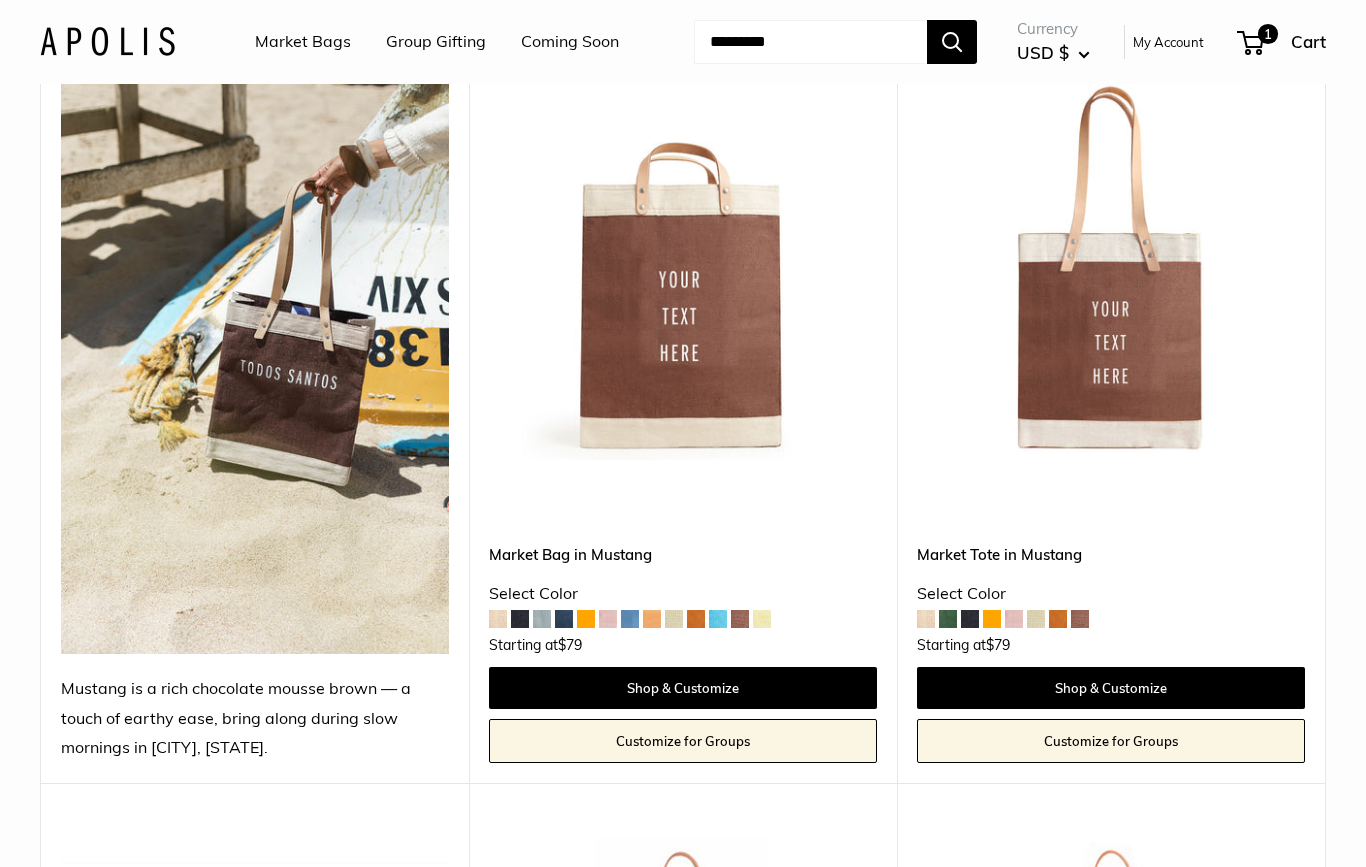 scroll, scrollTop: 101, scrollLeft: 0, axis: vertical 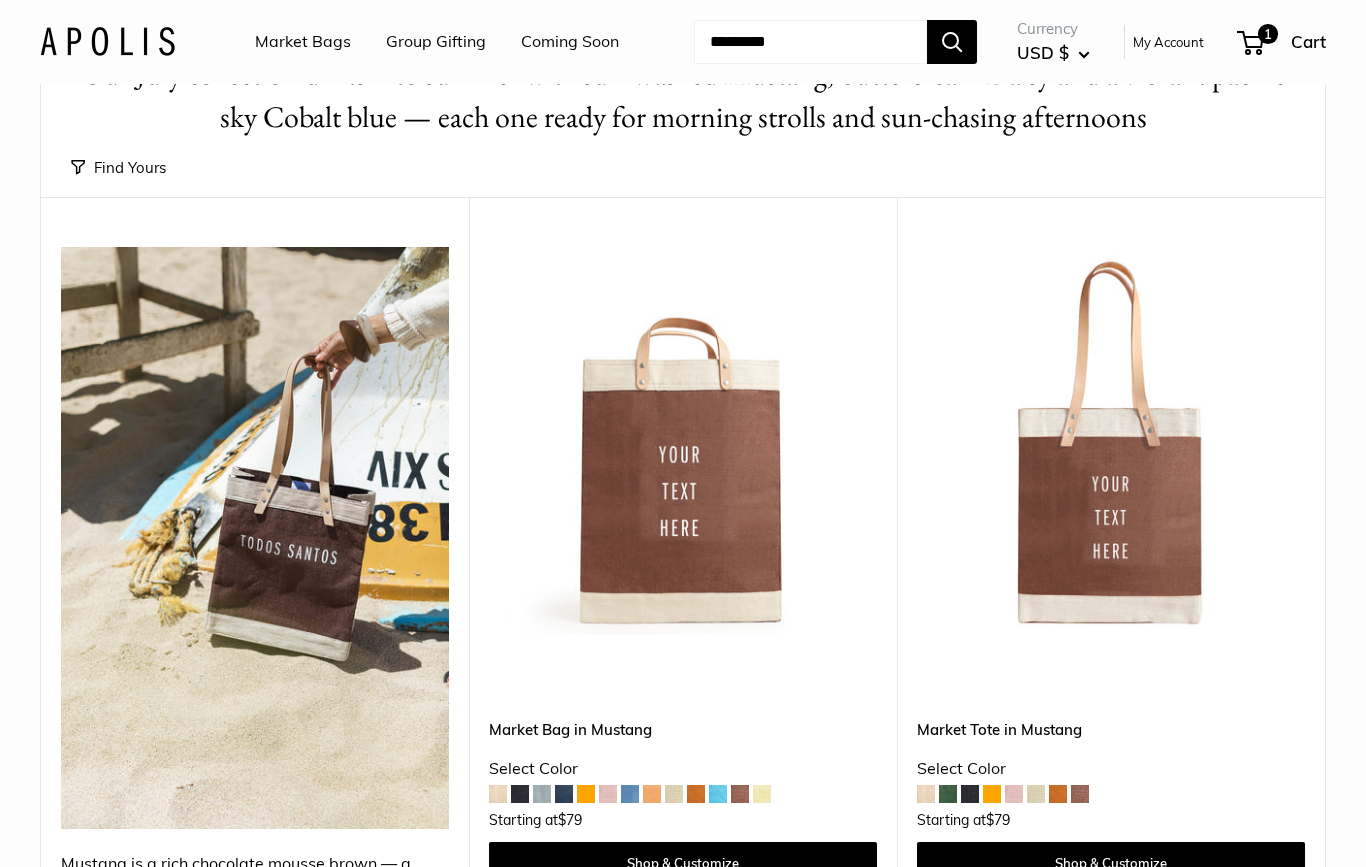 click at bounding box center [1111, 441] 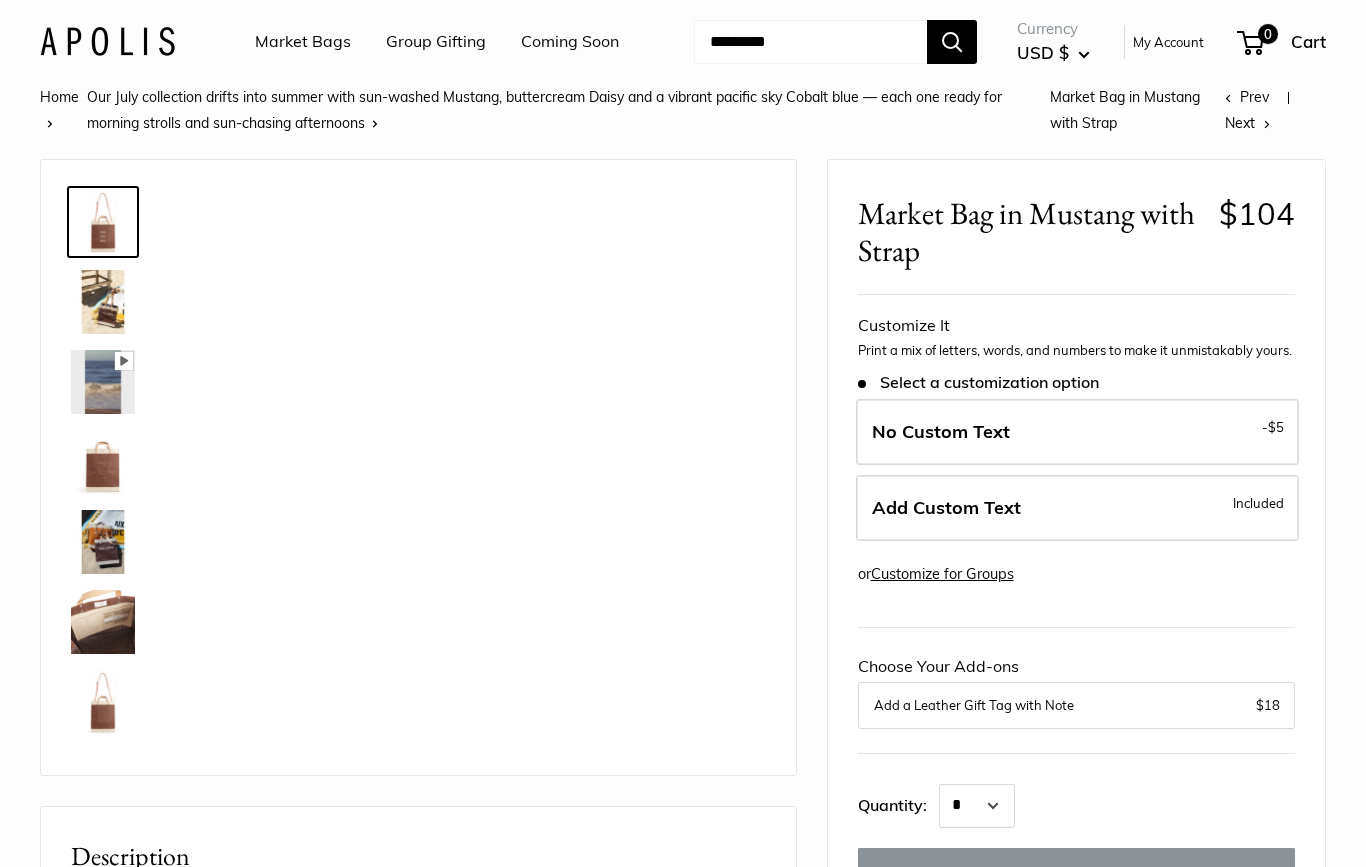 scroll, scrollTop: 0, scrollLeft: 0, axis: both 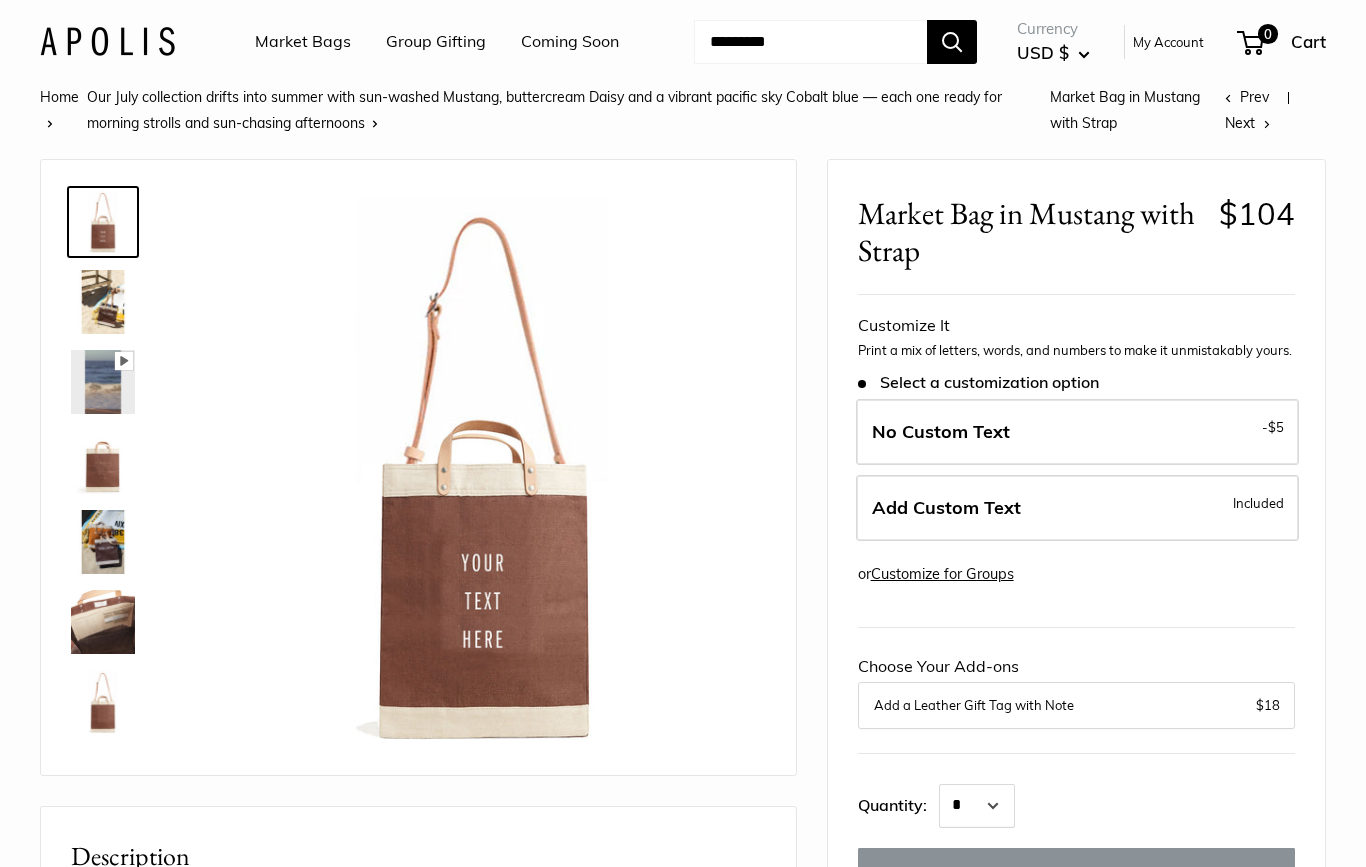 click on "Add Custom Text
Included" at bounding box center [1077, 508] 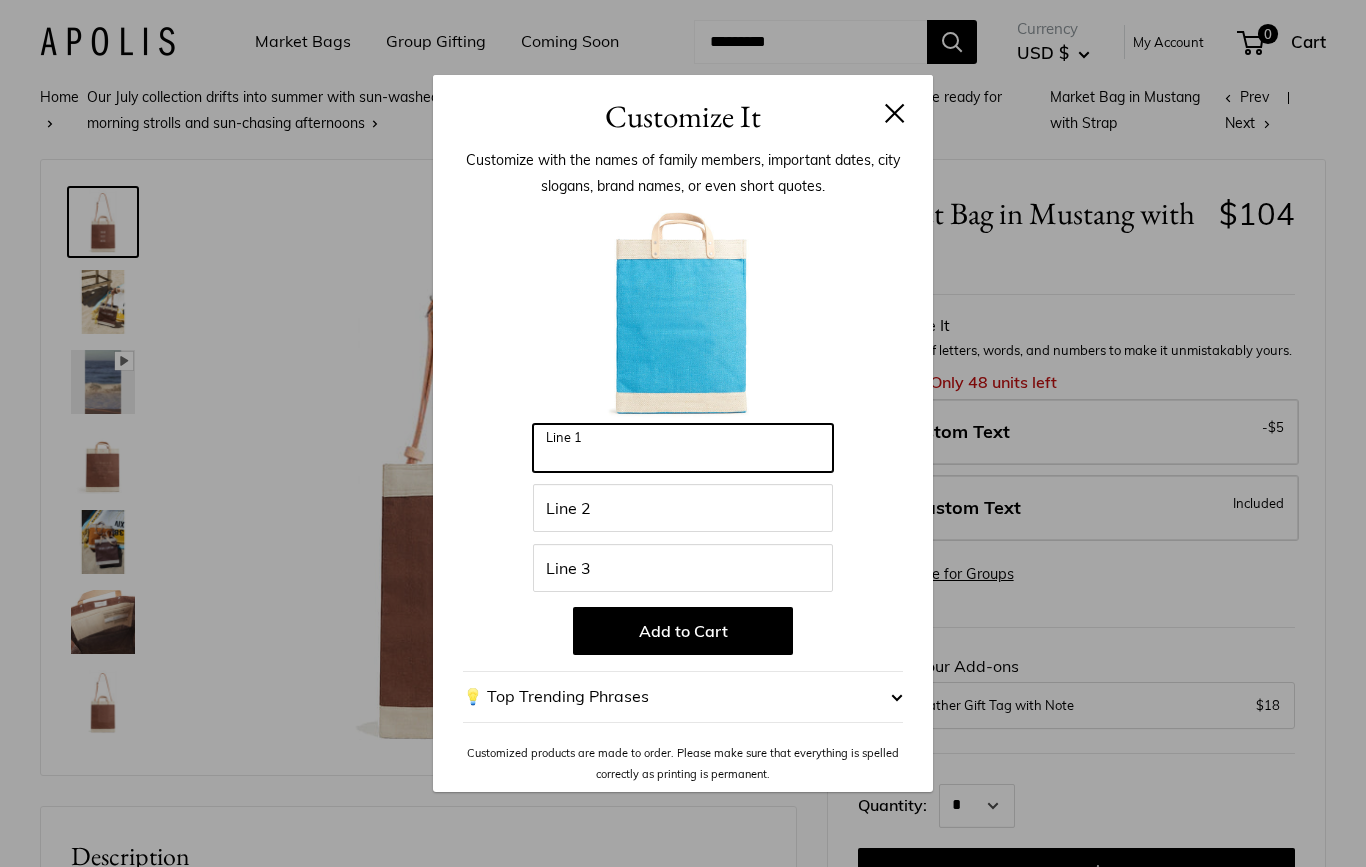 click on "Line 1" at bounding box center (683, 448) 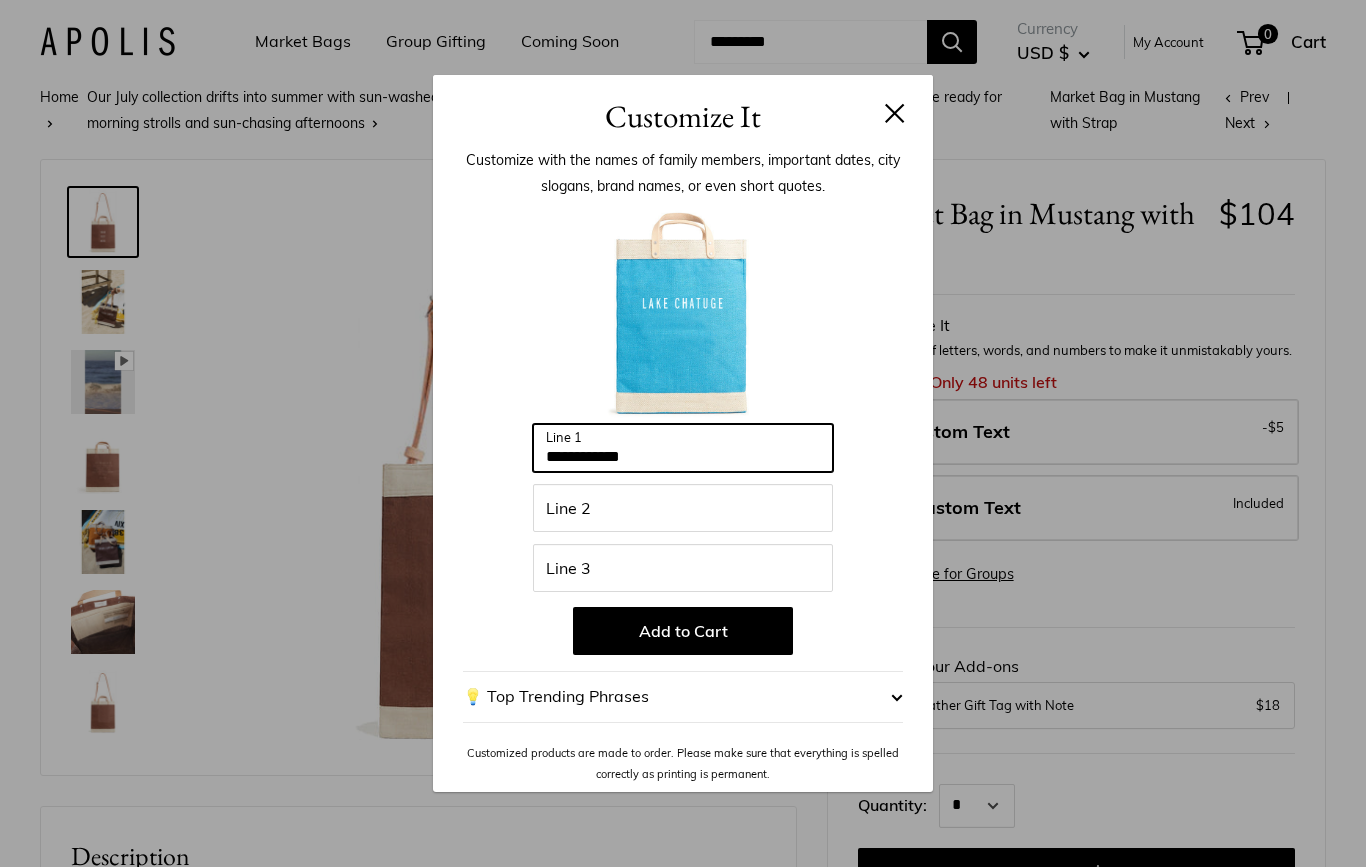 type on "**********" 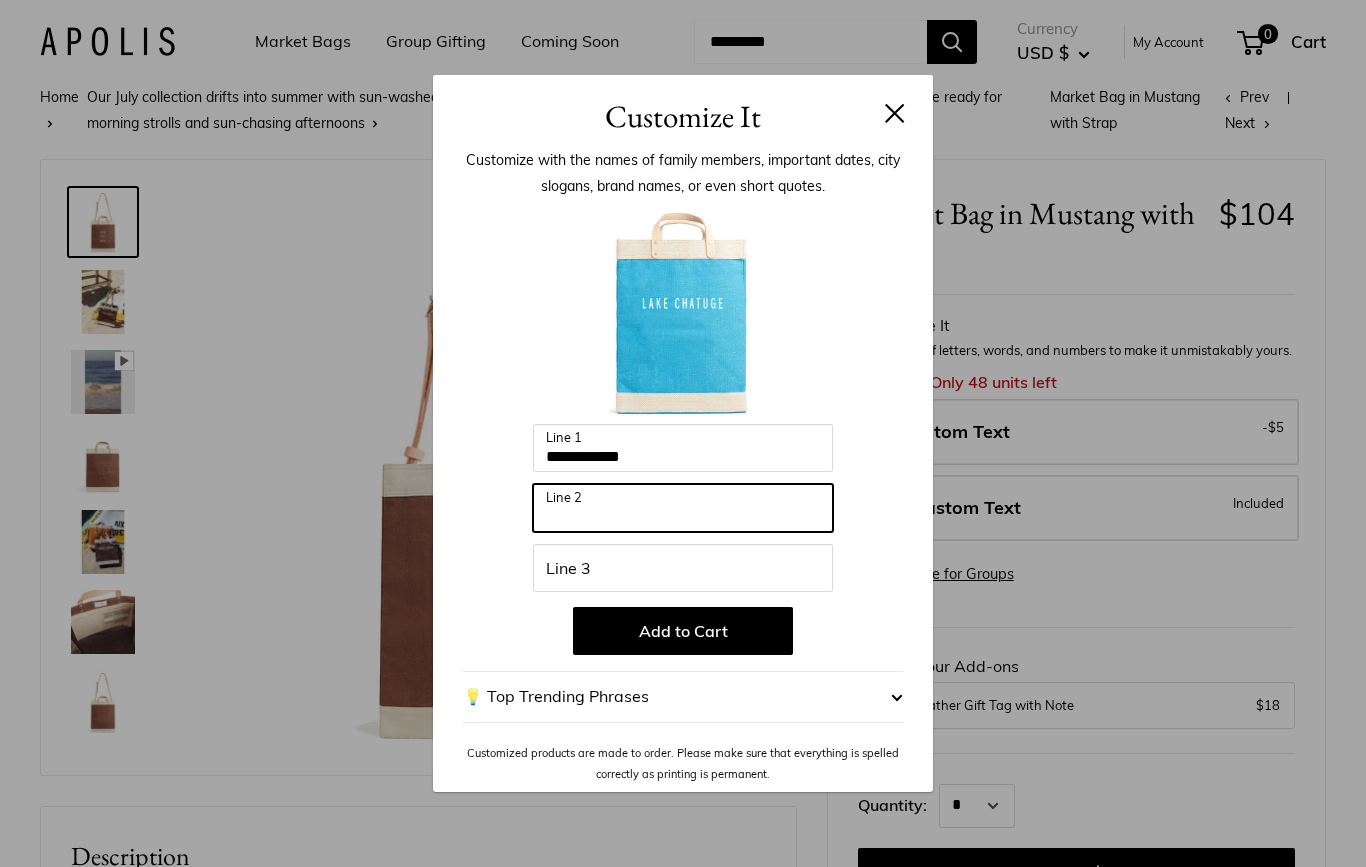 click on "Line 2" at bounding box center (683, 508) 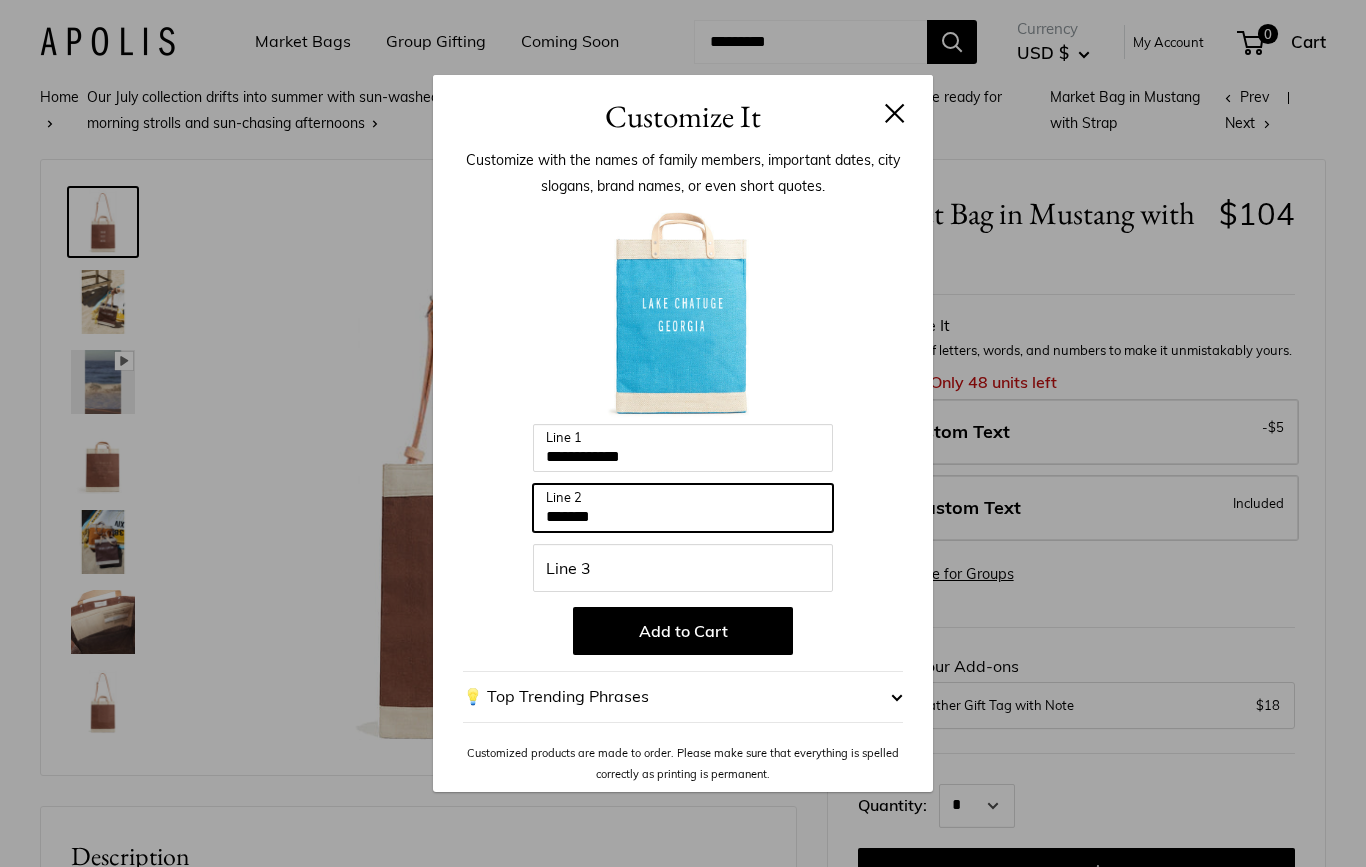 type on "*******" 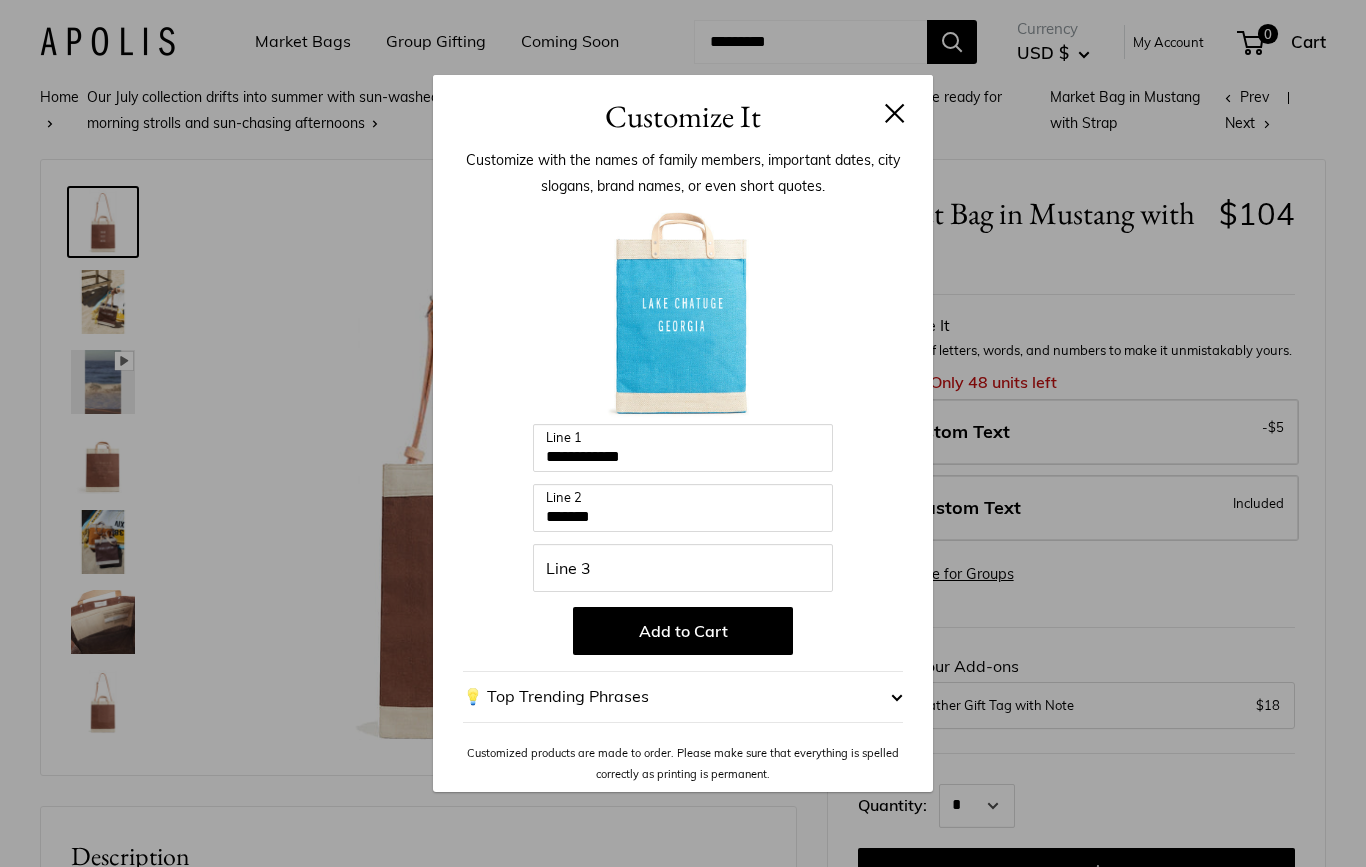 click on "Add to Cart" at bounding box center (683, 631) 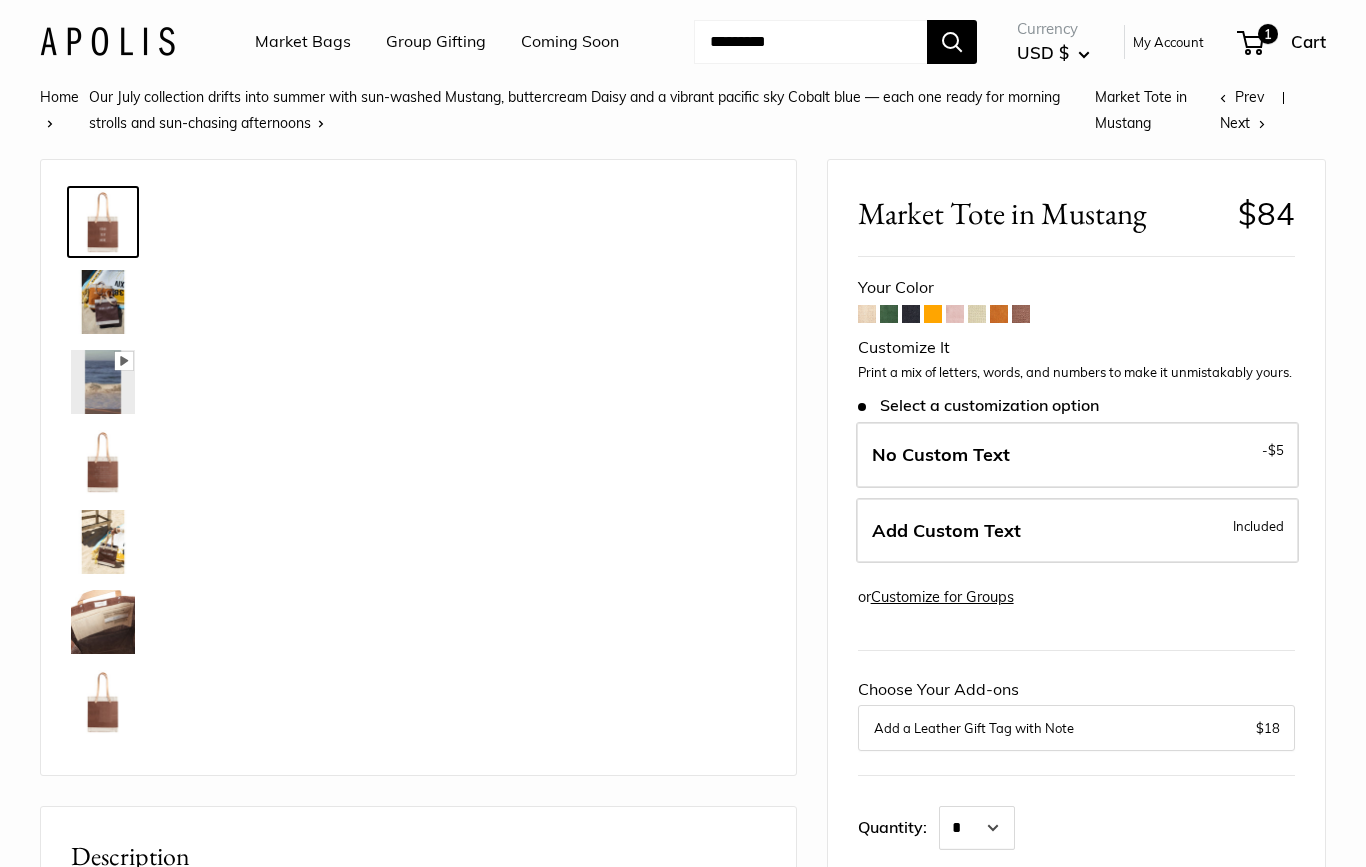 scroll, scrollTop: 0, scrollLeft: 0, axis: both 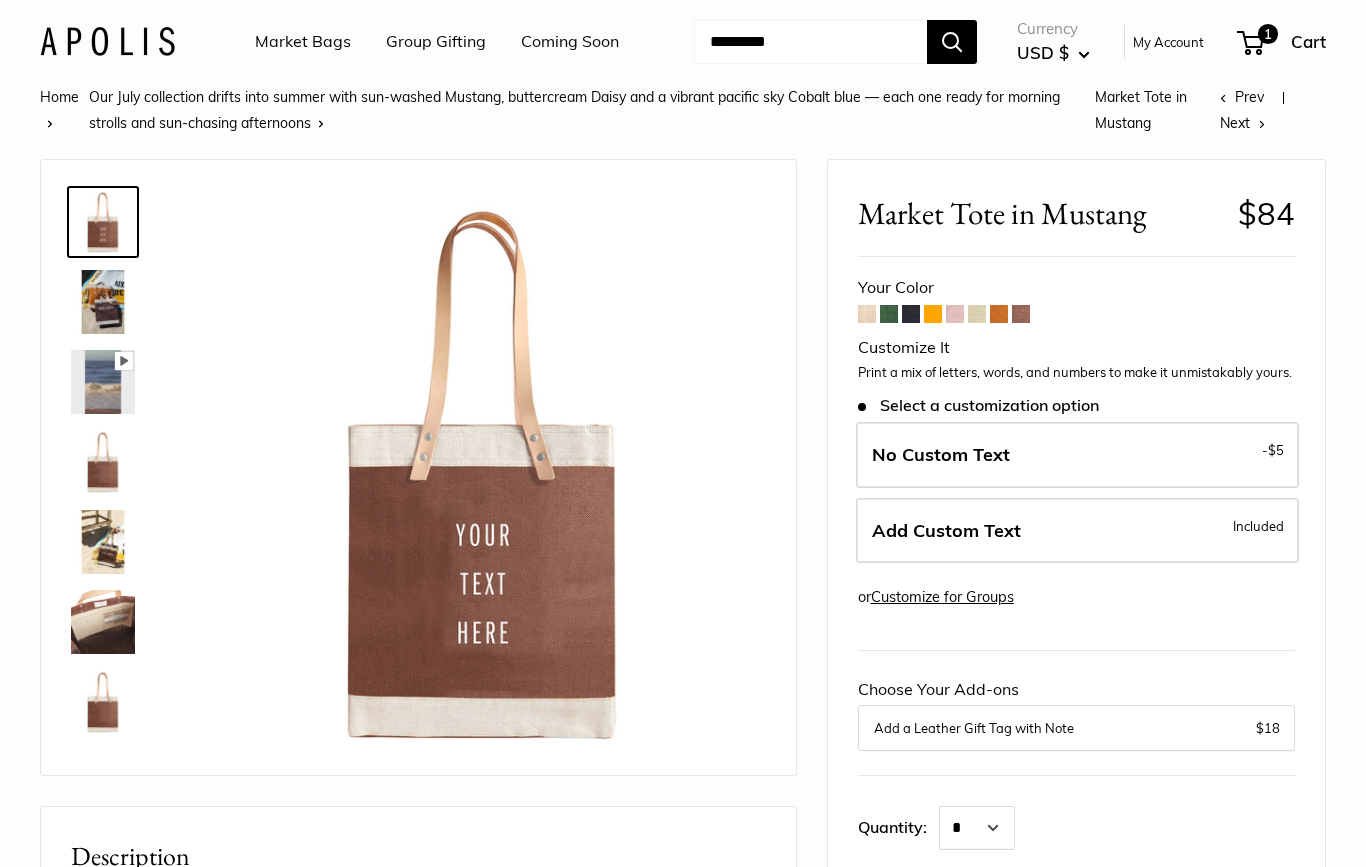 click on "No Custom Text
- $5" at bounding box center [1077, 455] 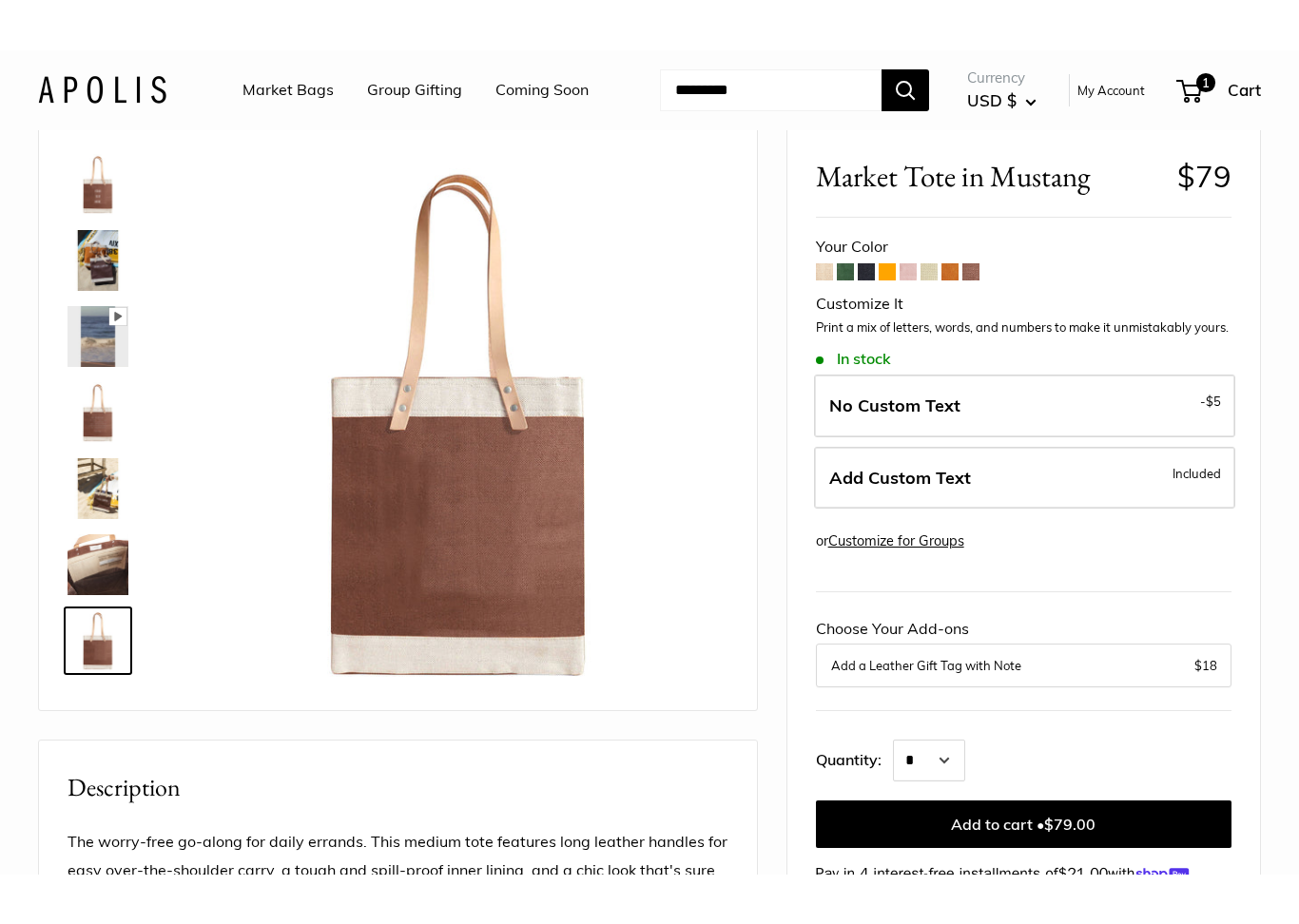 scroll, scrollTop: 0, scrollLeft: 0, axis: both 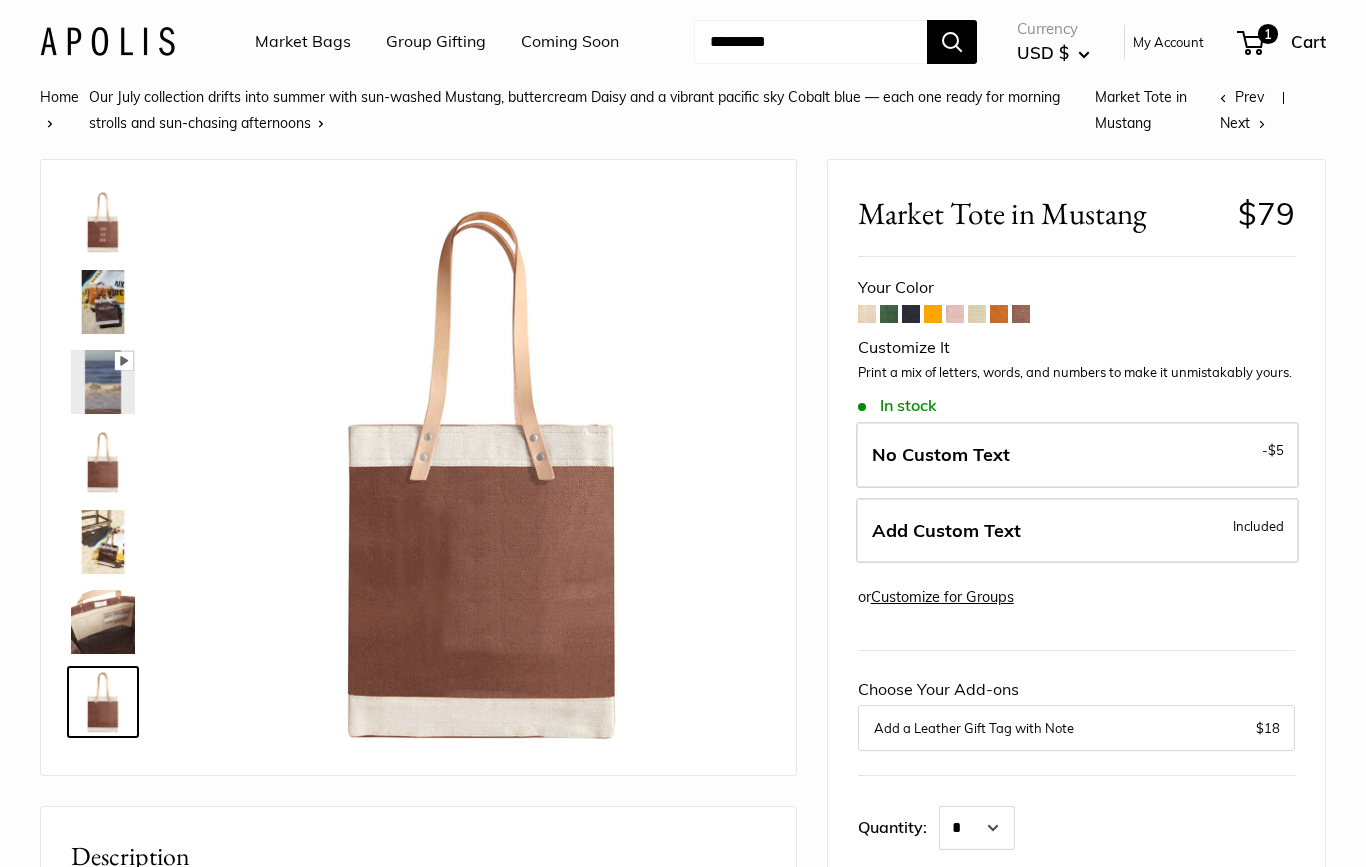 click on "No Custom Text
- $5" at bounding box center [1077, 455] 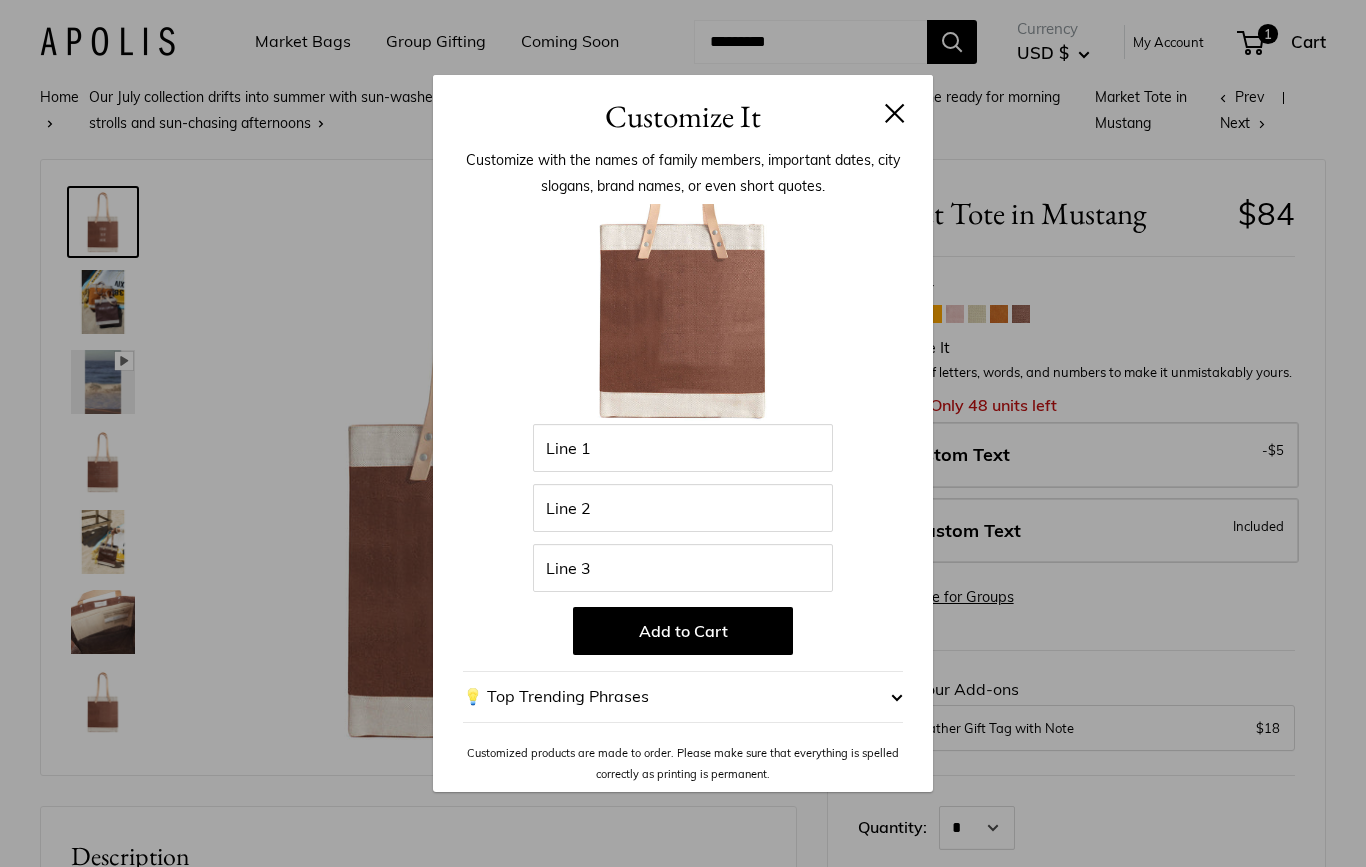 click at bounding box center [895, 113] 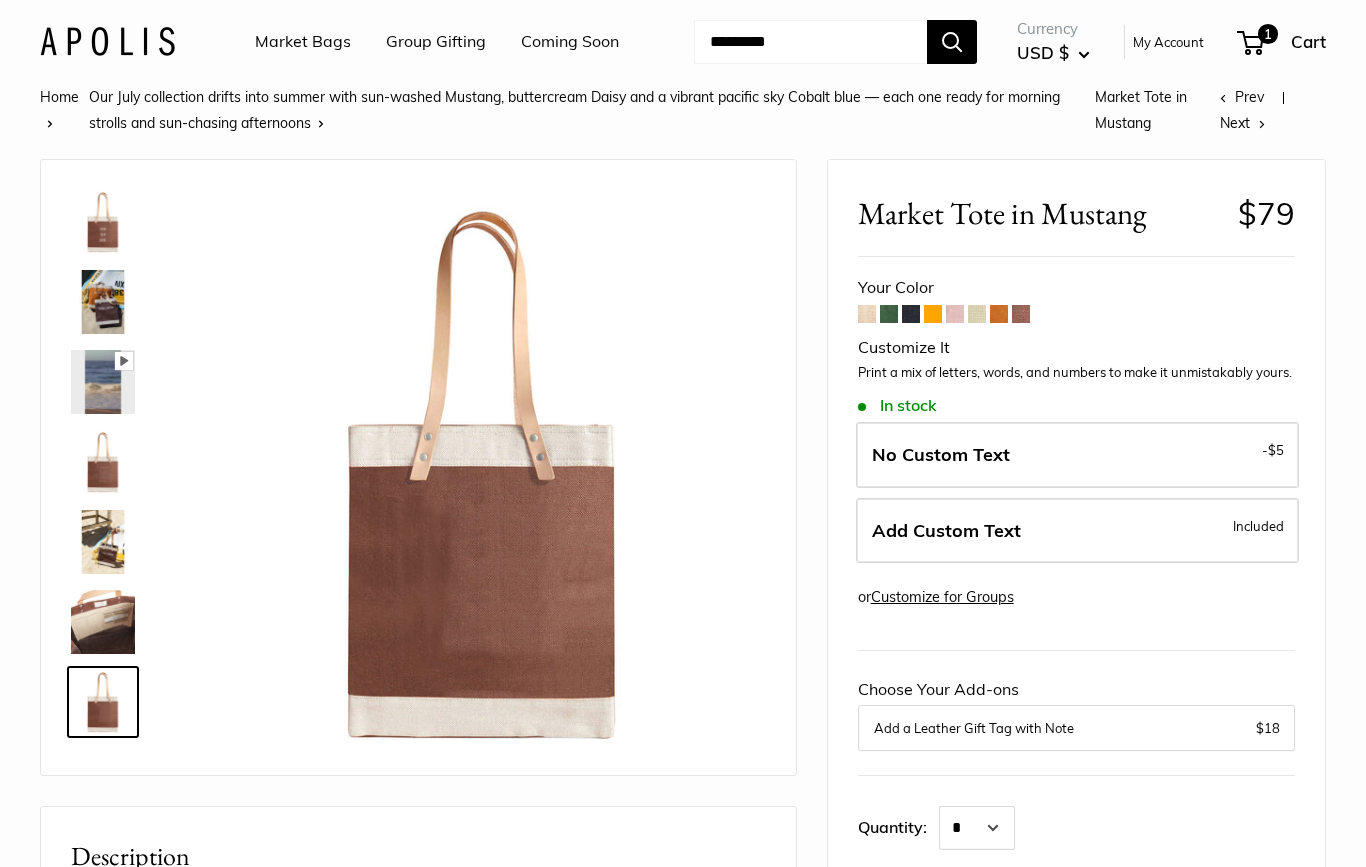 click on "Add Custom Text
Included" at bounding box center [1077, 531] 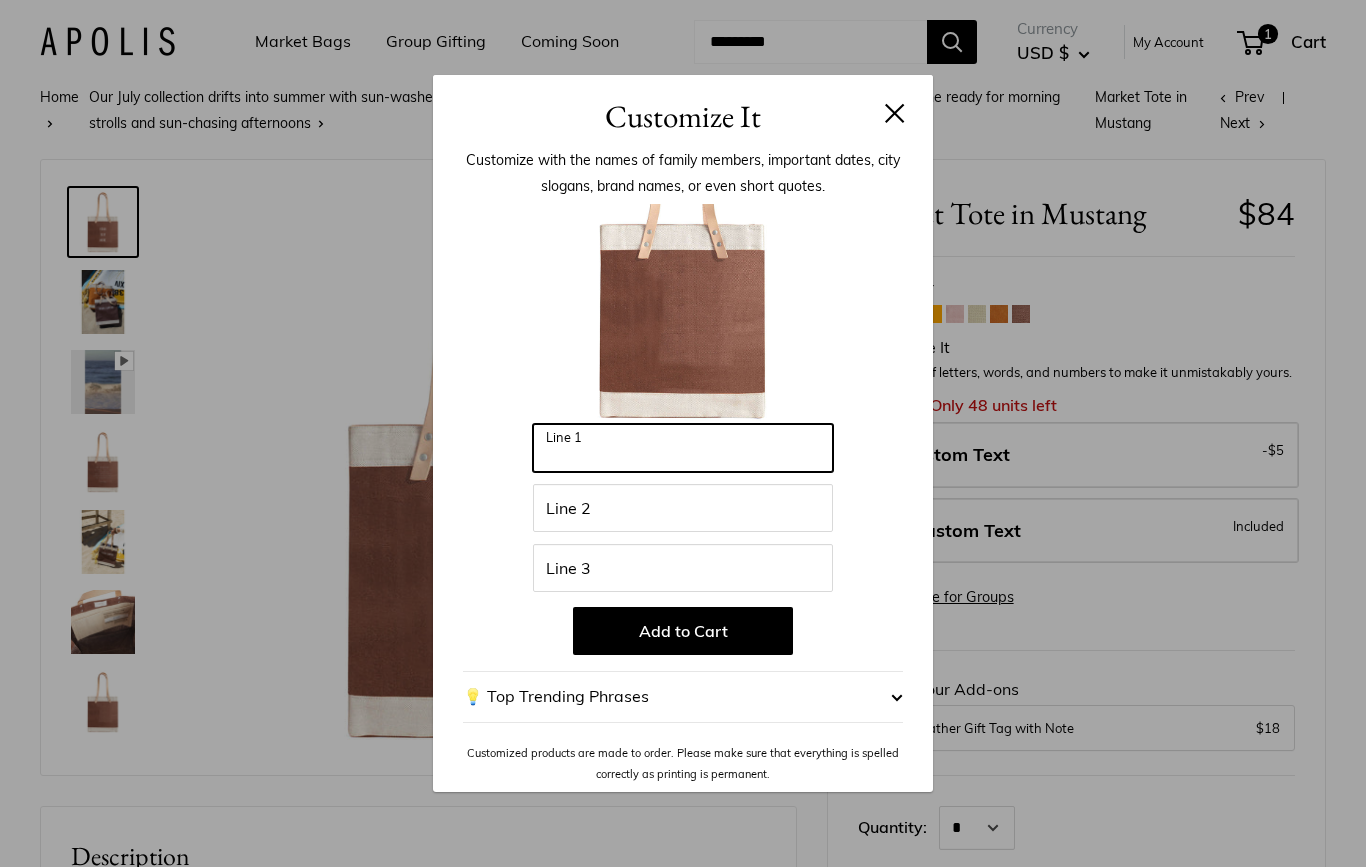click on "Line 1" at bounding box center [683, 448] 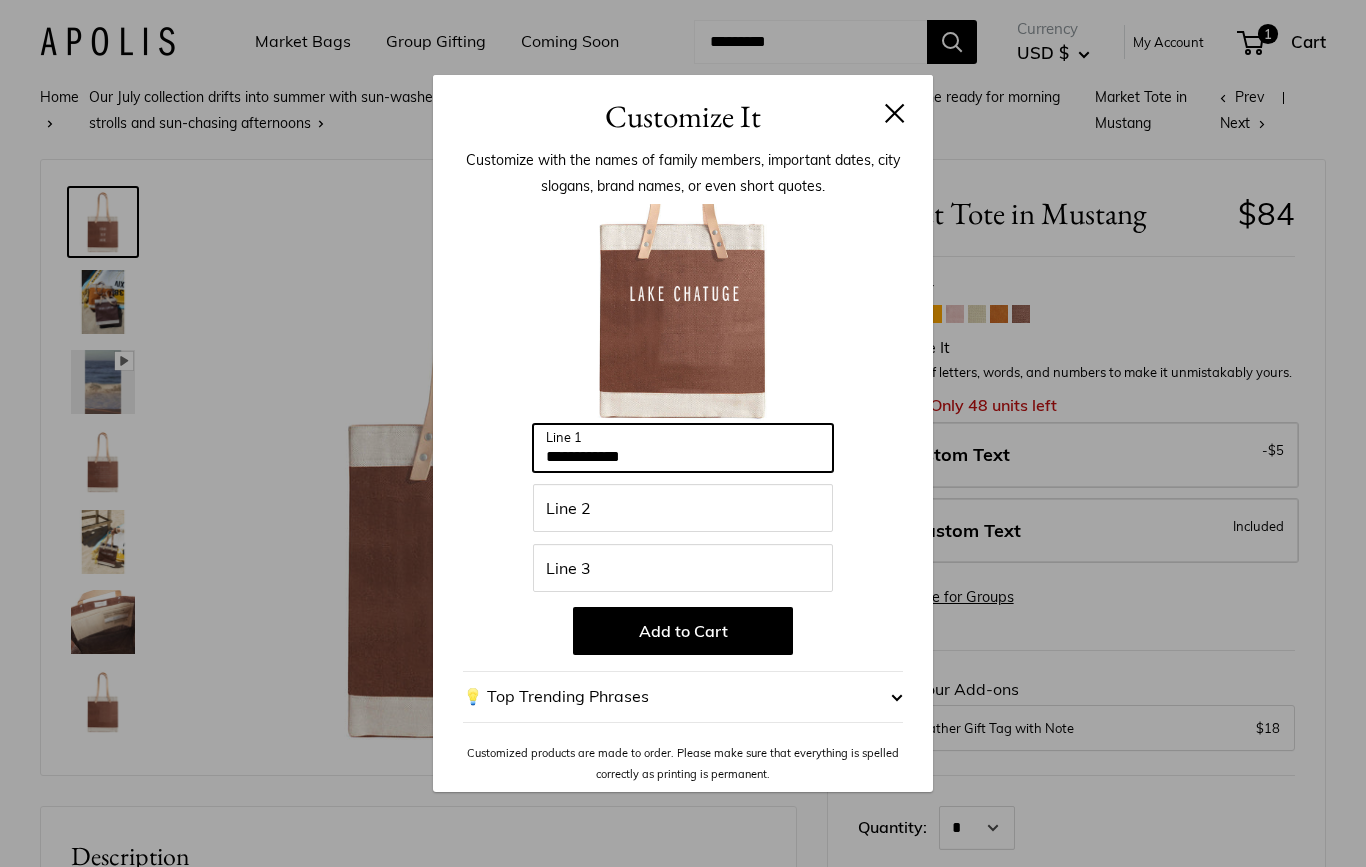 type on "**********" 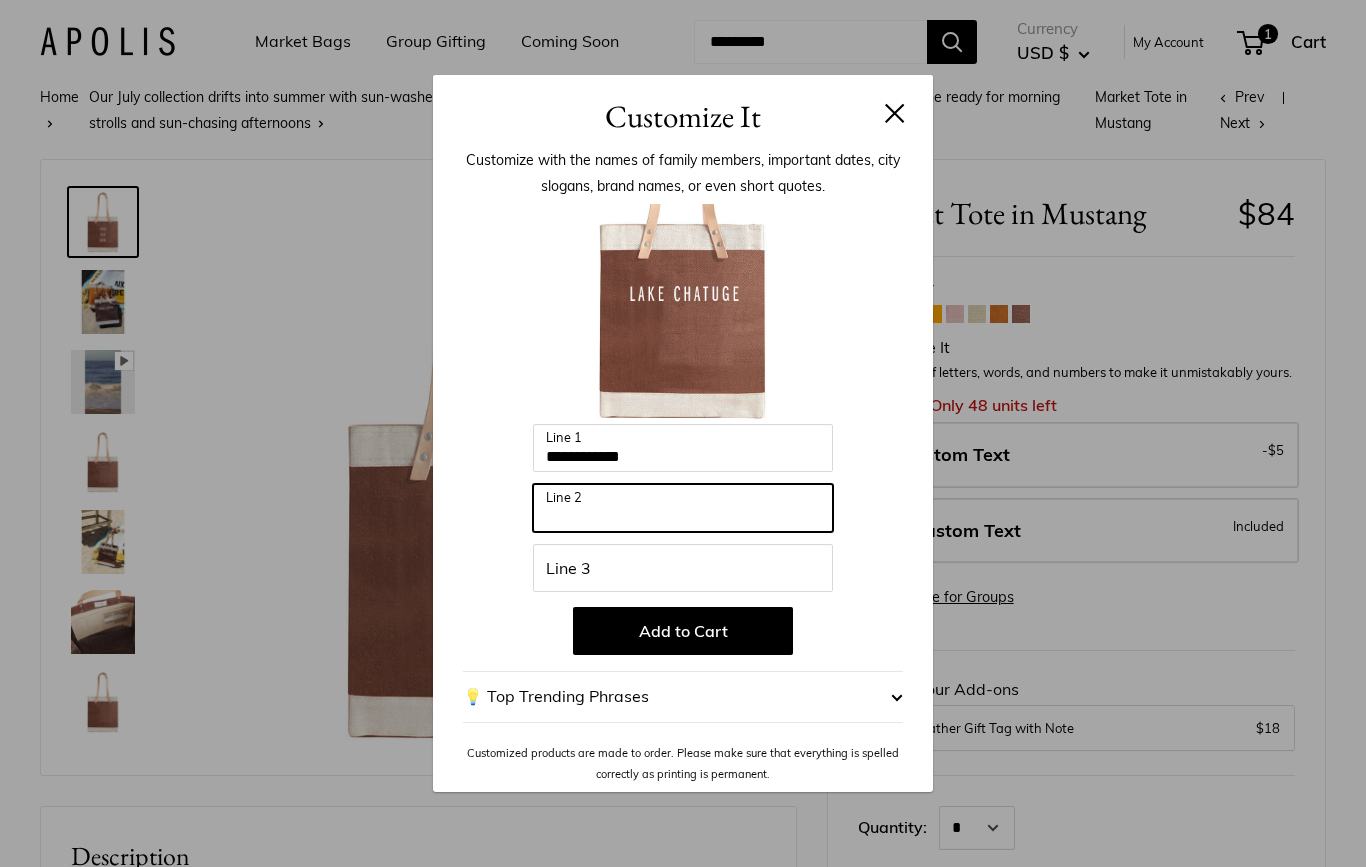 click on "Line 2" at bounding box center [683, 508] 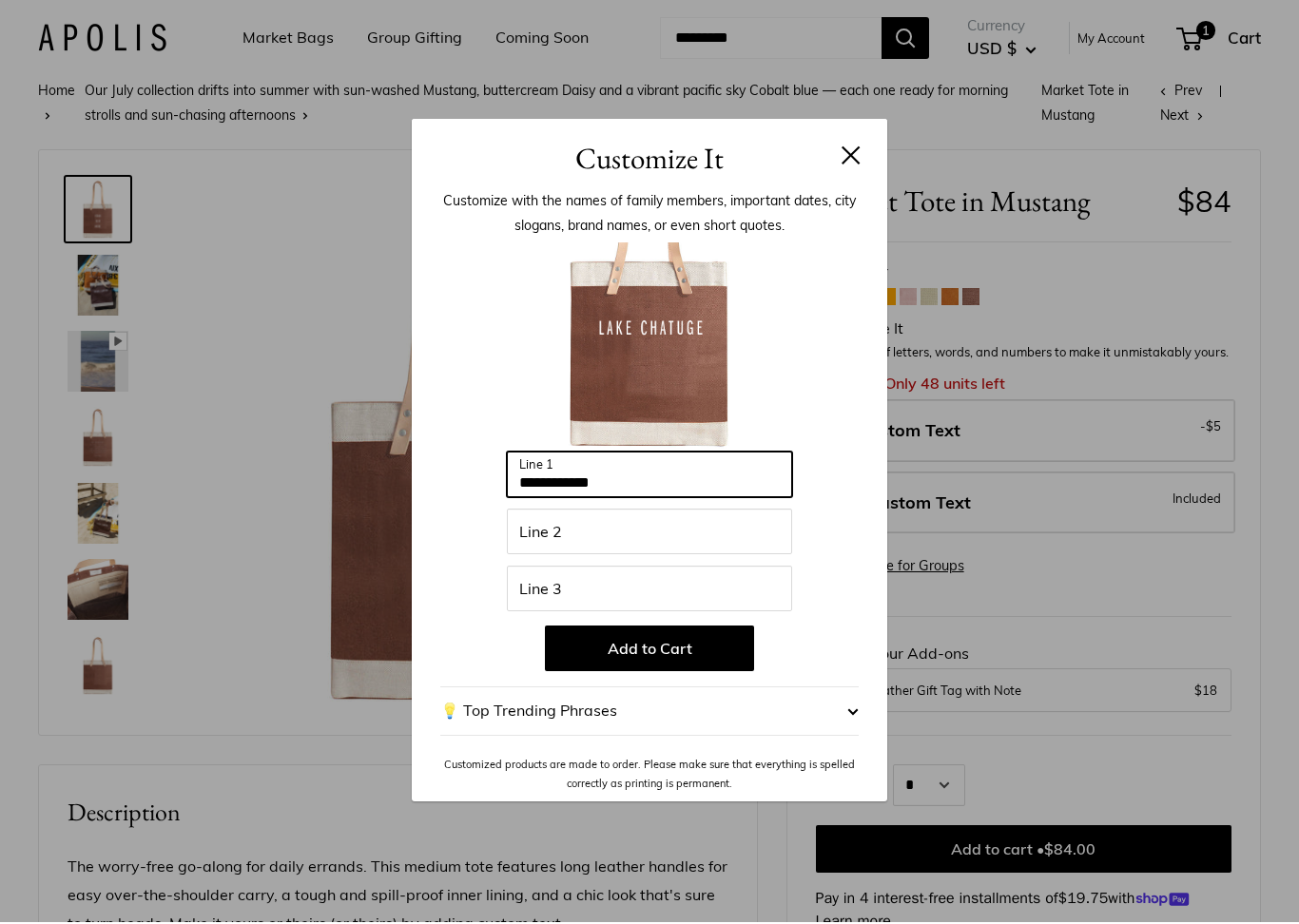 click on "**********" at bounding box center (650, 476) 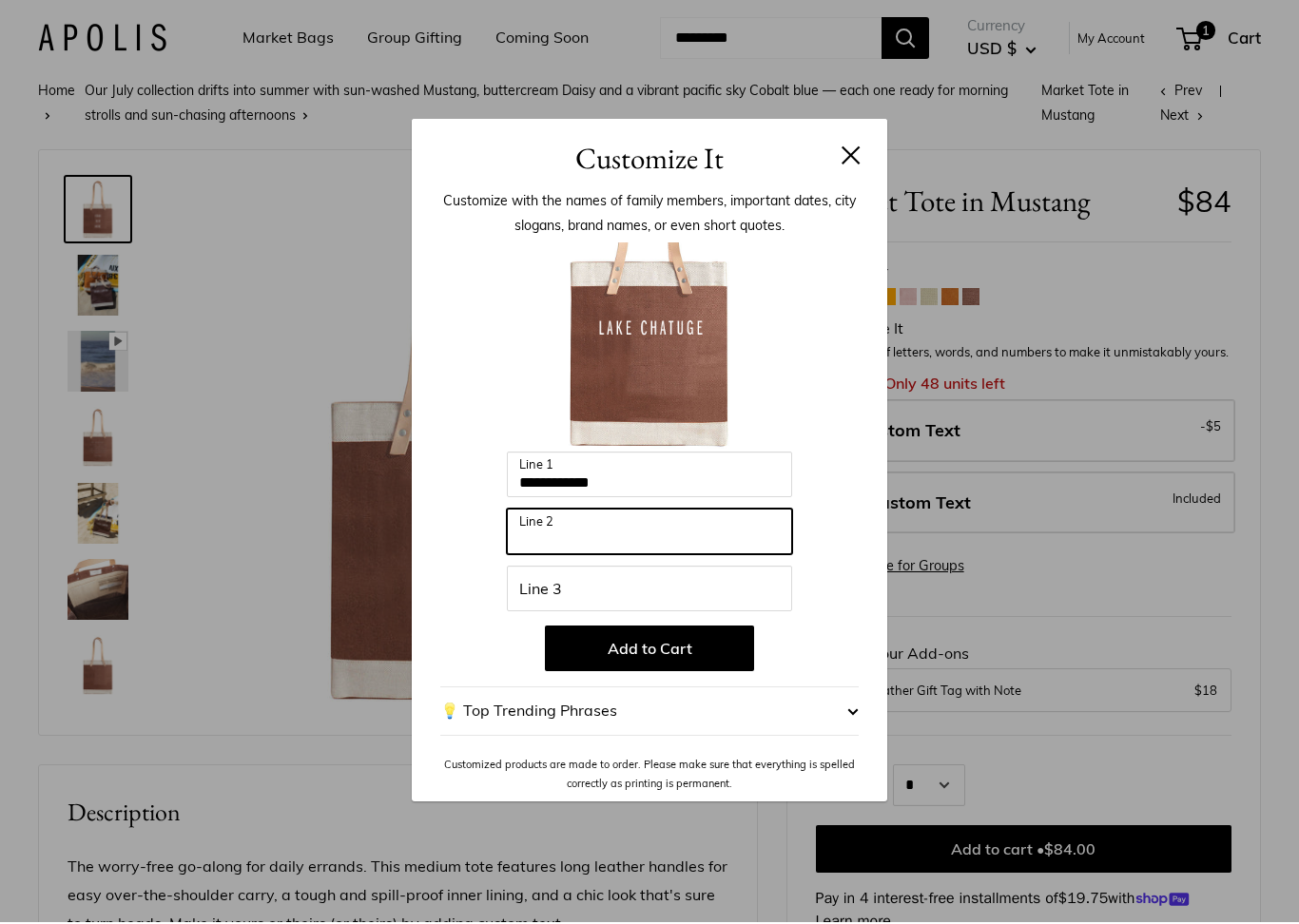 click on "Line 2" at bounding box center [650, 533] 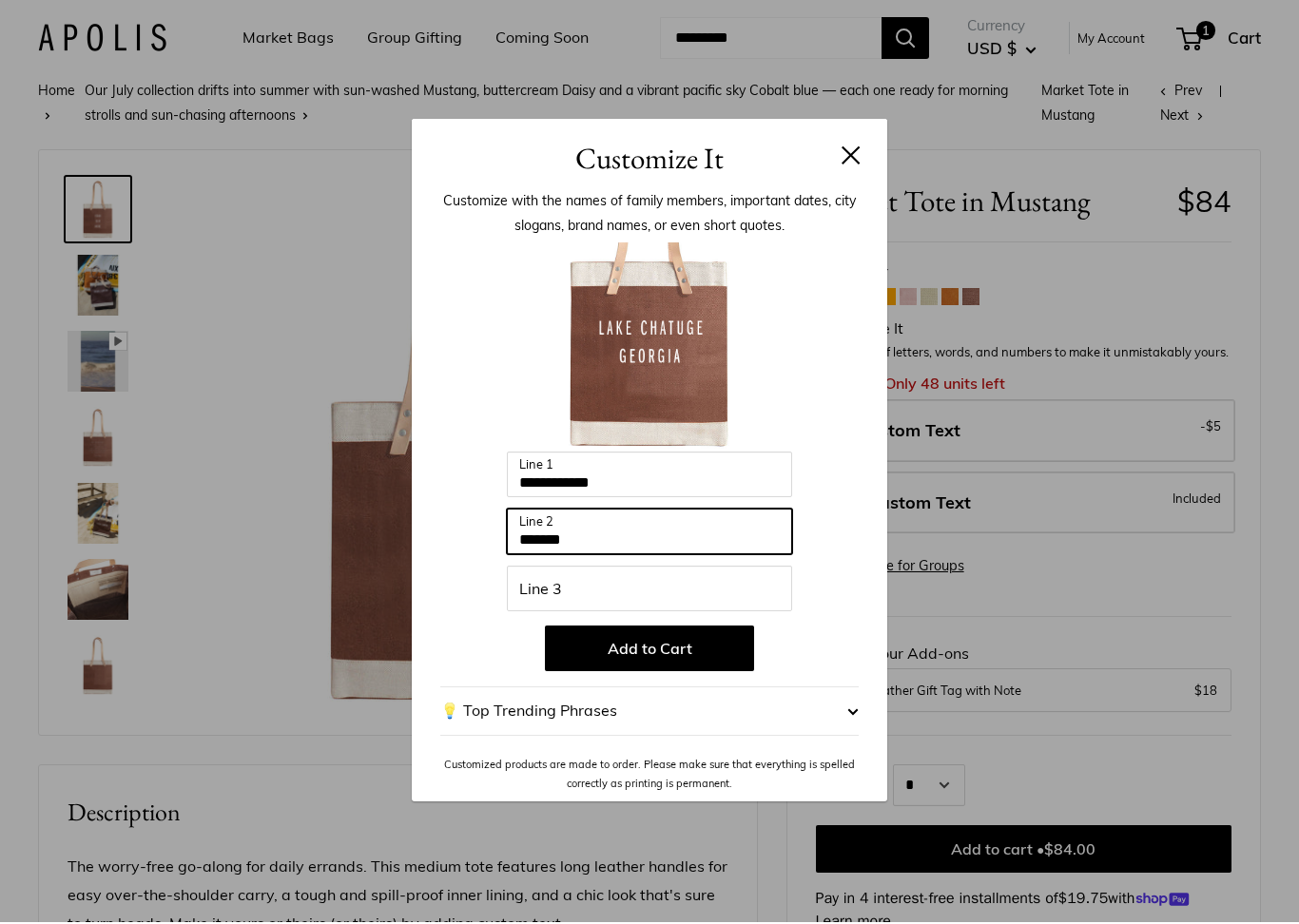 type on "*******" 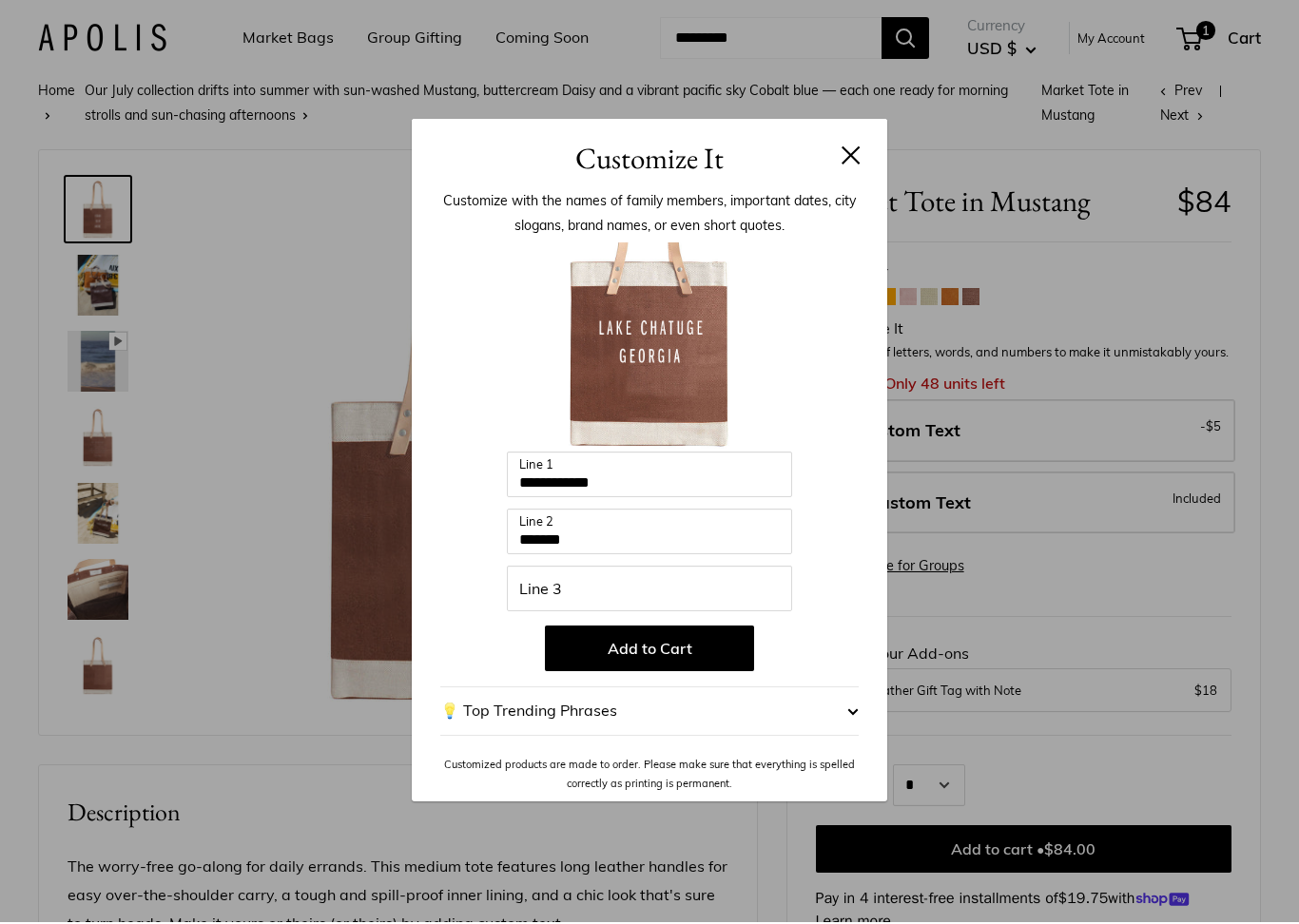 click on "Add to Cart" at bounding box center [650, 650] 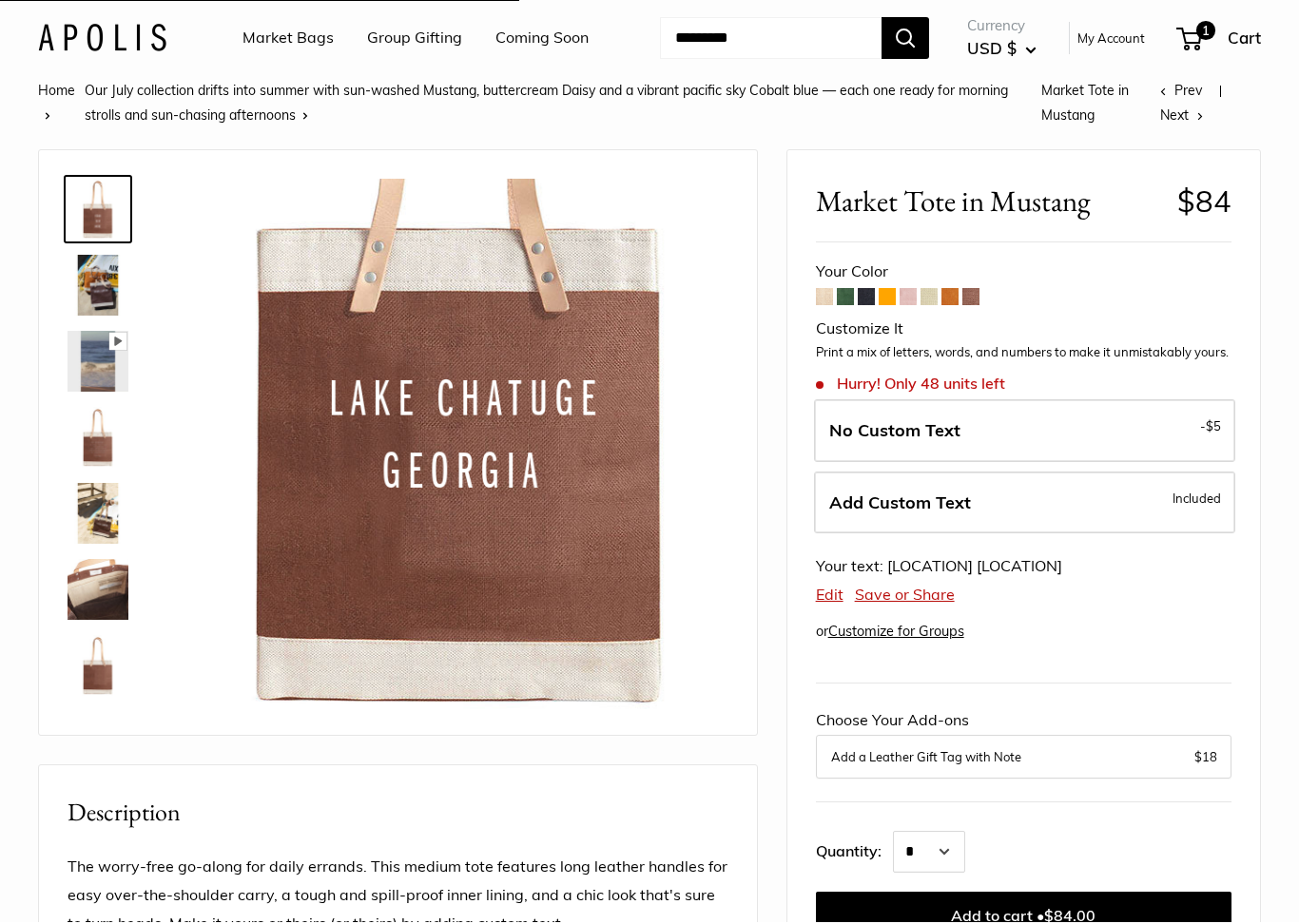 scroll, scrollTop: 2, scrollLeft: 0, axis: vertical 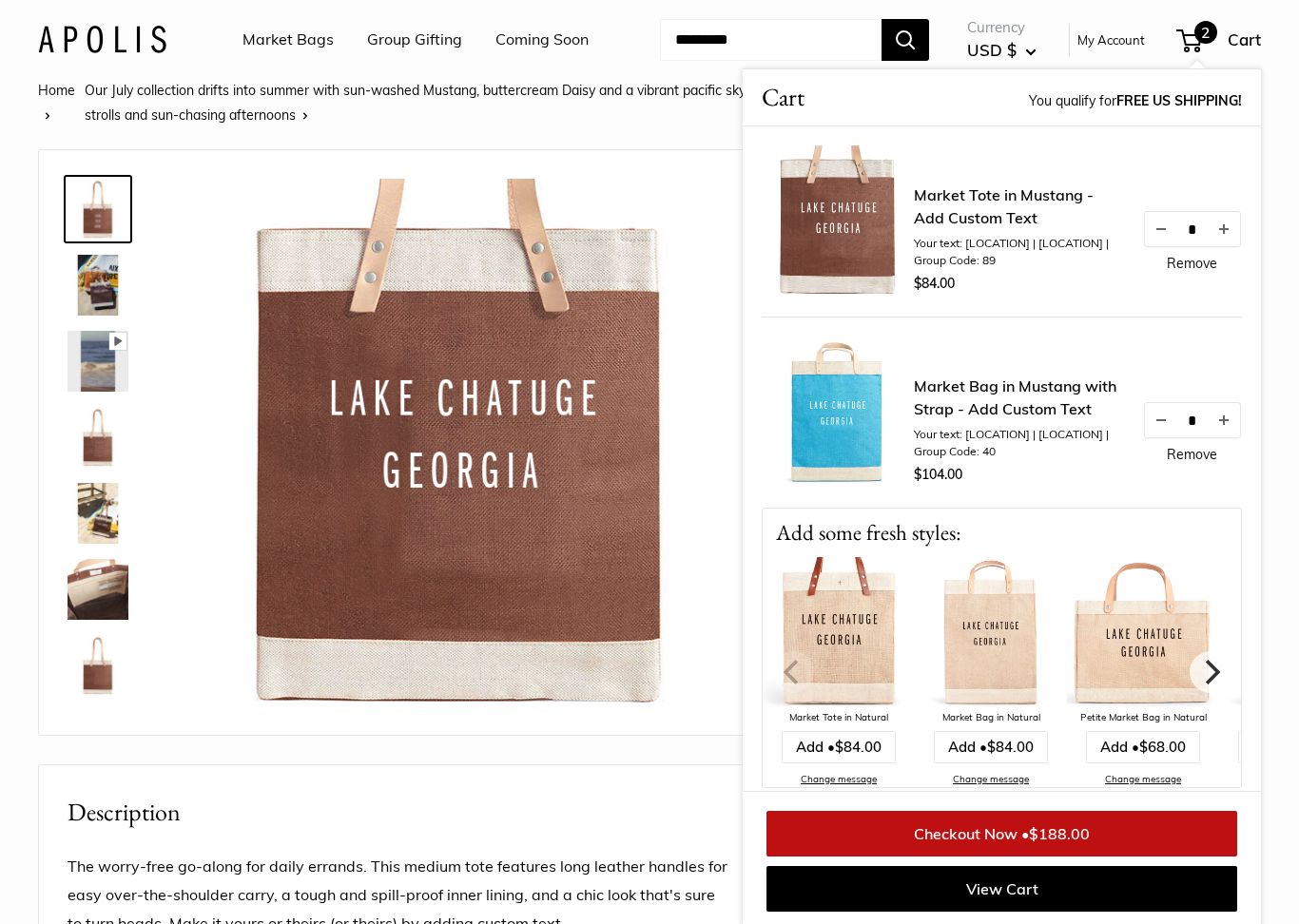 click at bounding box center (1224, 229) 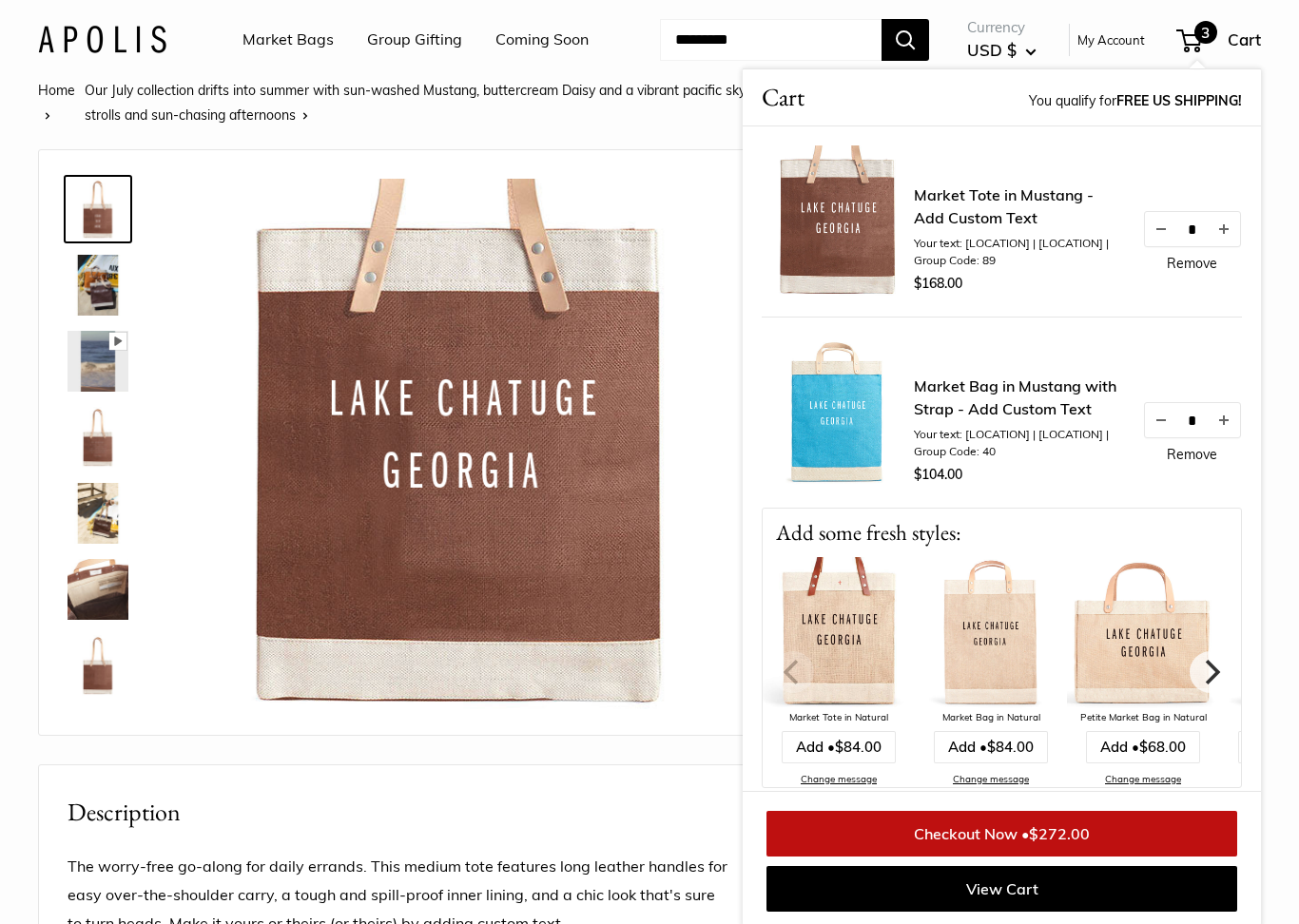 click at bounding box center [1224, 229] 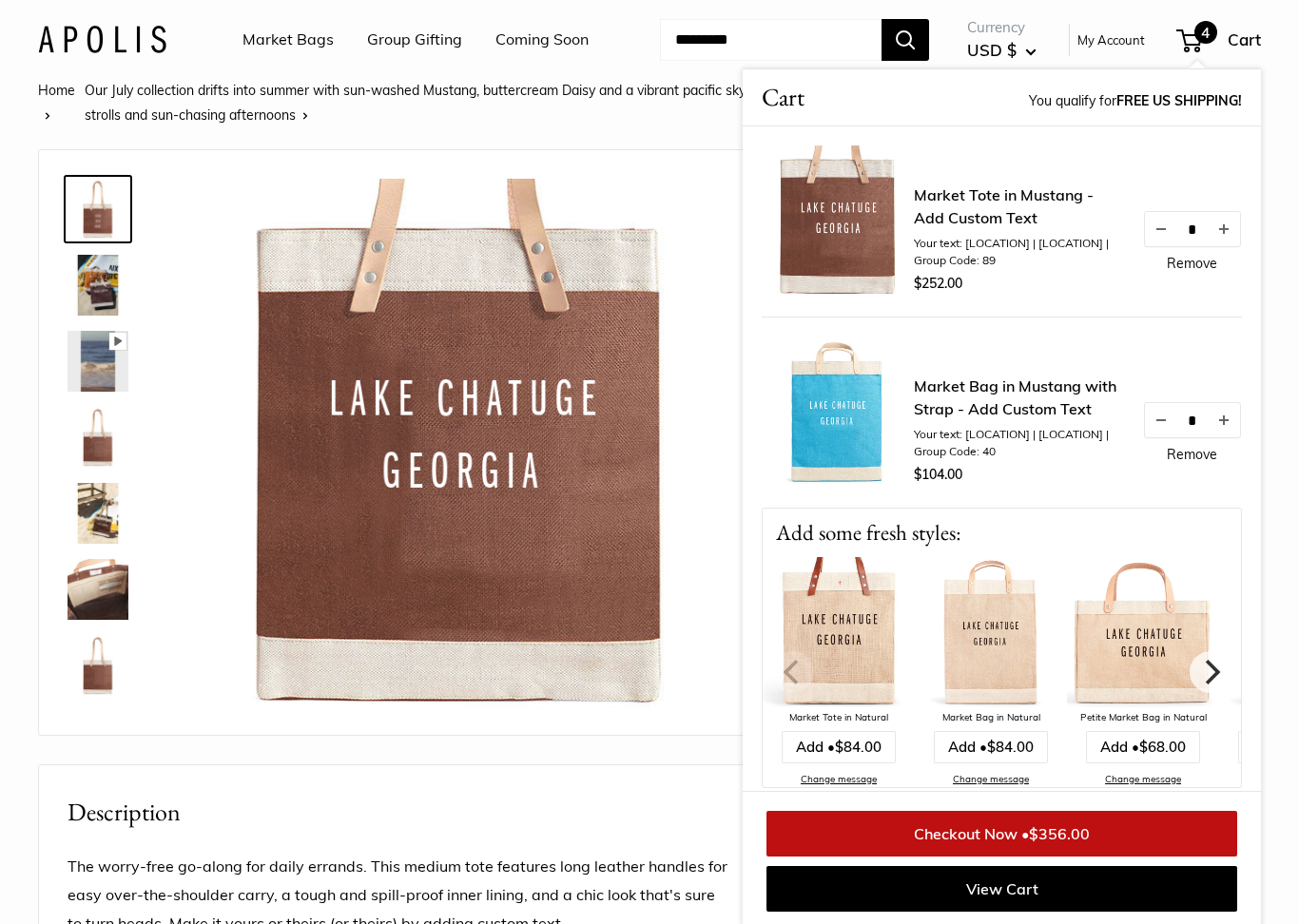 click on "4" at bounding box center (1206, 32) 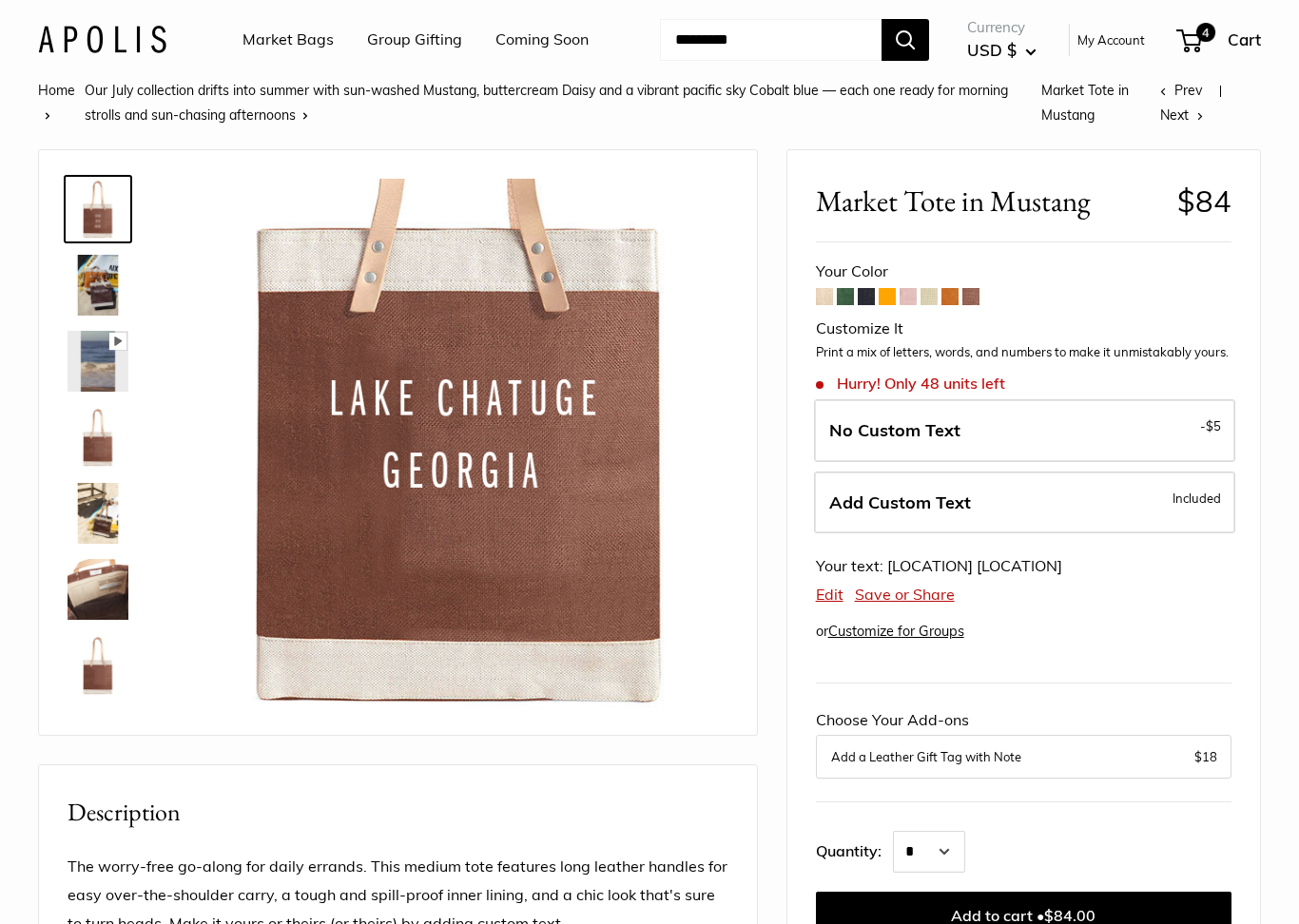 click on "4" at bounding box center [1206, 32] 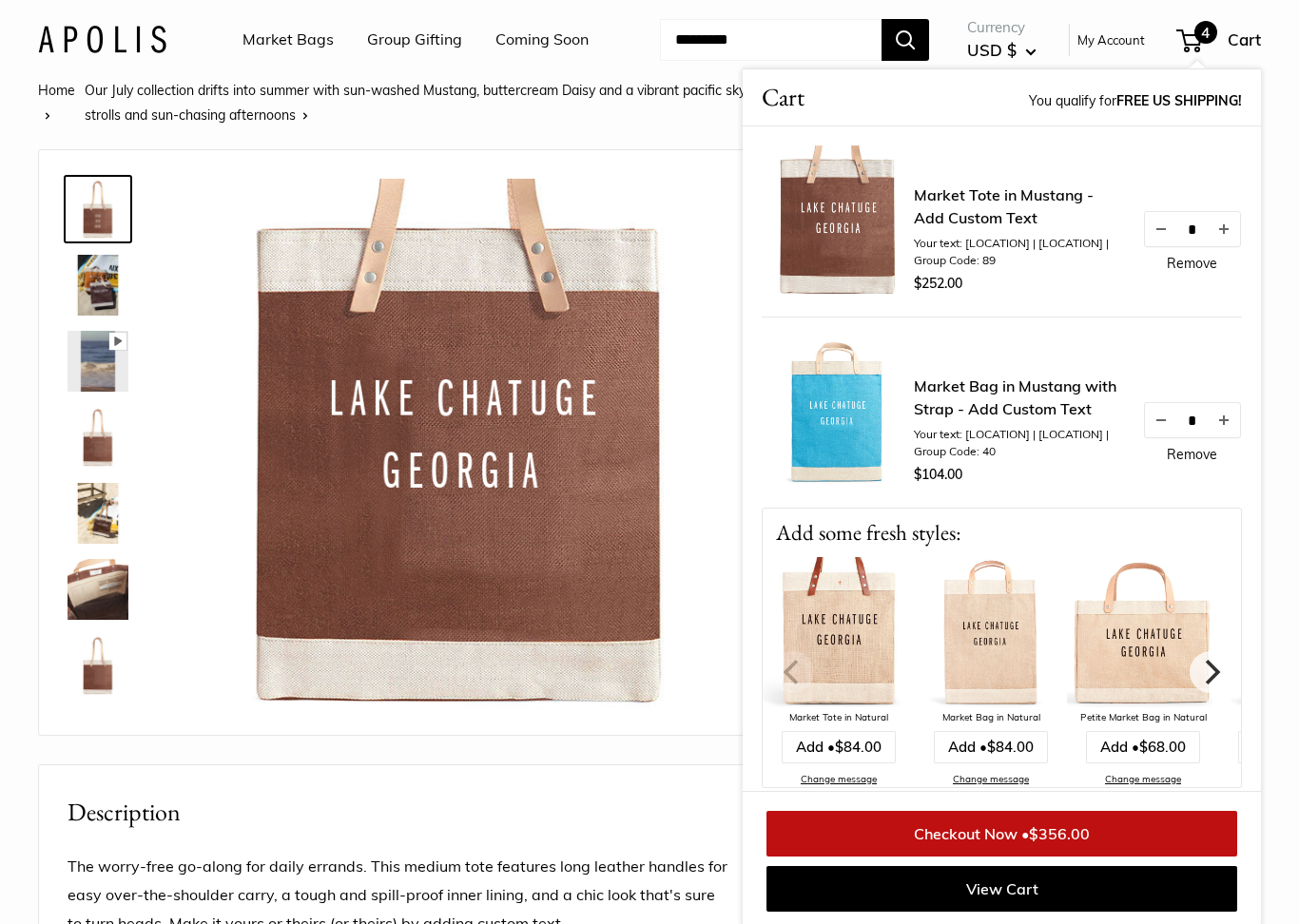 click at bounding box center [1161, 420] 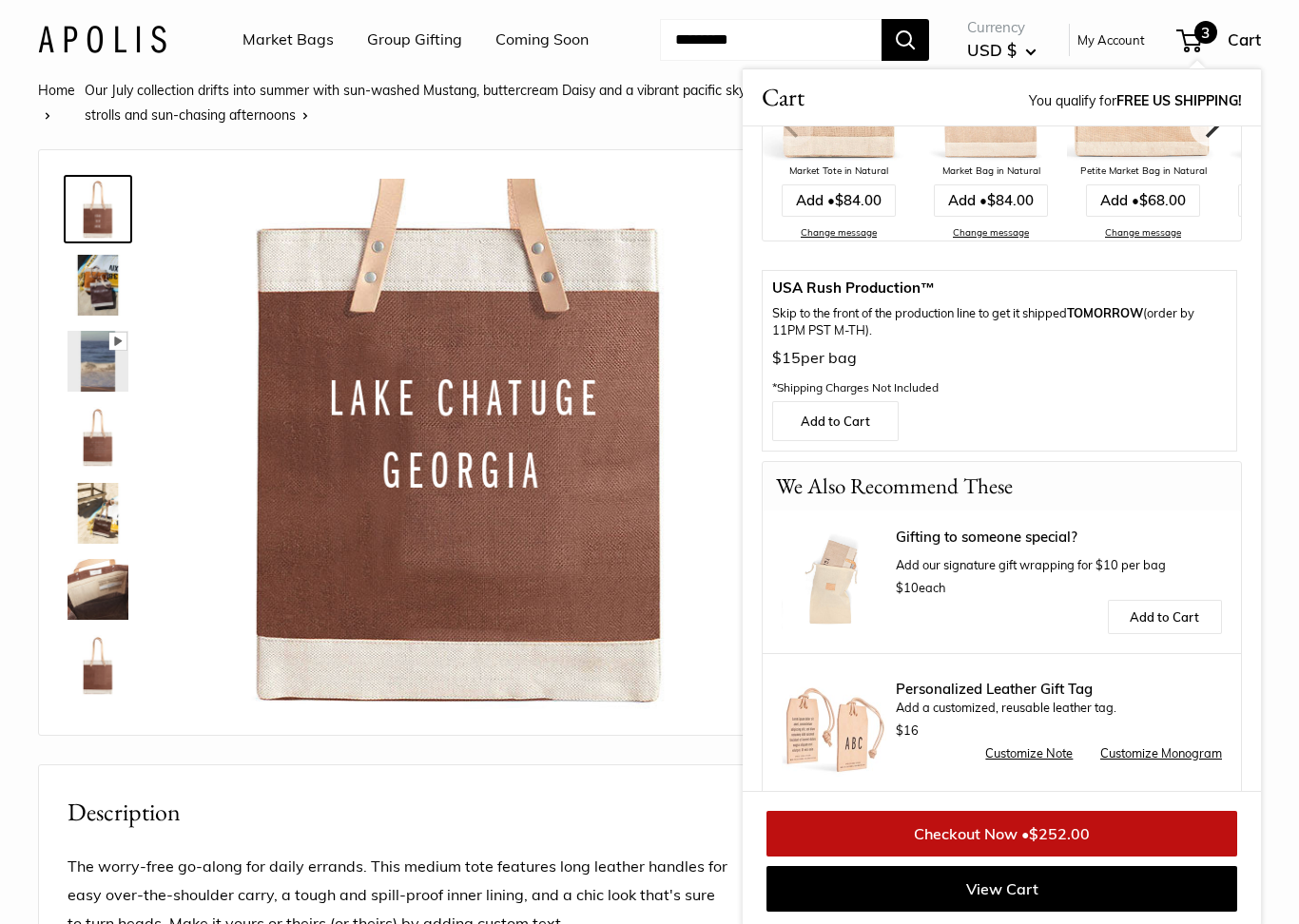 scroll, scrollTop: 375, scrollLeft: 0, axis: vertical 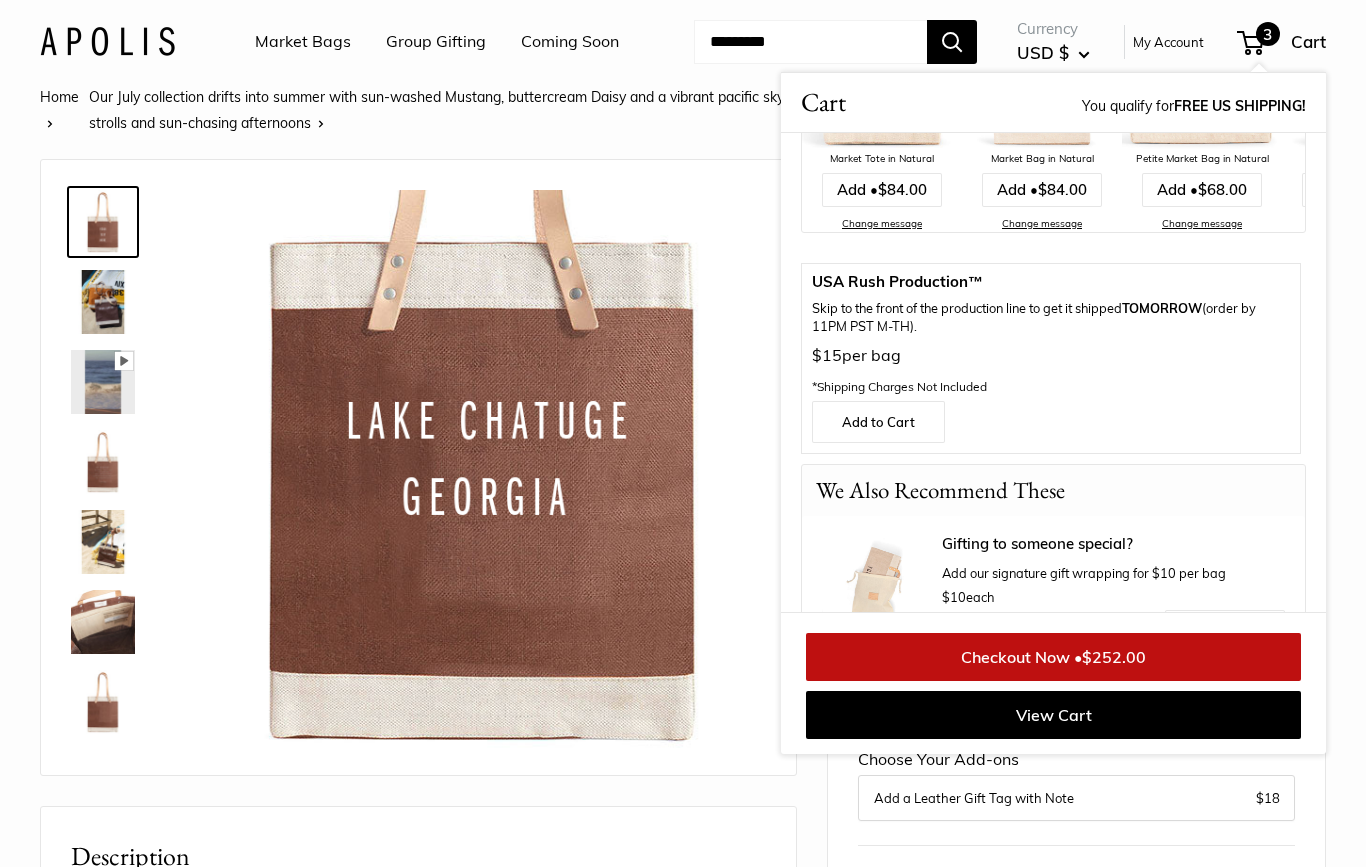 click on "Home
Our July collection drifts into summer with sun-washed Mustang, buttercream Daisy and a vibrant pacific sky Cobalt blue — each one ready for morning strolls and sun-chasing afternoons
Market Tote in Mustang
Prev
Next
Pause Play % buffered 00:00 Unmute Mute Exit fullscreen Enter fullscreen Play" at bounding box center [683, 937] 